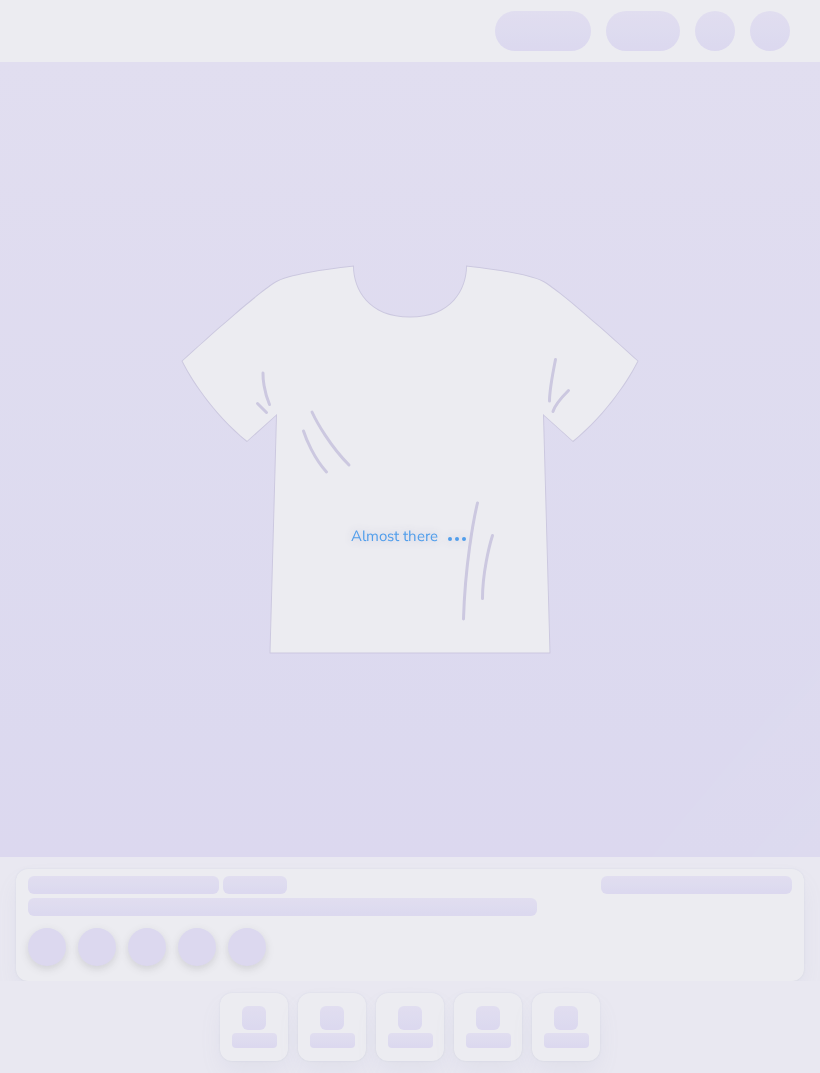 scroll, scrollTop: 0, scrollLeft: 0, axis: both 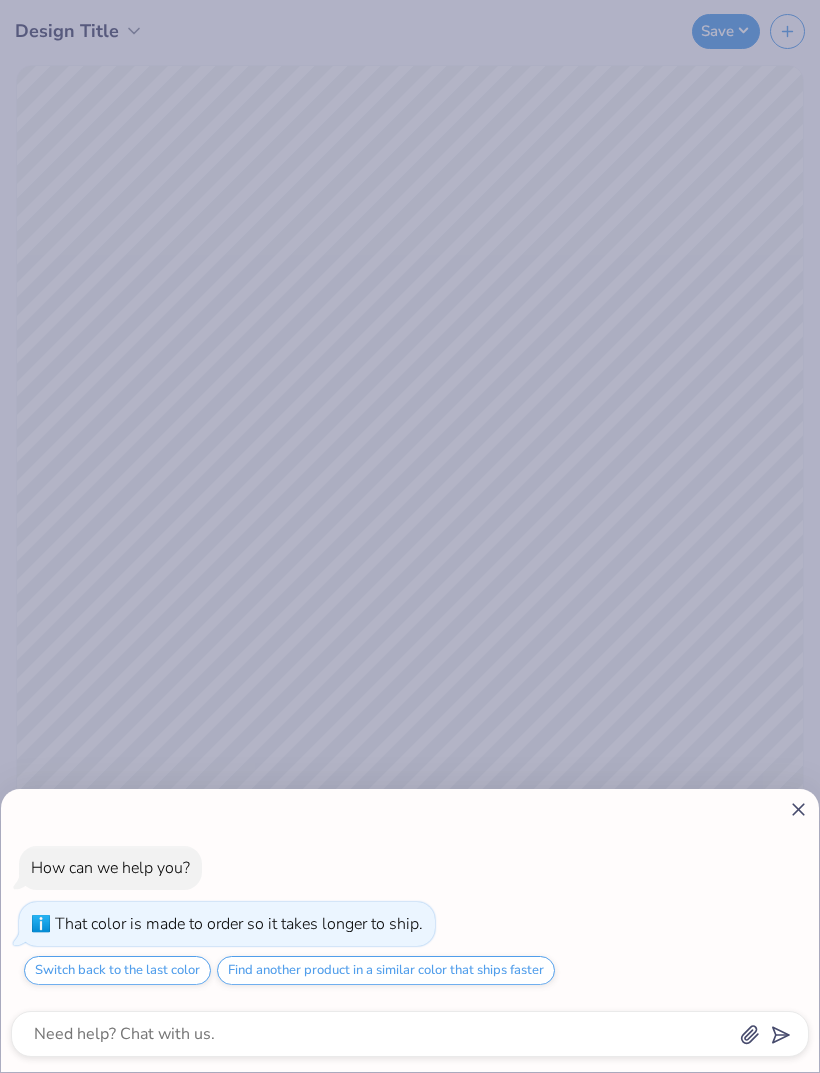 click on "How can we help you? That color is made to order so it takes longer to ship. Switch back to the last color Find another product in a similar color that ships faster" at bounding box center [410, 536] 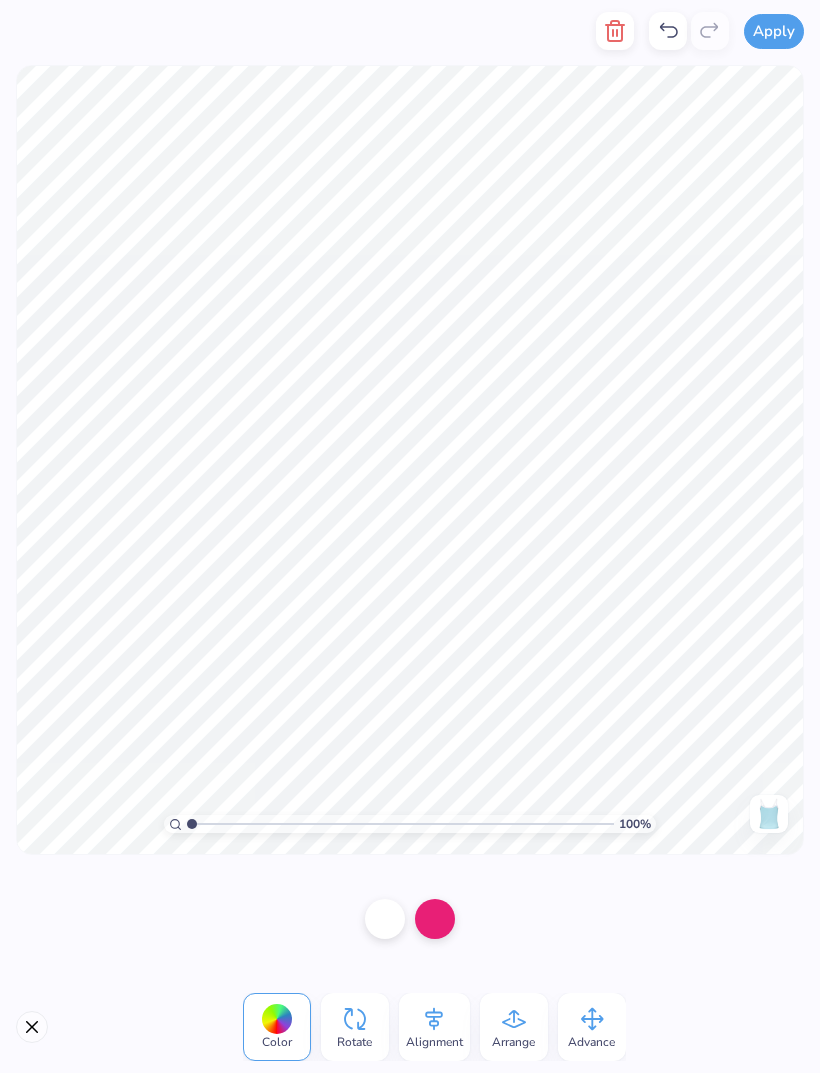 click at bounding box center [435, 919] 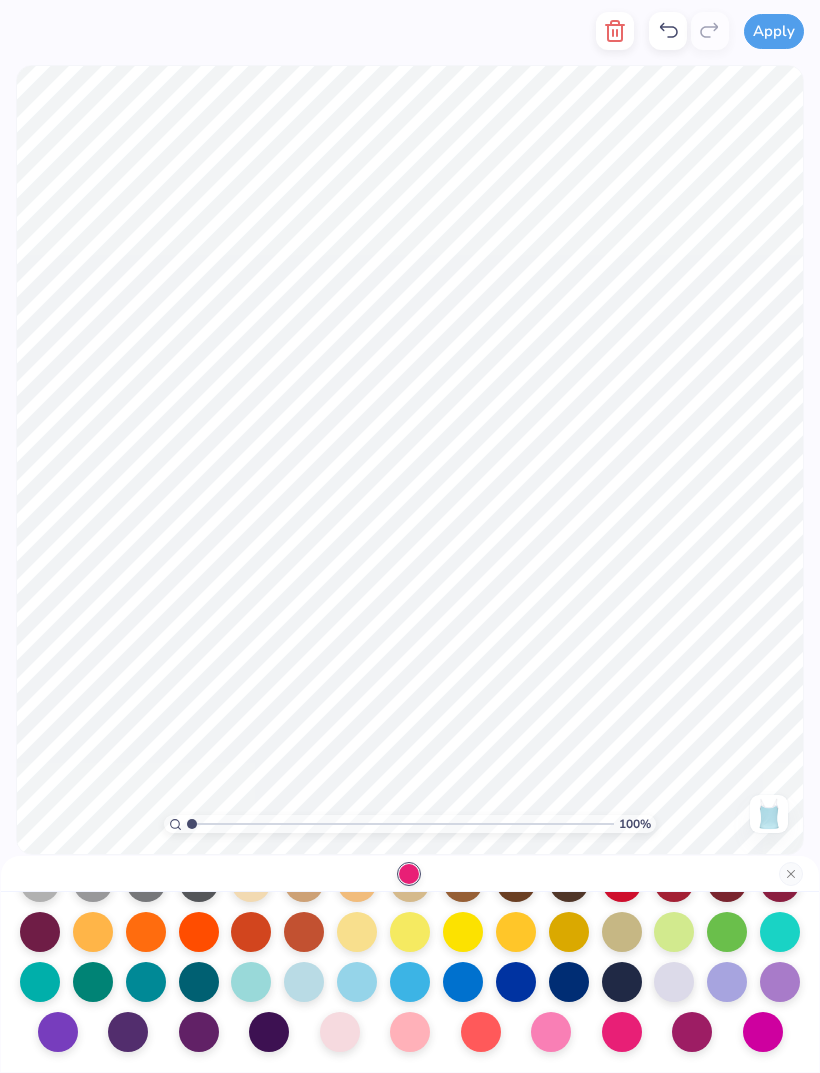 scroll, scrollTop: 260, scrollLeft: 0, axis: vertical 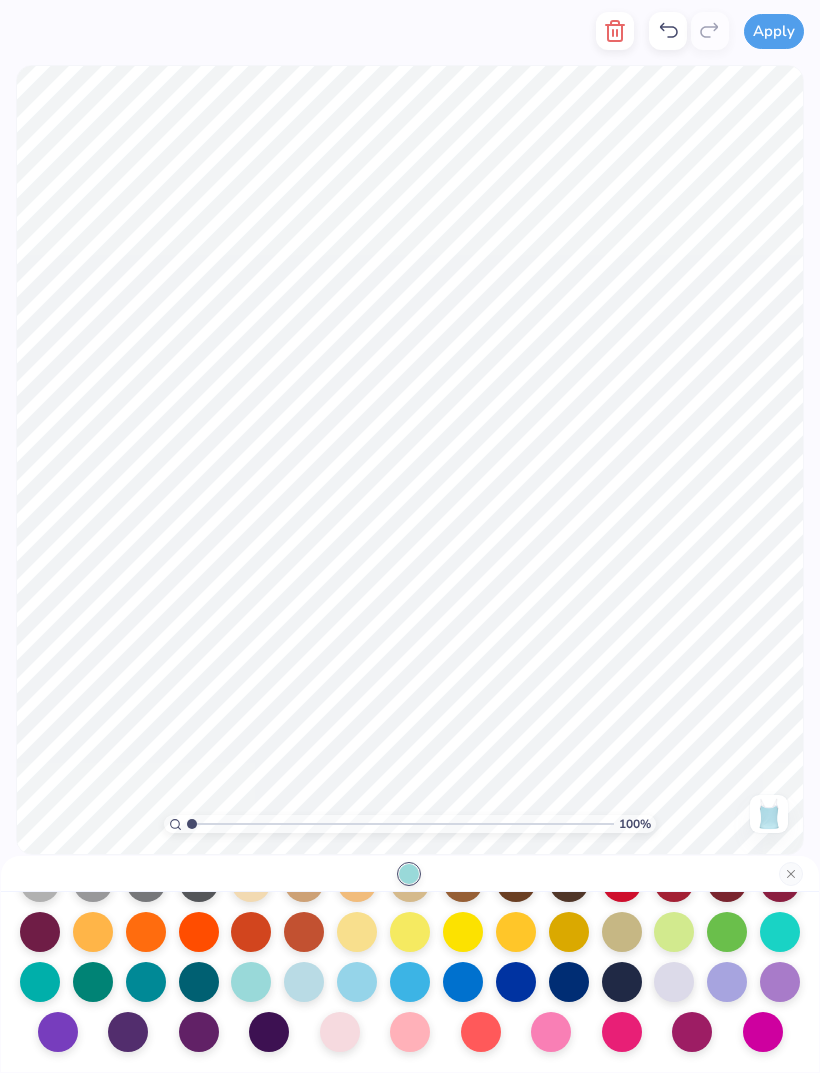 click at bounding box center (146, 982) 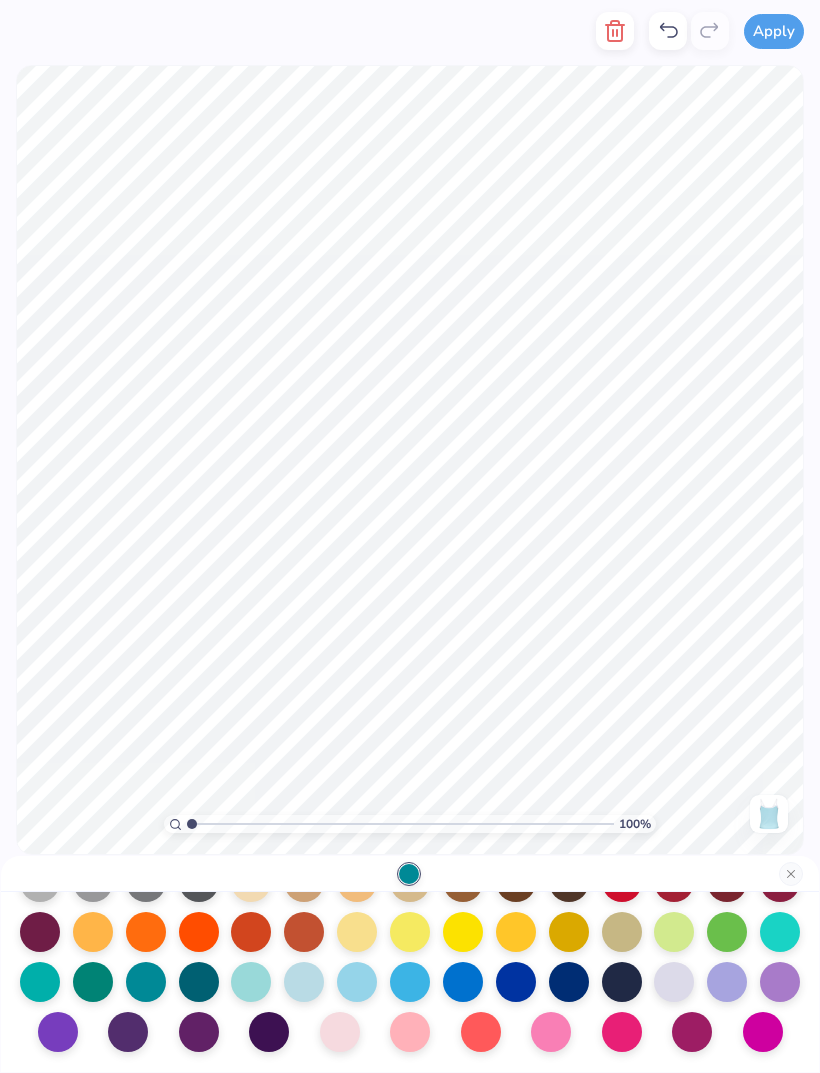 click at bounding box center [40, 982] 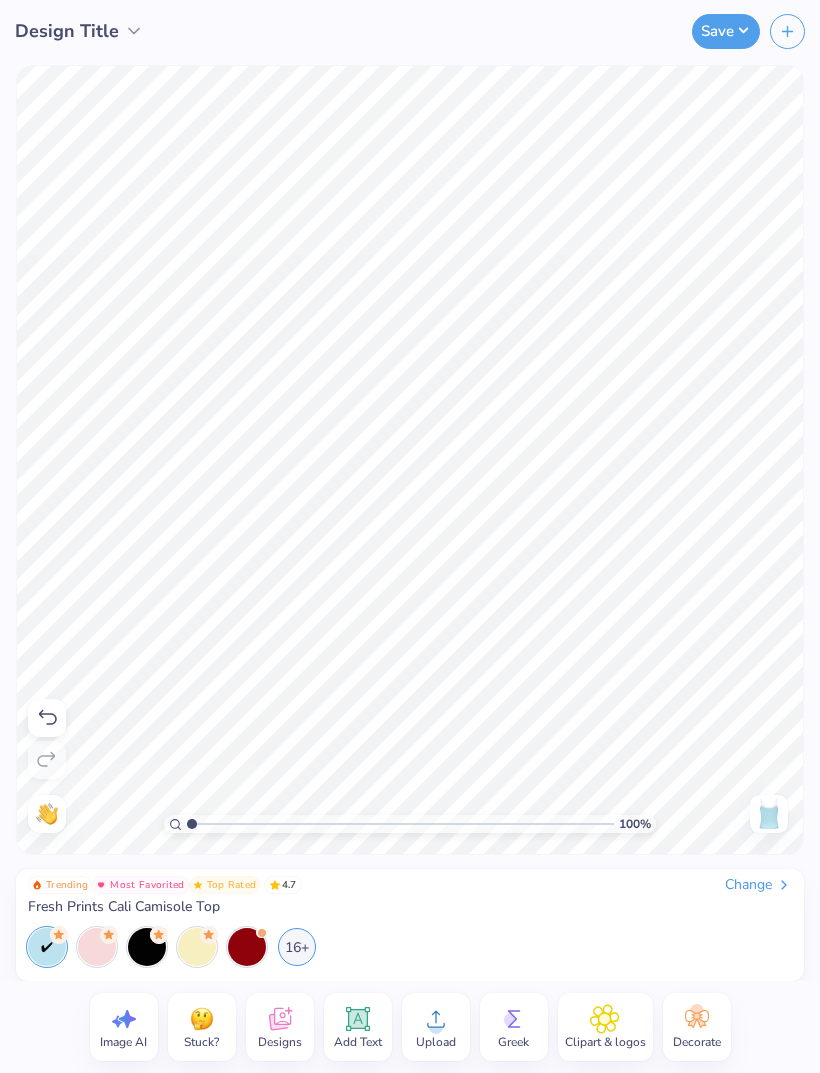 click on "16+" at bounding box center [297, 947] 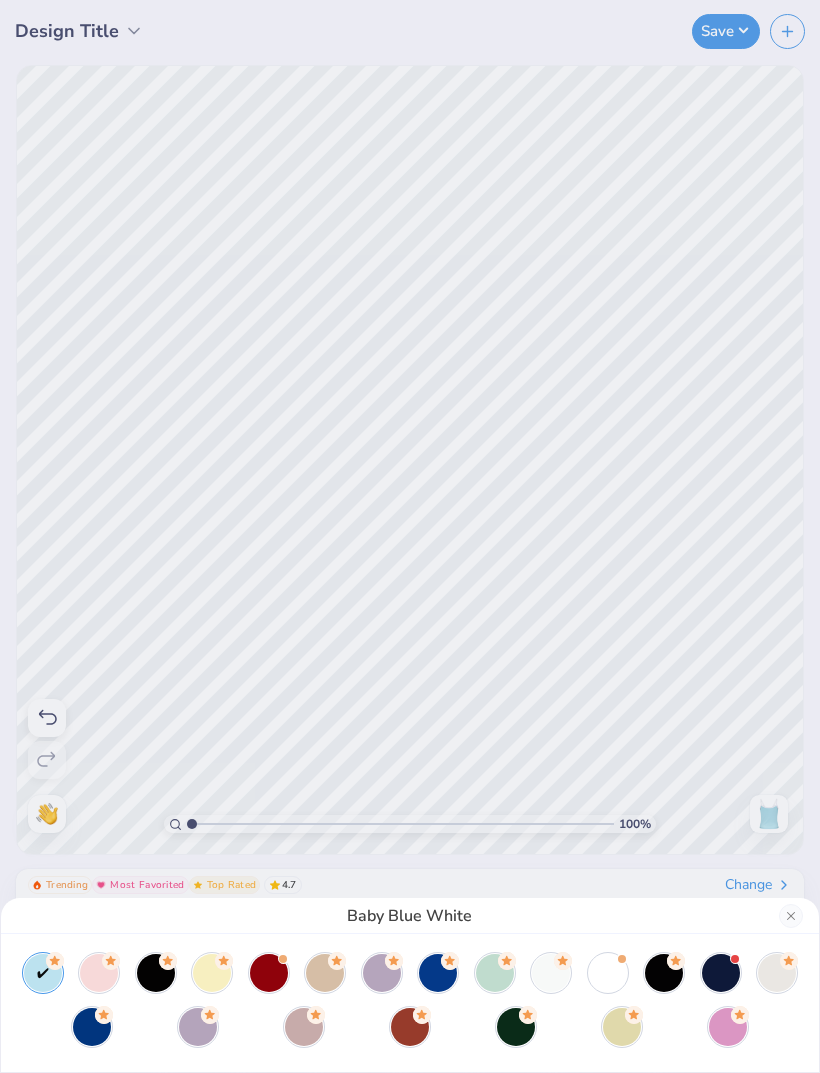 click at bounding box center [410, 1000] 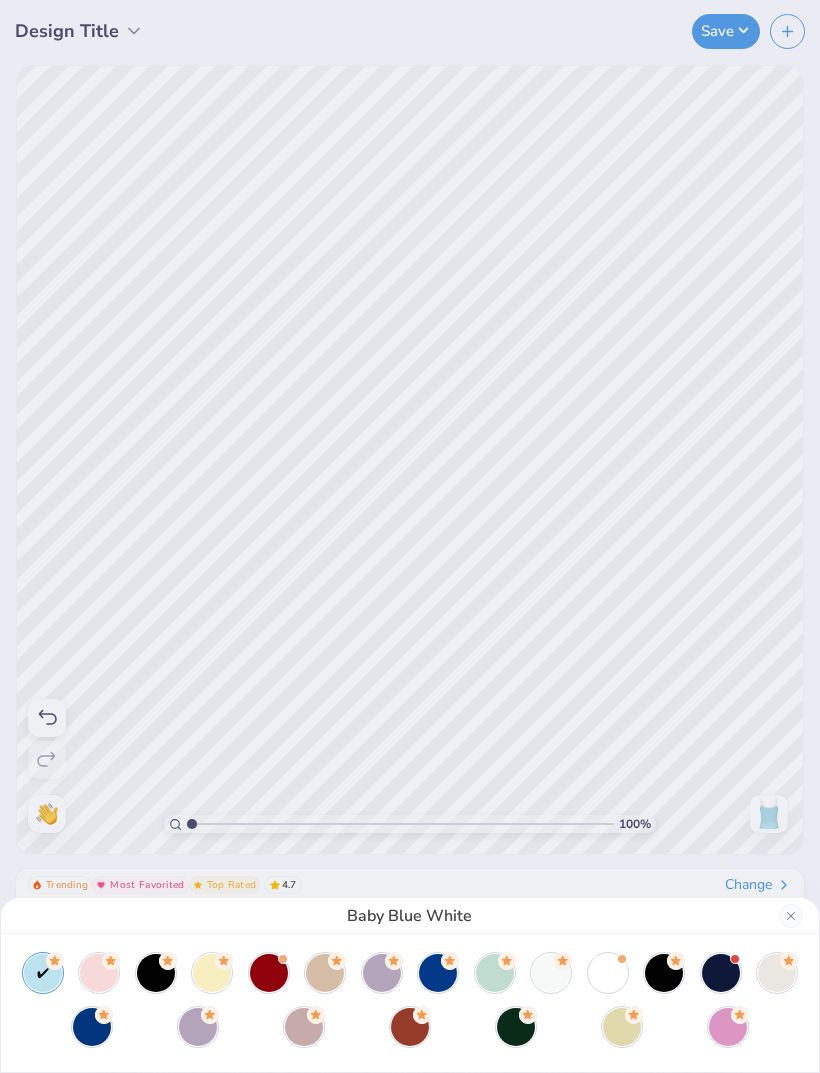 click at bounding box center [608, 973] 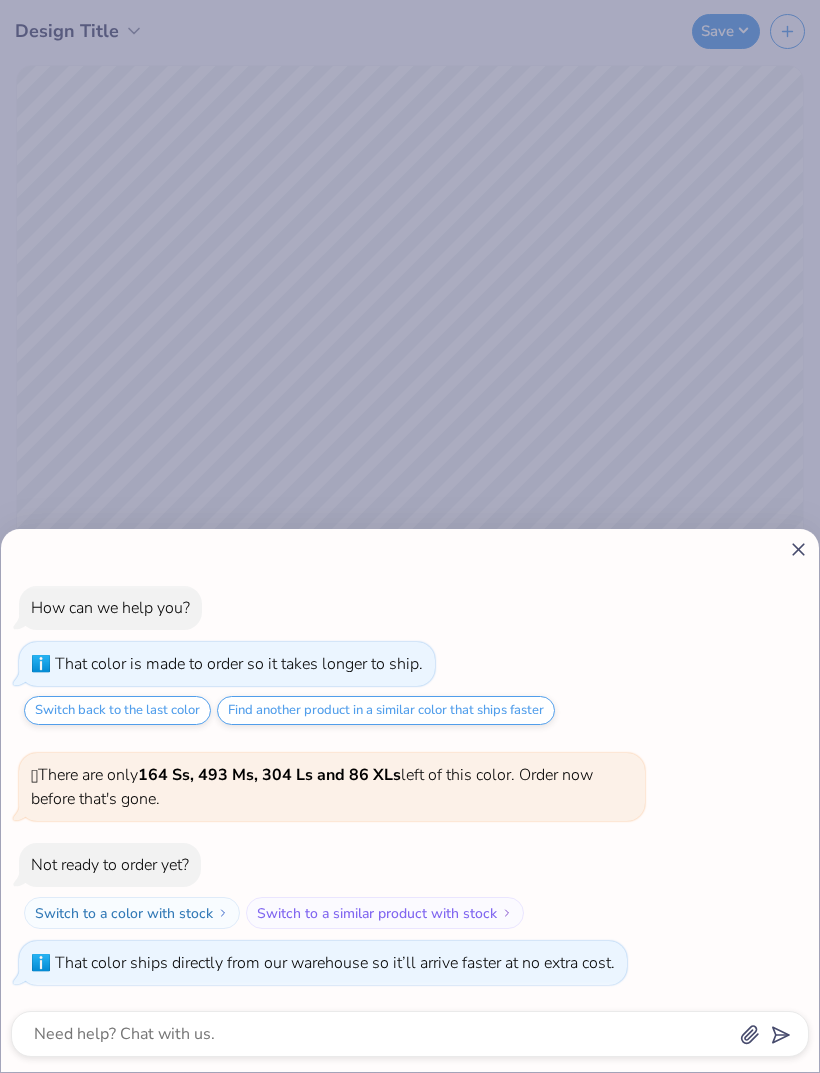 click 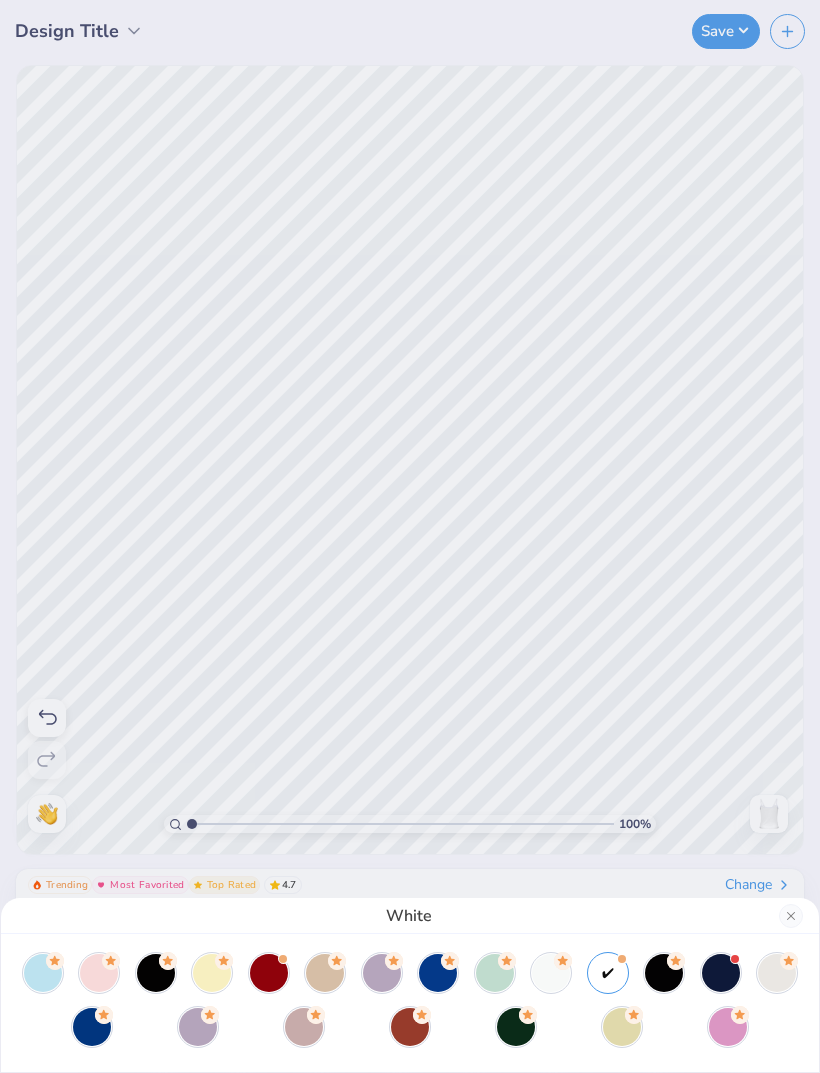 click at bounding box center [664, 973] 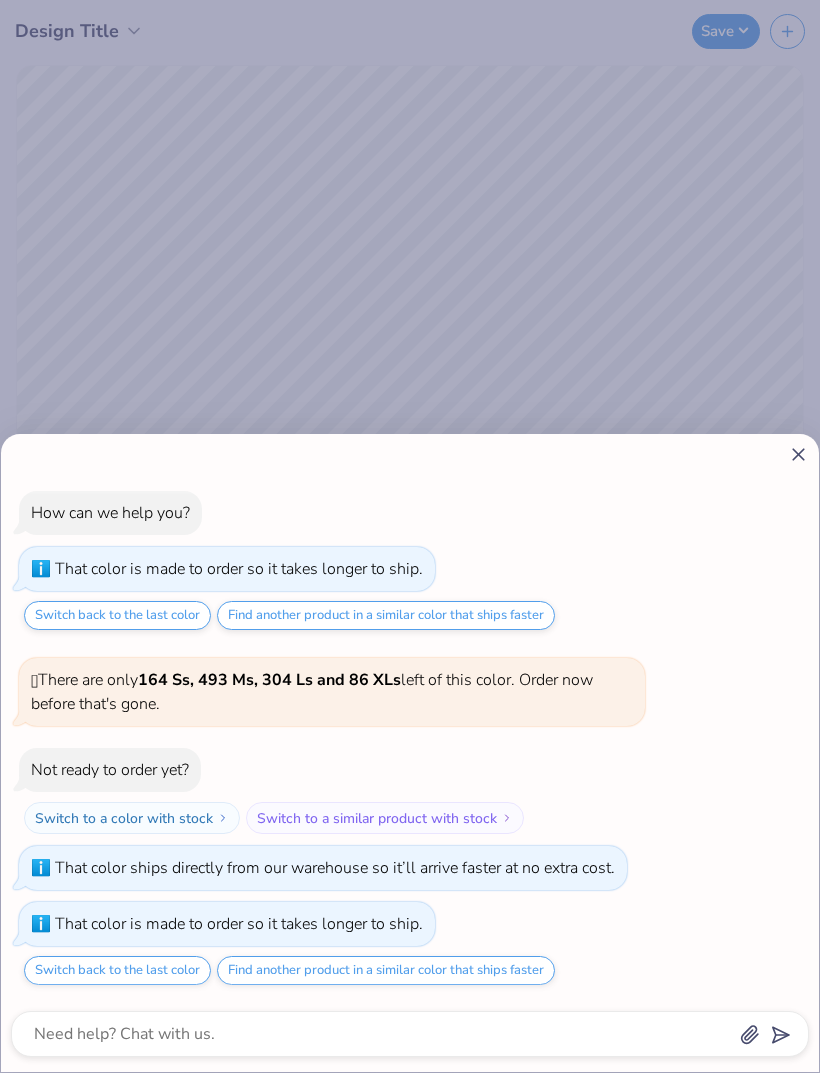 click 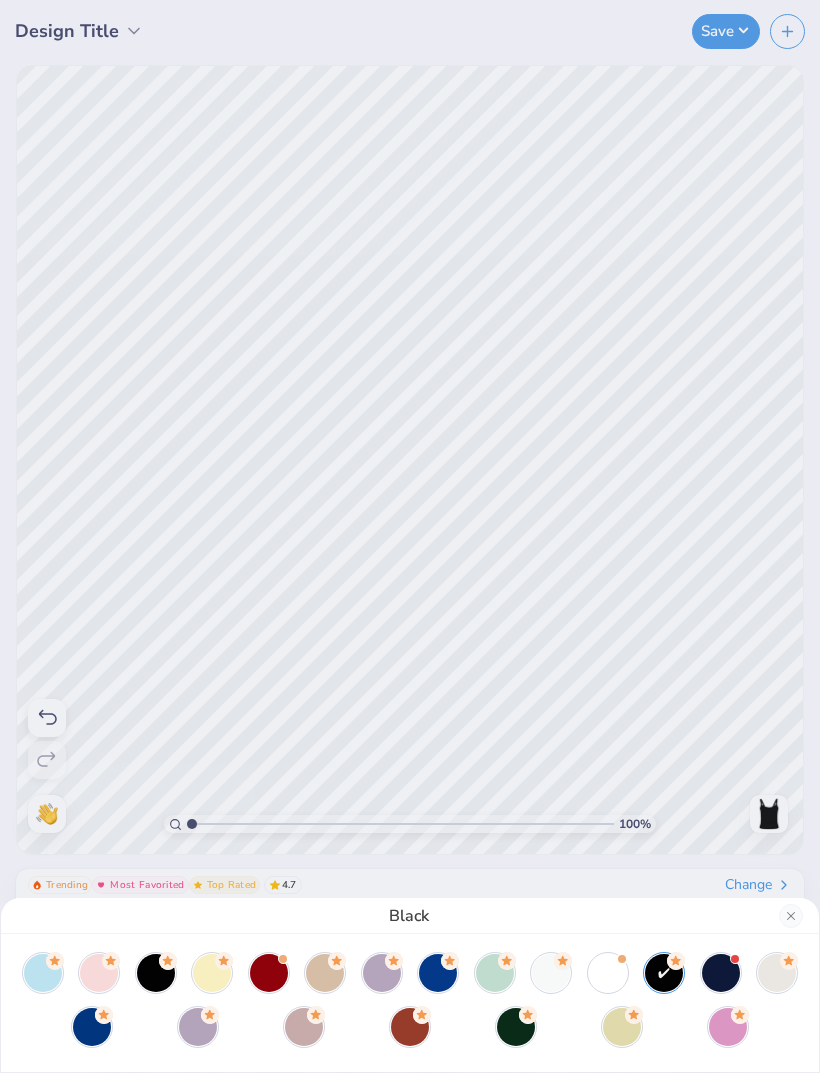 click at bounding box center [721, 973] 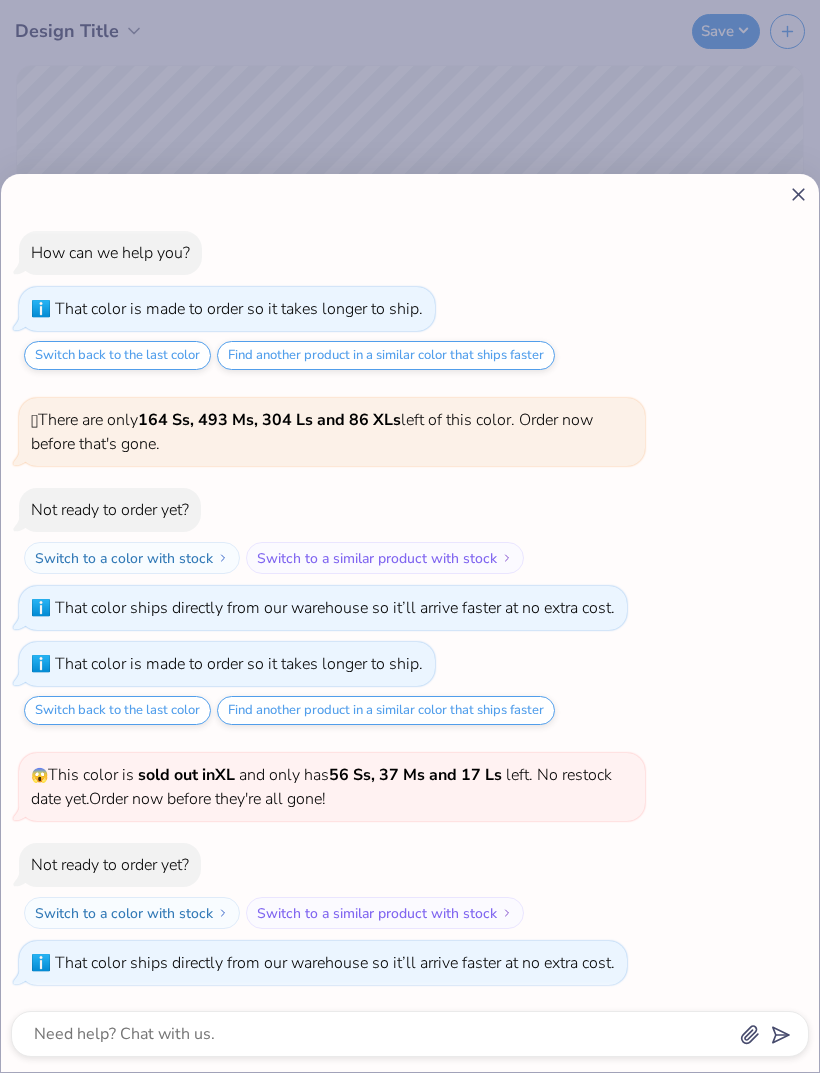 click at bounding box center [410, 1034] 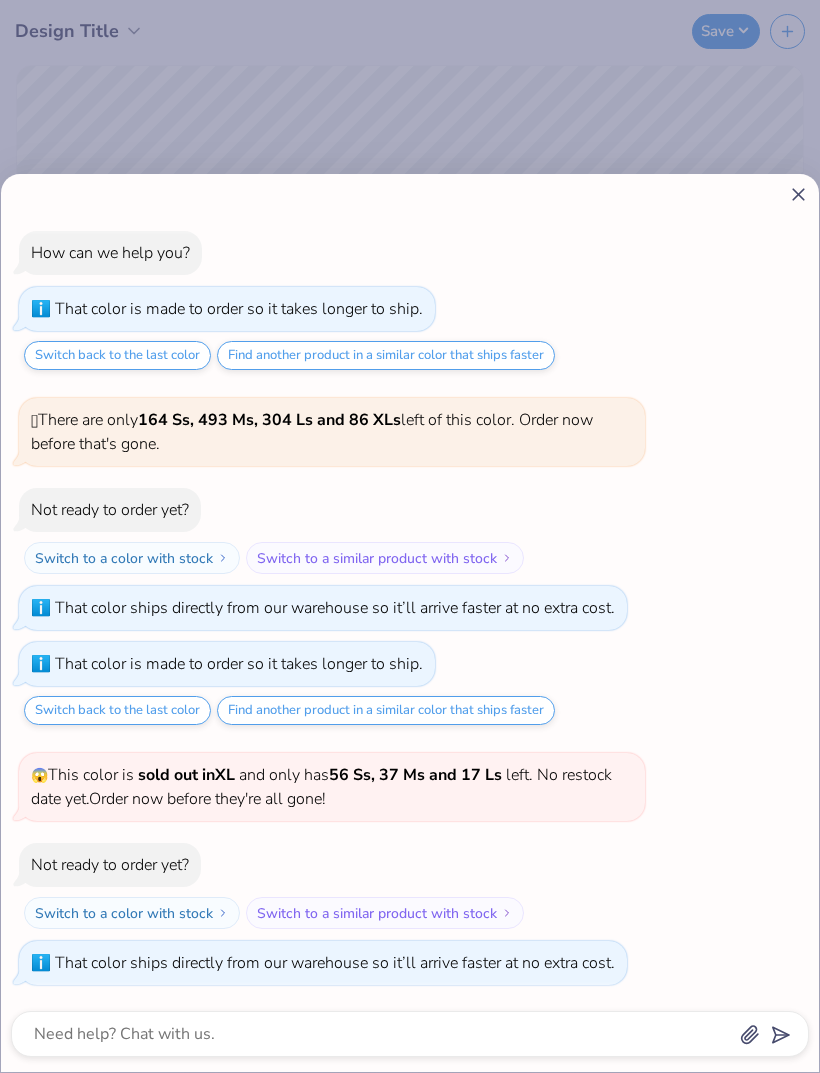 click on "How can we help you? That color is made to order so it takes longer to ship. Switch back to the last color Find another product in a similar color that ships faster 🫣 There are only  164 Ss, 493 Ms, 304 Ls and 86 XLs  left of this color. Order now before that's gone. Not ready to order yet? Switch to a color with stock Switch to a similar product with stock That color ships directly from our warehouse so it’ll arrive faster at no extra cost. That color is made to order so it takes longer to ship. Switch back to the last color Find another product in a similar color that ships faster 😱 This color is   sold out in  XL   and only has  56 Ss, 37 Ms and 17 Ls   left . No restock date yet.  Order now before they're all gone! Not ready to order yet? Switch to a color with stock Switch to a similar product with stock That color ships directly from our warehouse so it’ll arrive faster at no extra cost." at bounding box center [410, 623] 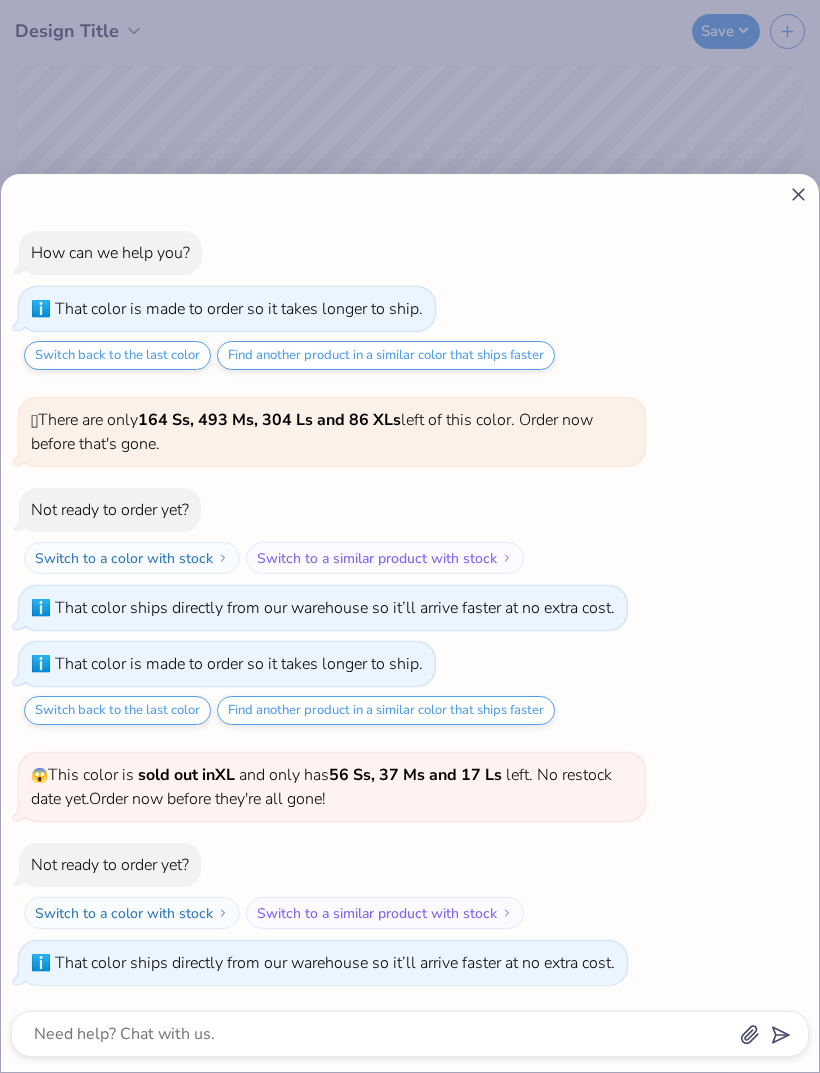 click on "How can we help you? That color is made to order so it takes longer to ship. Switch back to the last color Find another product in a similar color that ships faster 🫣 There are only  164 Ss, 493 Ms, 304 Ls and 86 XLs  left of this color. Order now before that's gone. Not ready to order yet? Switch to a color with stock Switch to a similar product with stock That color ships directly from our warehouse so it’ll arrive faster at no extra cost. That color is made to order so it takes longer to ship. Switch back to the last color Find another product in a similar color that ships faster 😱 This color is   sold out in  XL   and only has  56 Ss, 37 Ms and 17 Ls   left . No restock date yet.  Order now before they're all gone! Not ready to order yet? Switch to a color with stock Switch to a similar product with stock That color ships directly from our warehouse so it’ll arrive faster at no extra cost." at bounding box center (410, 536) 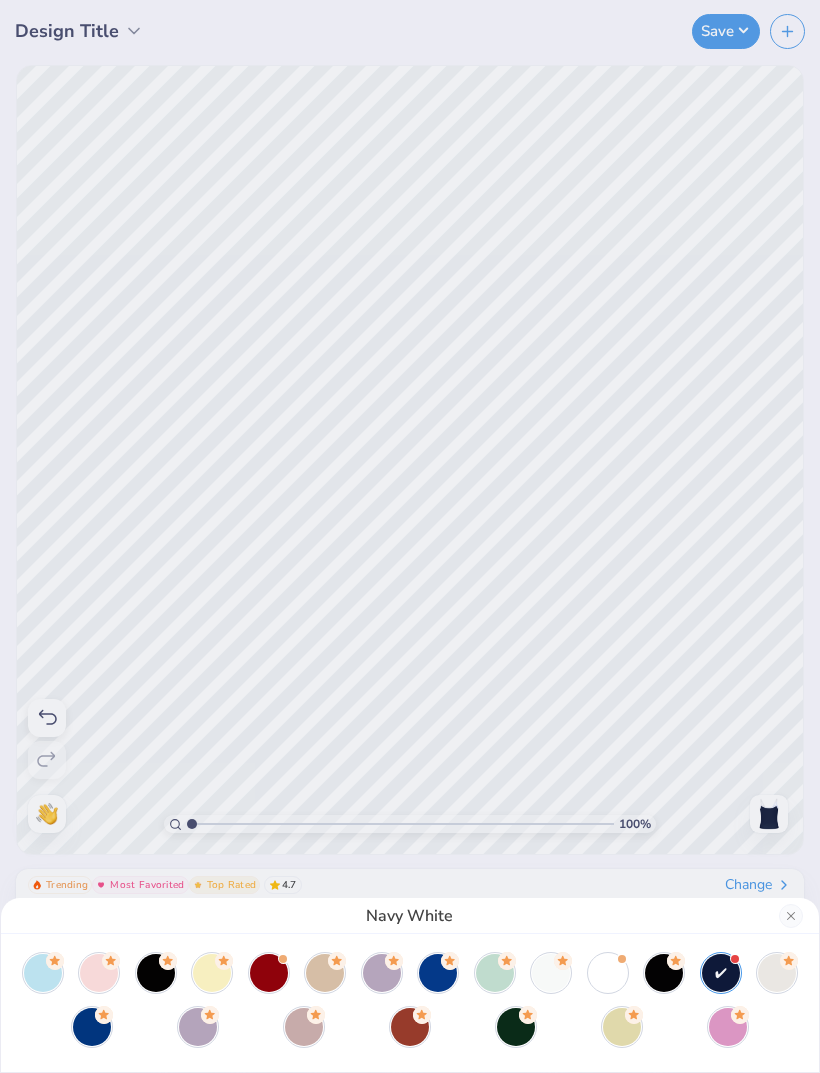 click at bounding box center (156, 973) 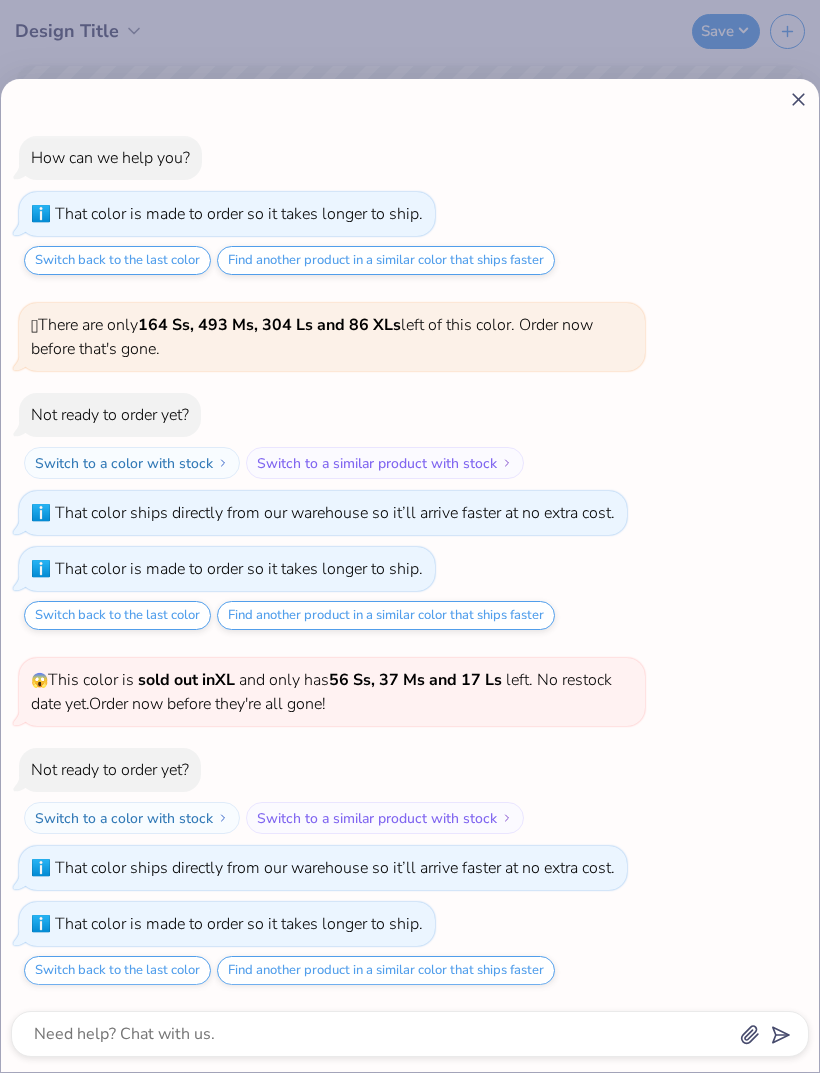 click 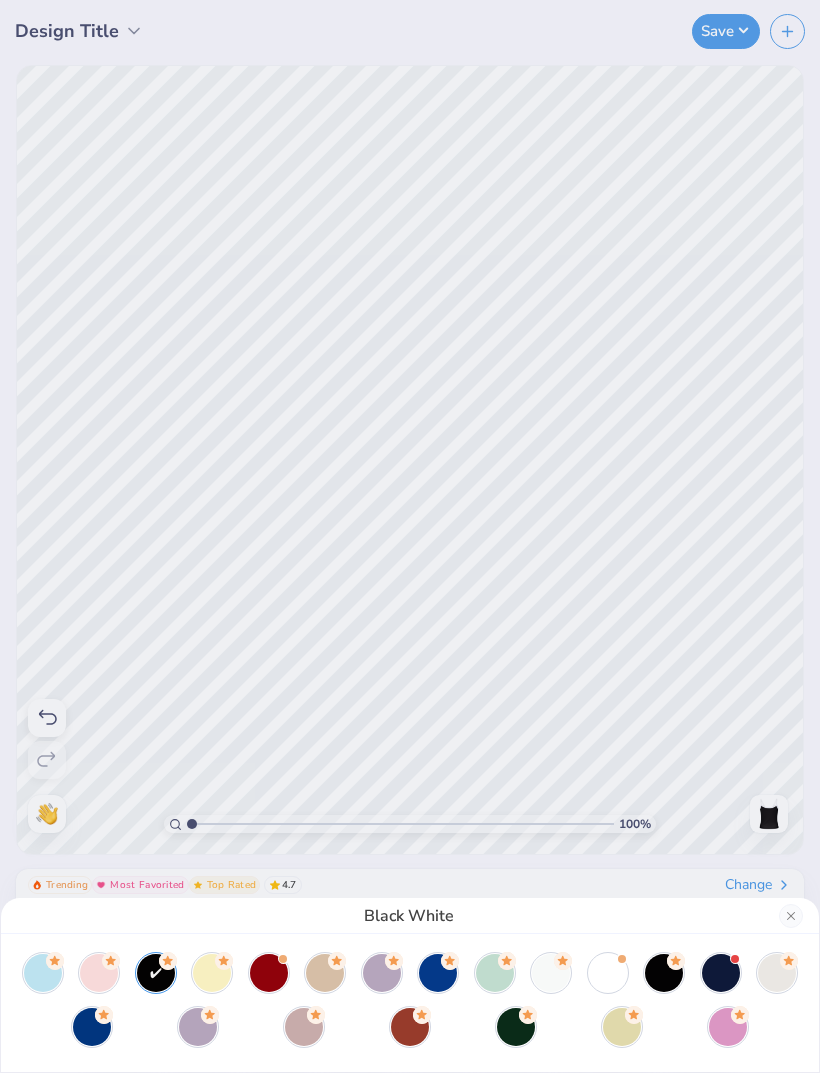 click on "Black White" at bounding box center (410, 536) 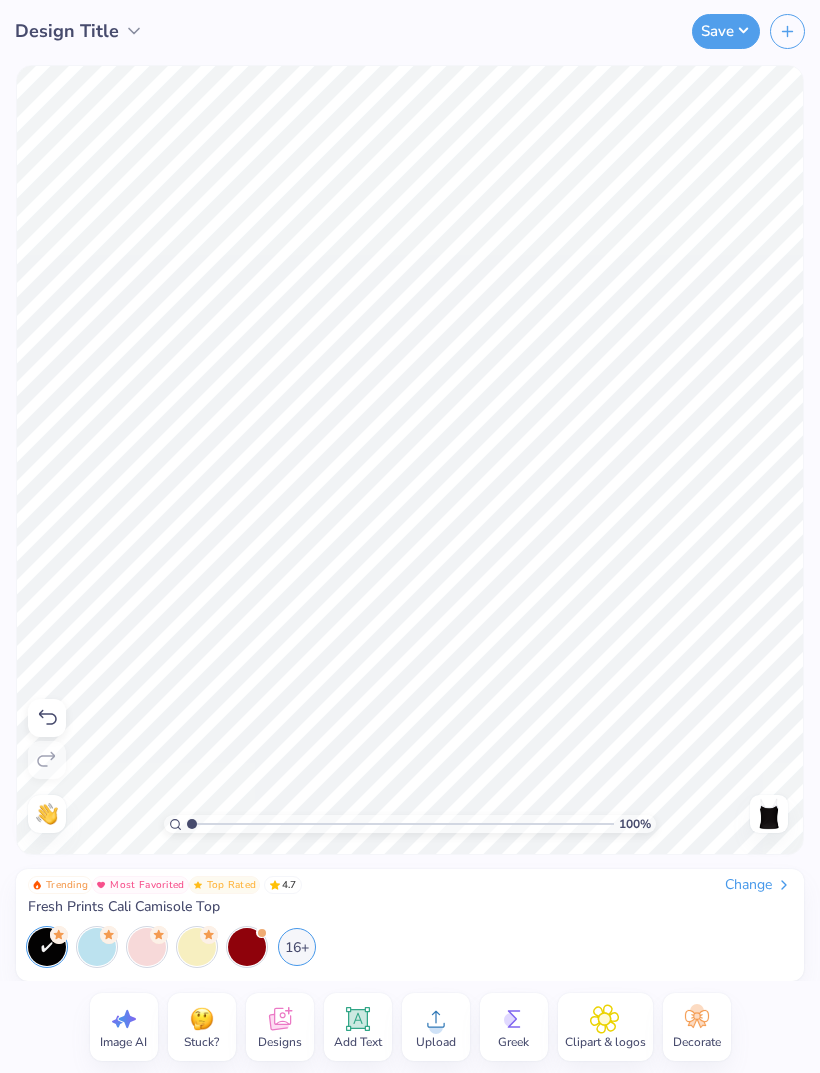 click on "Add Text" at bounding box center (358, 1027) 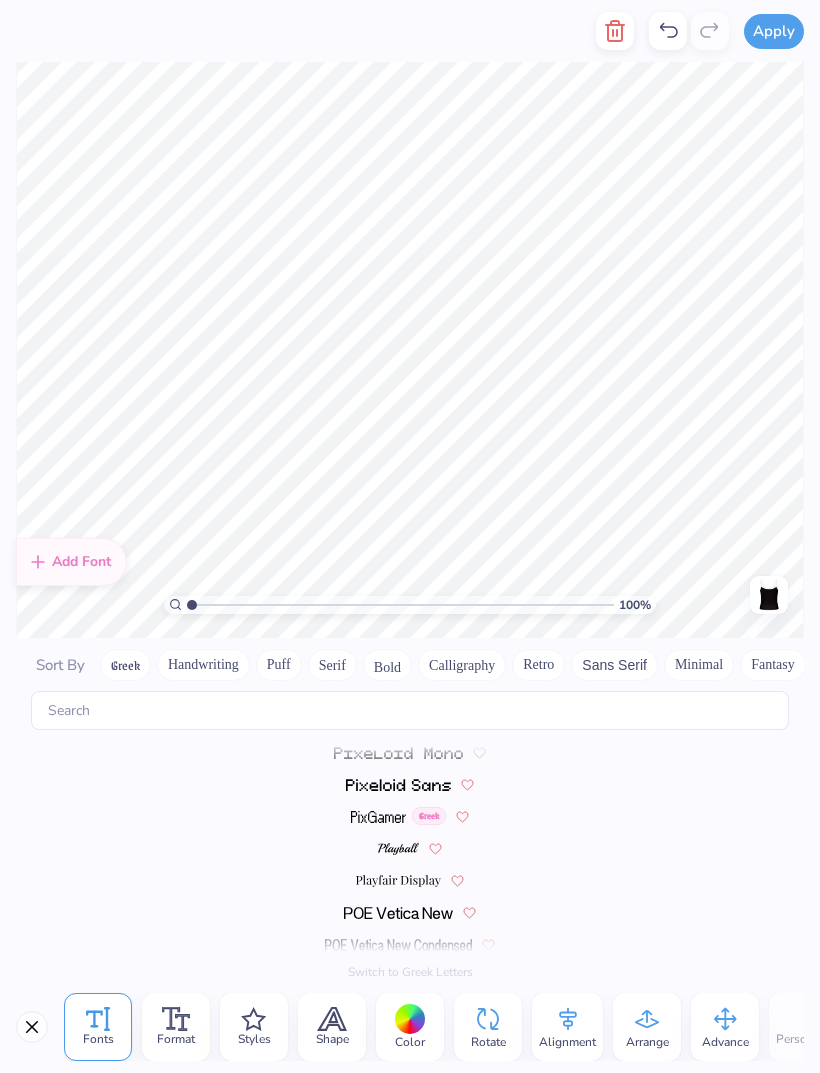 click at bounding box center (400, 605) 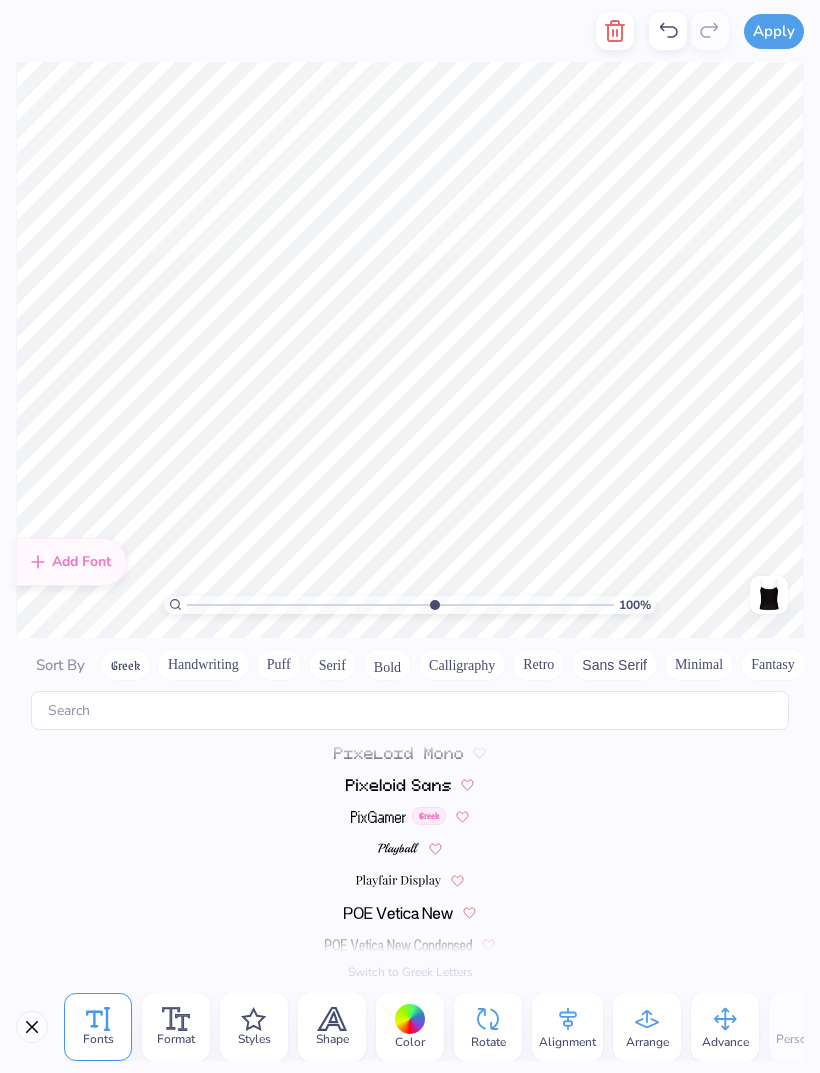 scroll, scrollTop: 8752, scrollLeft: 0, axis: vertical 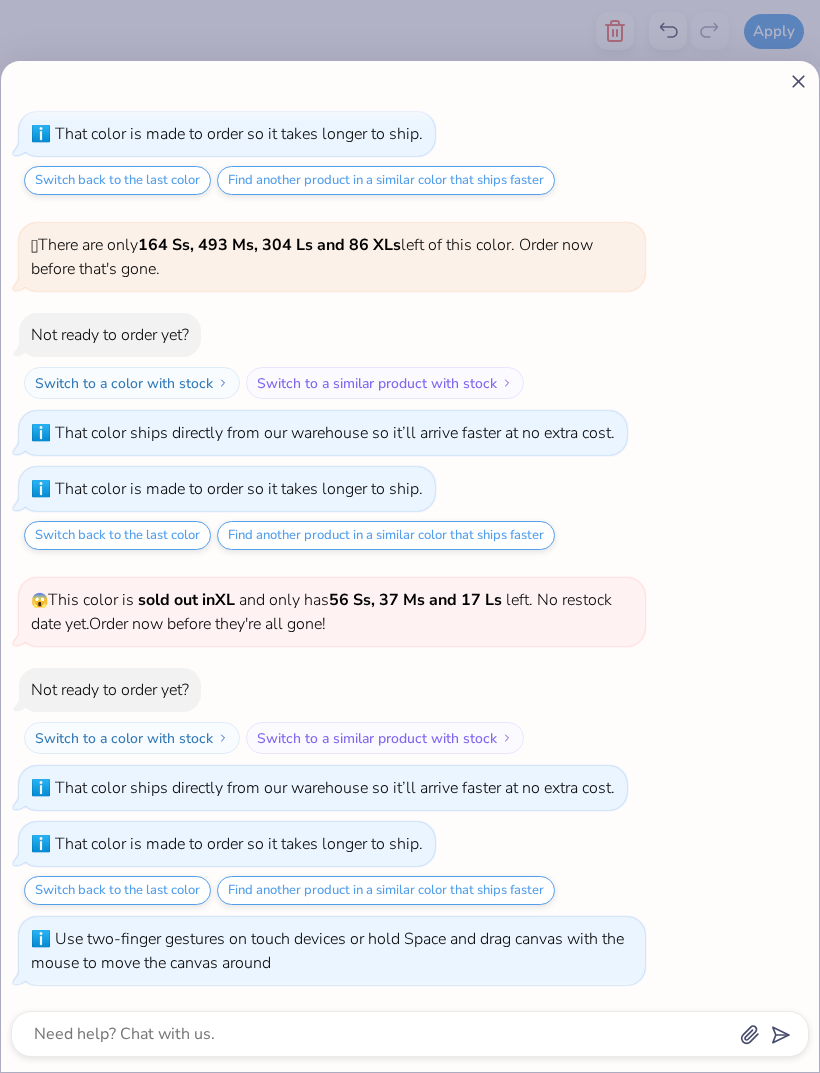 click on "How can we help you? That color is made to order so it takes longer to ship. Switch back to the last color Find another product in a similar color that ships faster 🫣 There are only  164 Ss, 493 Ms, 304 Ls and 86 XLs  left of this color. Order now before that's gone. Not ready to order yet? Switch to a color with stock Switch to a similar product with stock That color ships directly from our warehouse so it’ll arrive faster at no extra cost. That color is made to order so it takes longer to ship. Switch back to the last color Find another product in a similar color that ships faster 😱 This color is   sold out in  XL   and only has  56 Ss, 37 Ms and 17 Ls   left . No restock date yet.  Order now before they're all gone! Not ready to order yet? Switch to a color with stock Switch to a similar product with stock That color ships directly from our warehouse so it’ll arrive faster at no extra cost. That color is made to order so it takes longer to ship. Switch back to the last color" at bounding box center (410, 536) 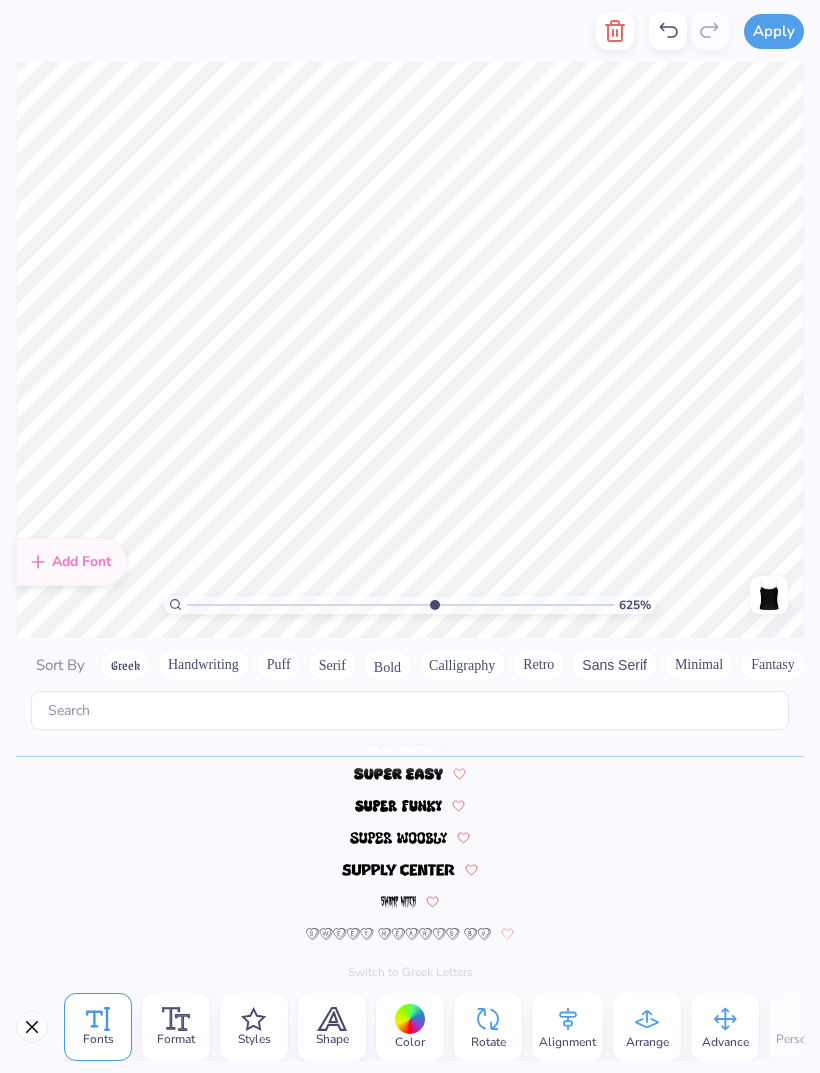 type on "x" 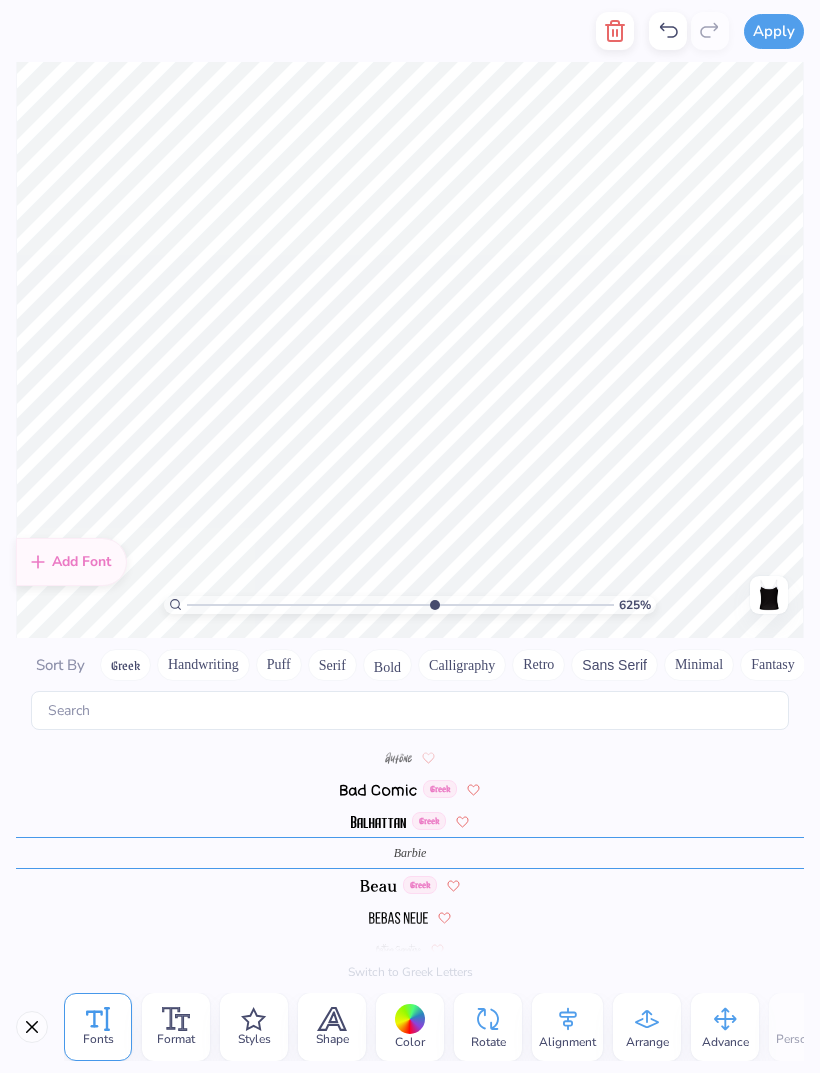 scroll, scrollTop: 816, scrollLeft: 0, axis: vertical 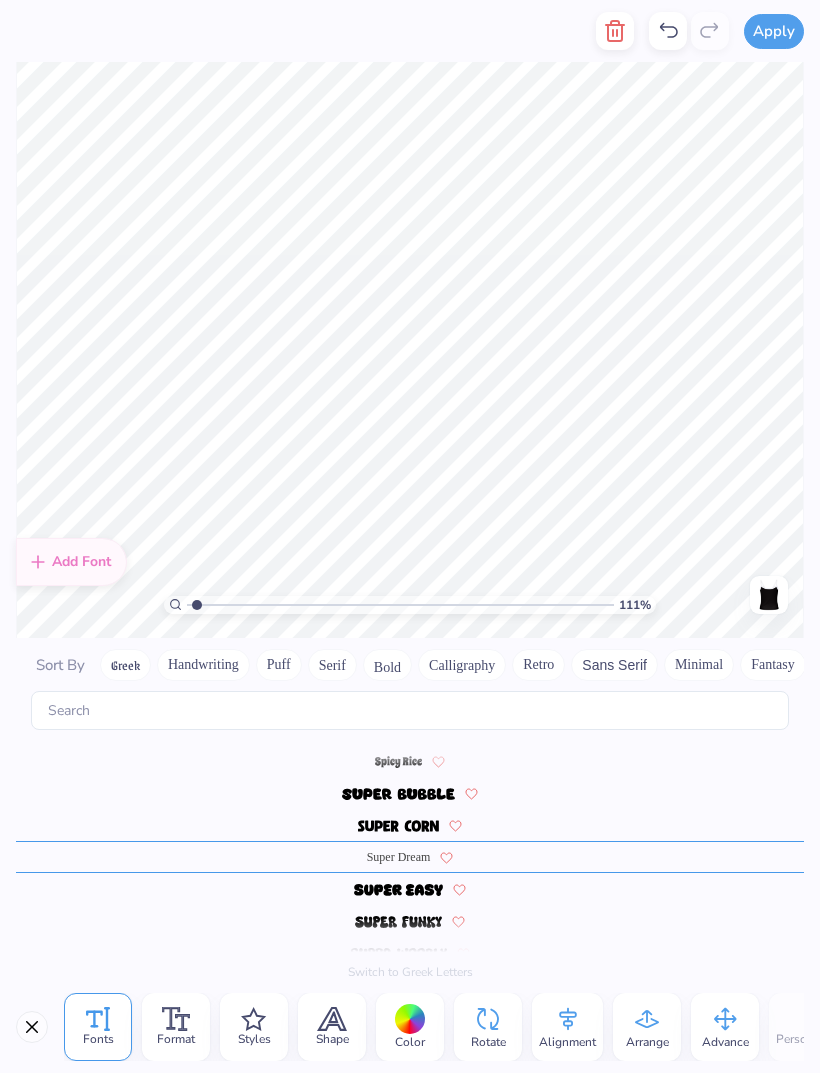 click 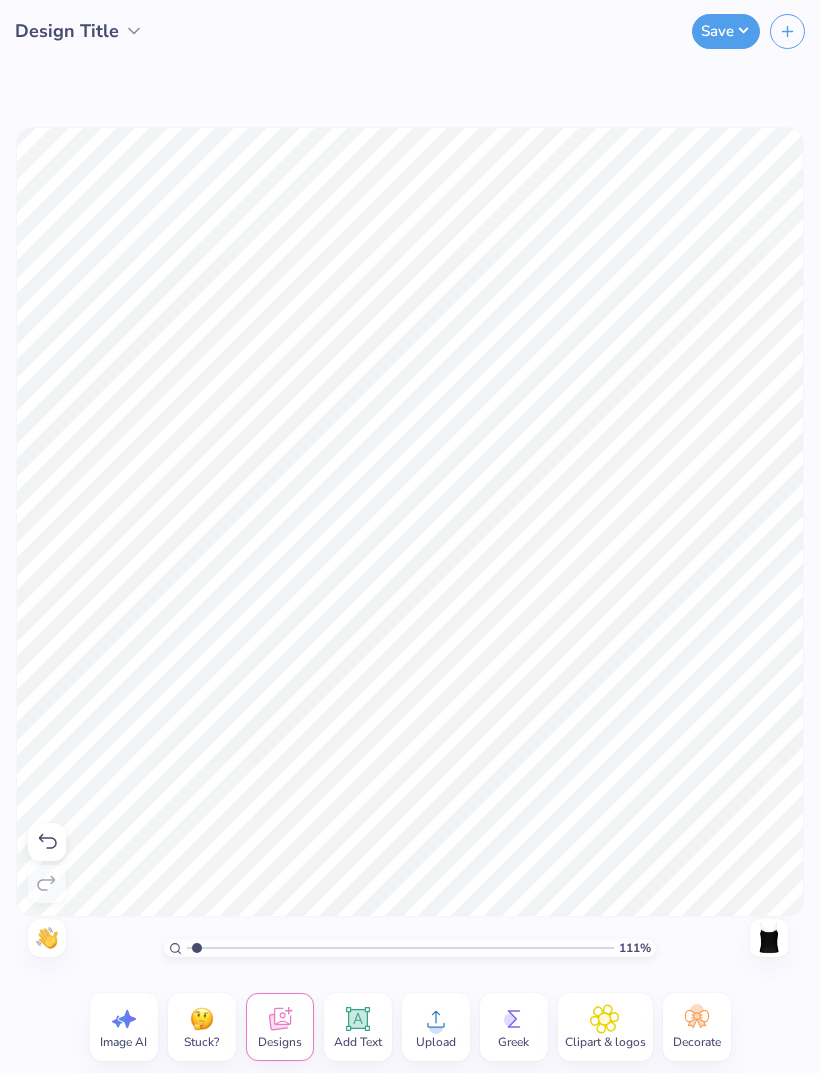 type on "1.10875953194894" 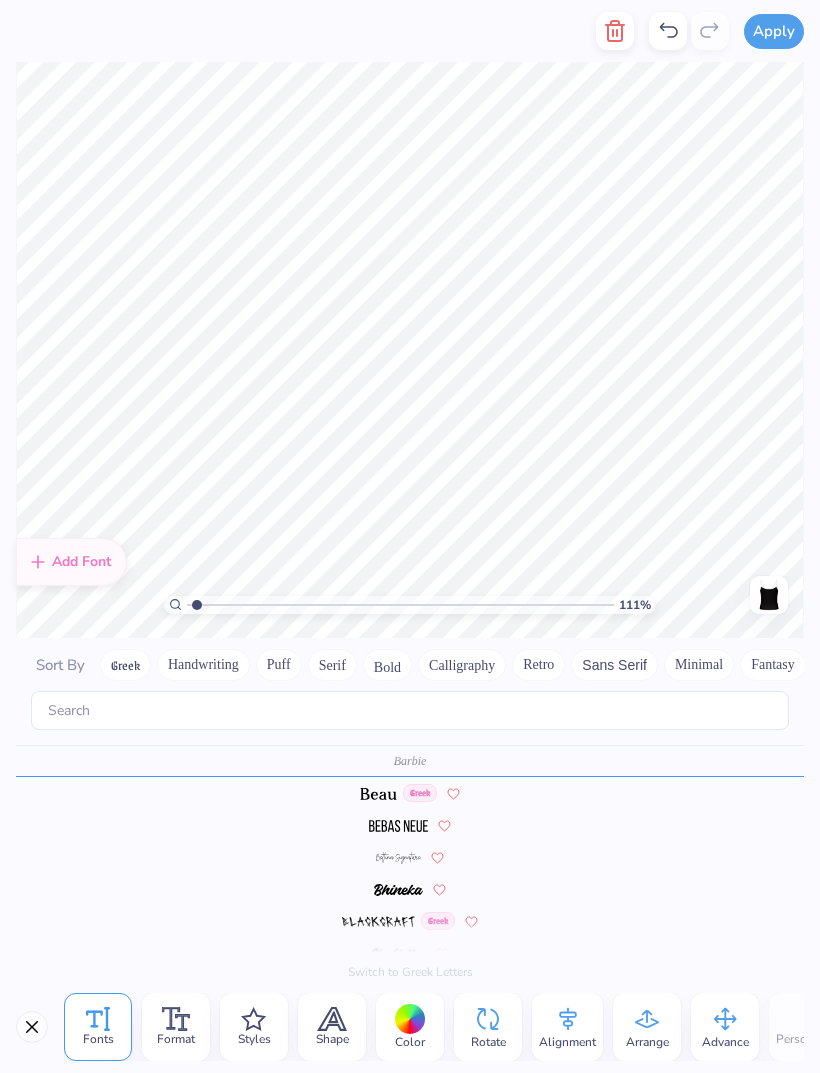 scroll, scrollTop: 816, scrollLeft: 0, axis: vertical 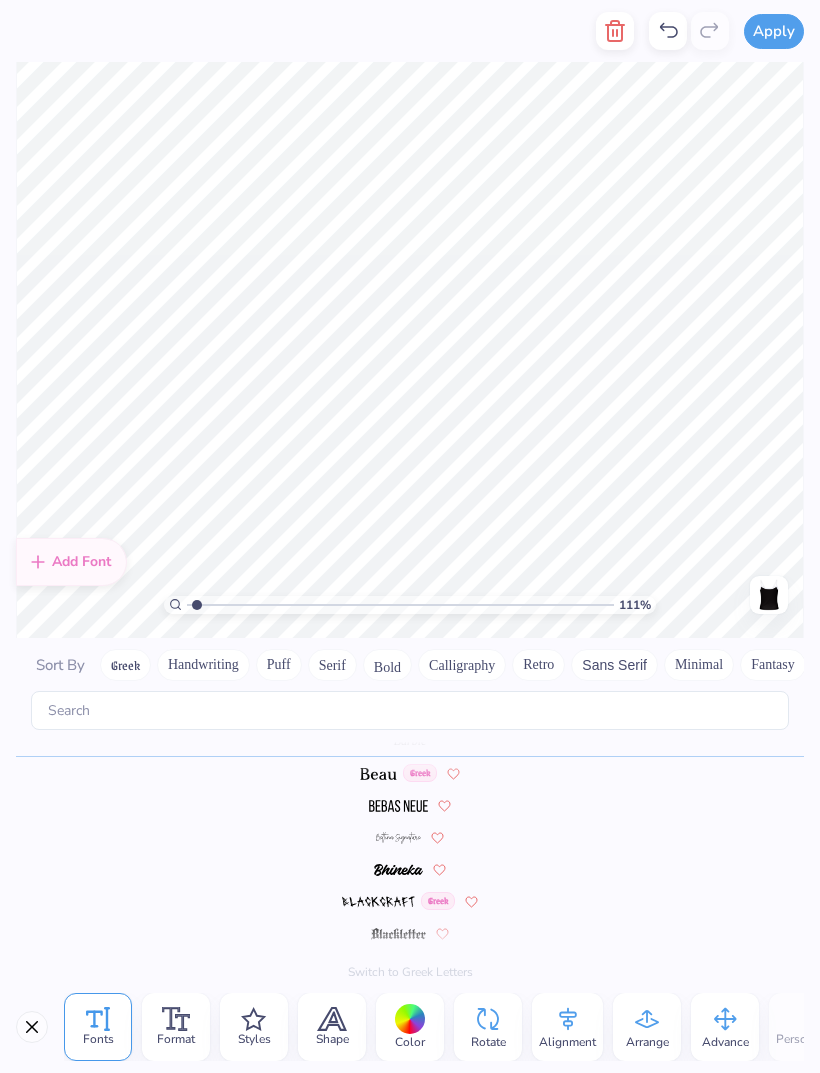 type on "Alpha sigma Delta" 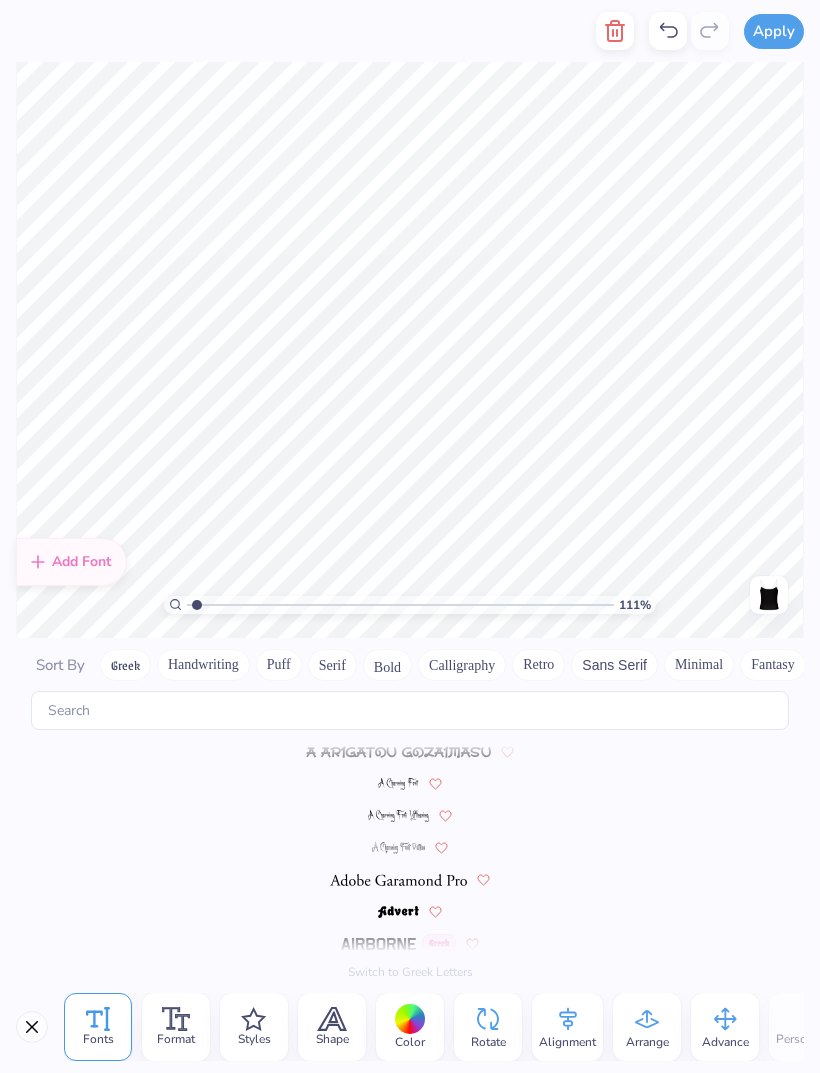 scroll, scrollTop: 816, scrollLeft: 0, axis: vertical 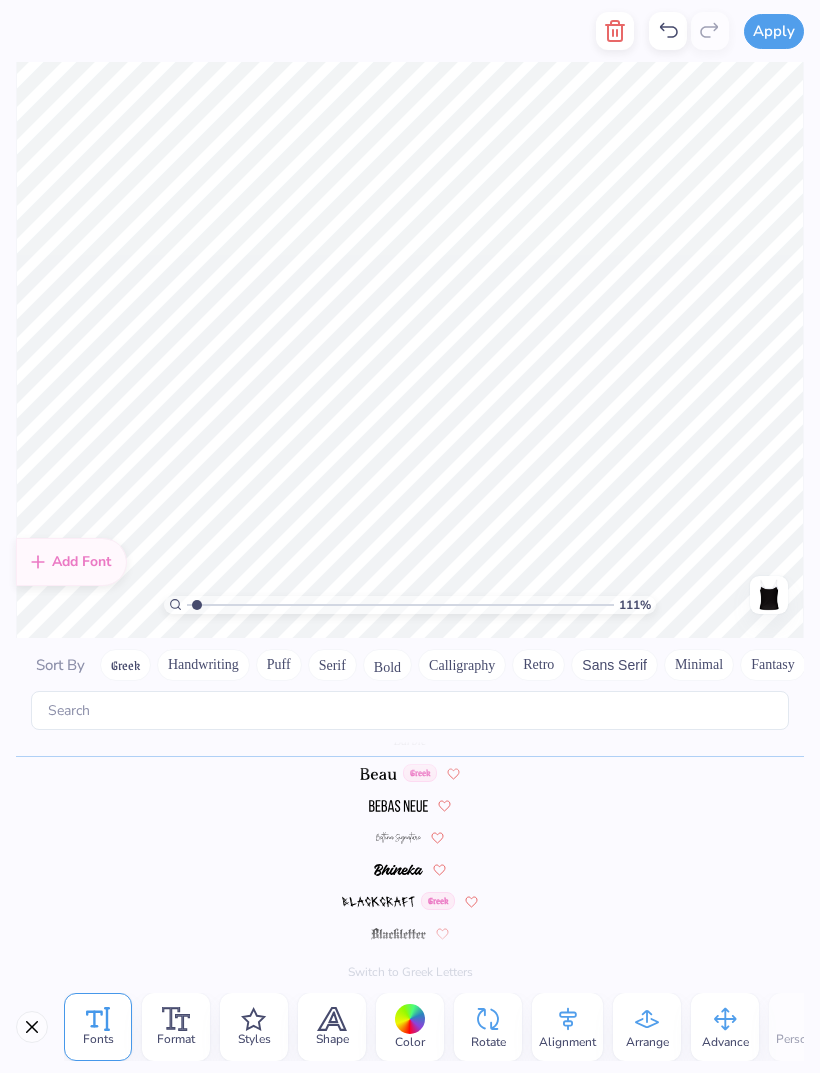 type on "1.10875953194894" 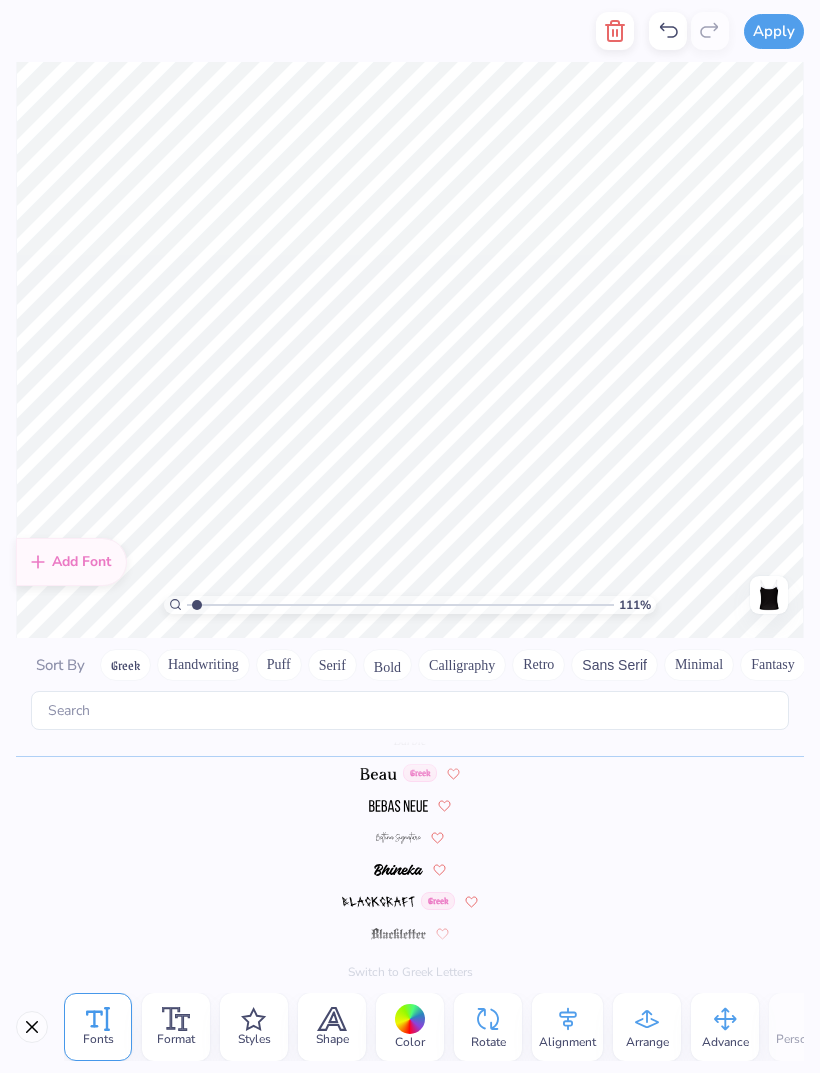 scroll, scrollTop: 1, scrollLeft: 3, axis: both 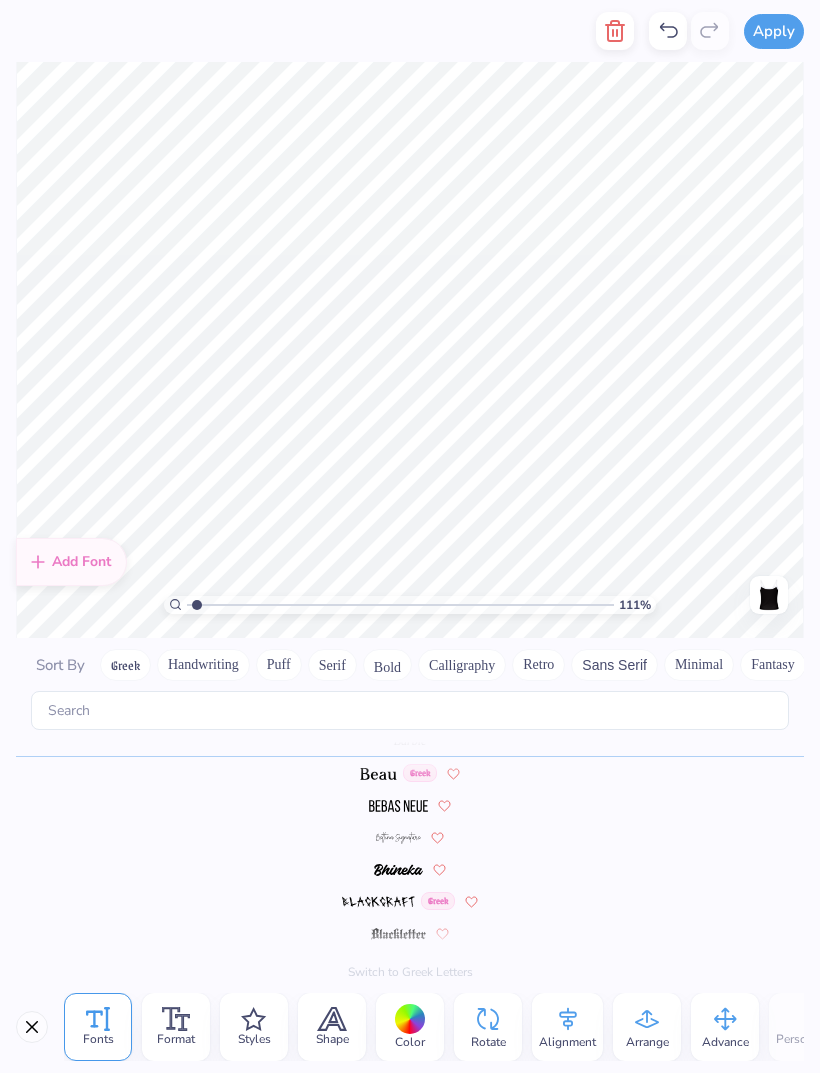 type on "1.10875953194894" 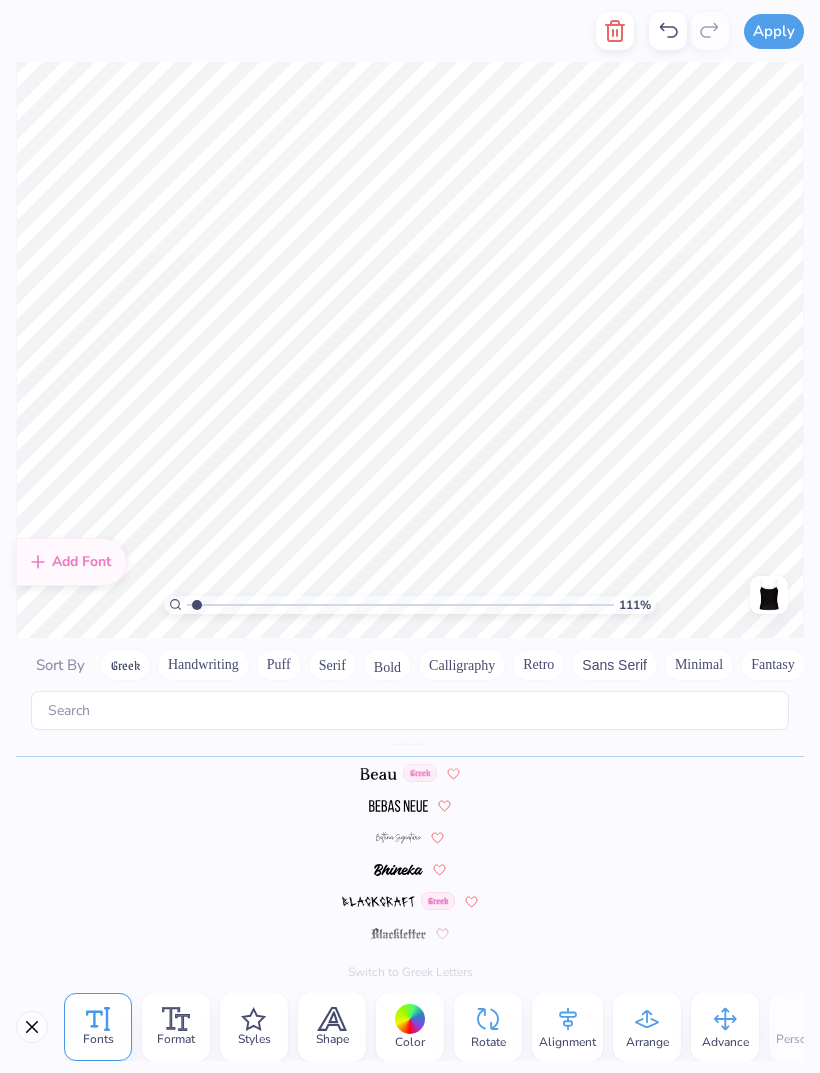 scroll, scrollTop: 1, scrollLeft: 11, axis: both 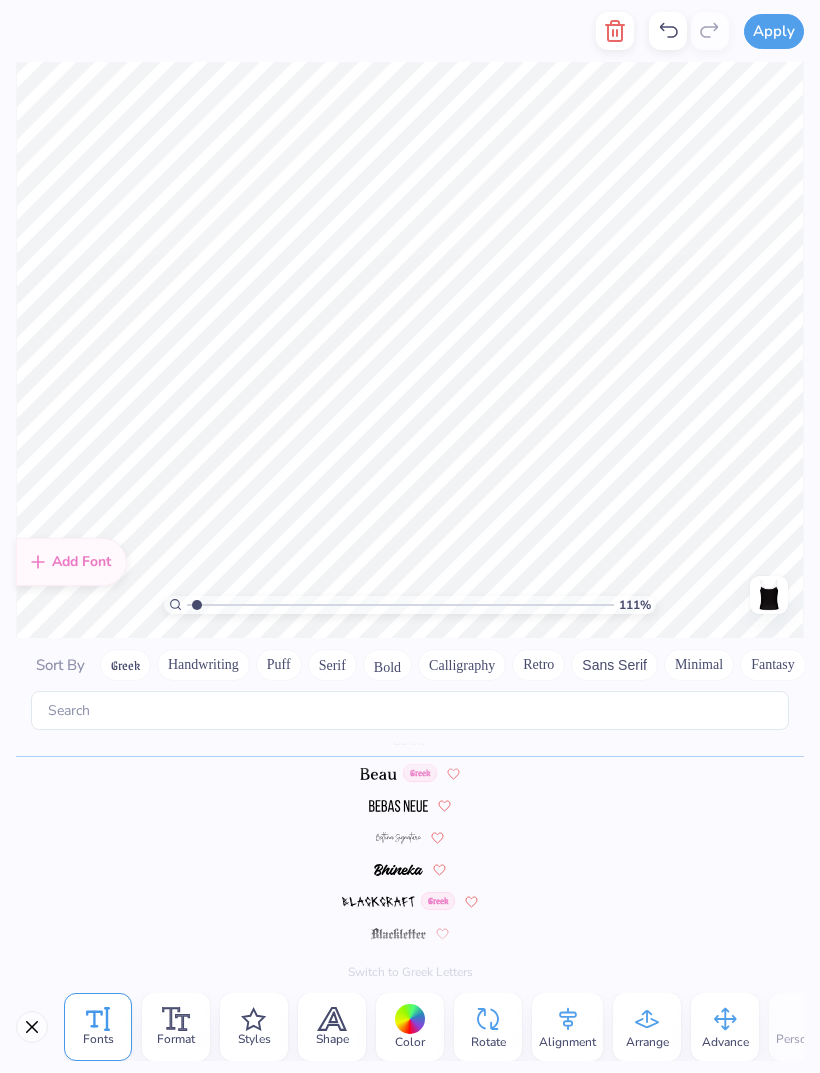 type on "1.10875953194894" 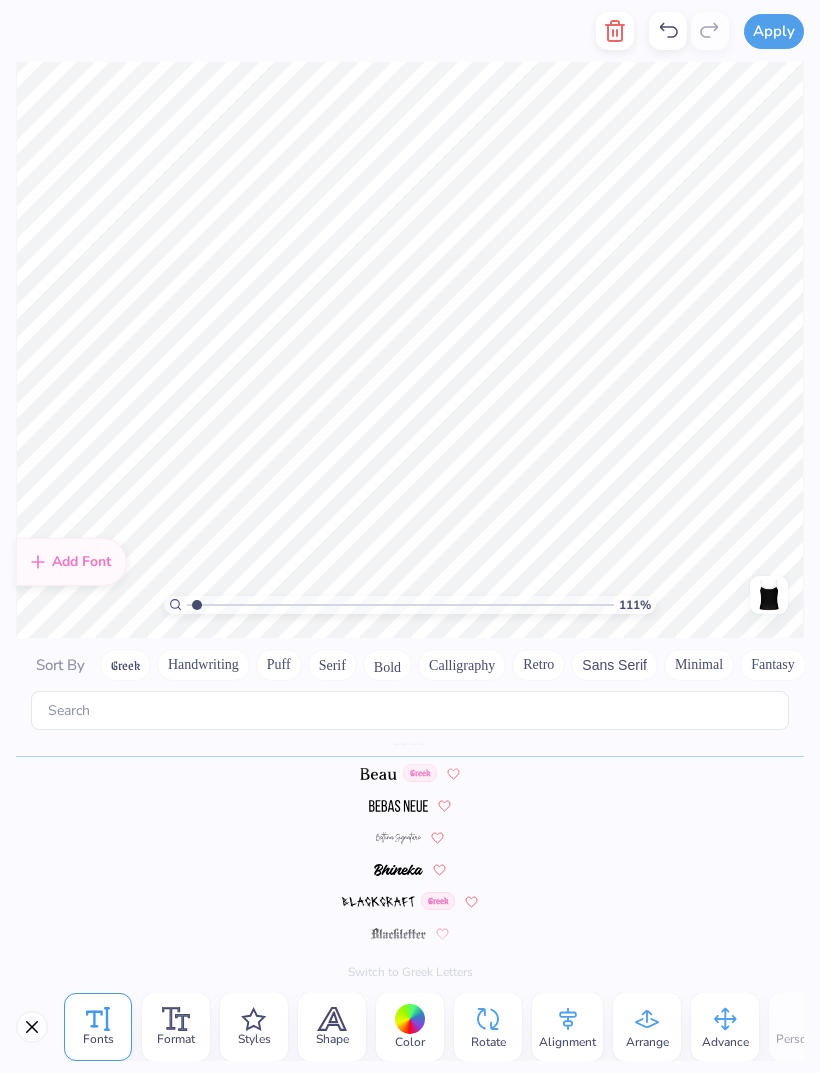 scroll, scrollTop: 1, scrollLeft: 4, axis: both 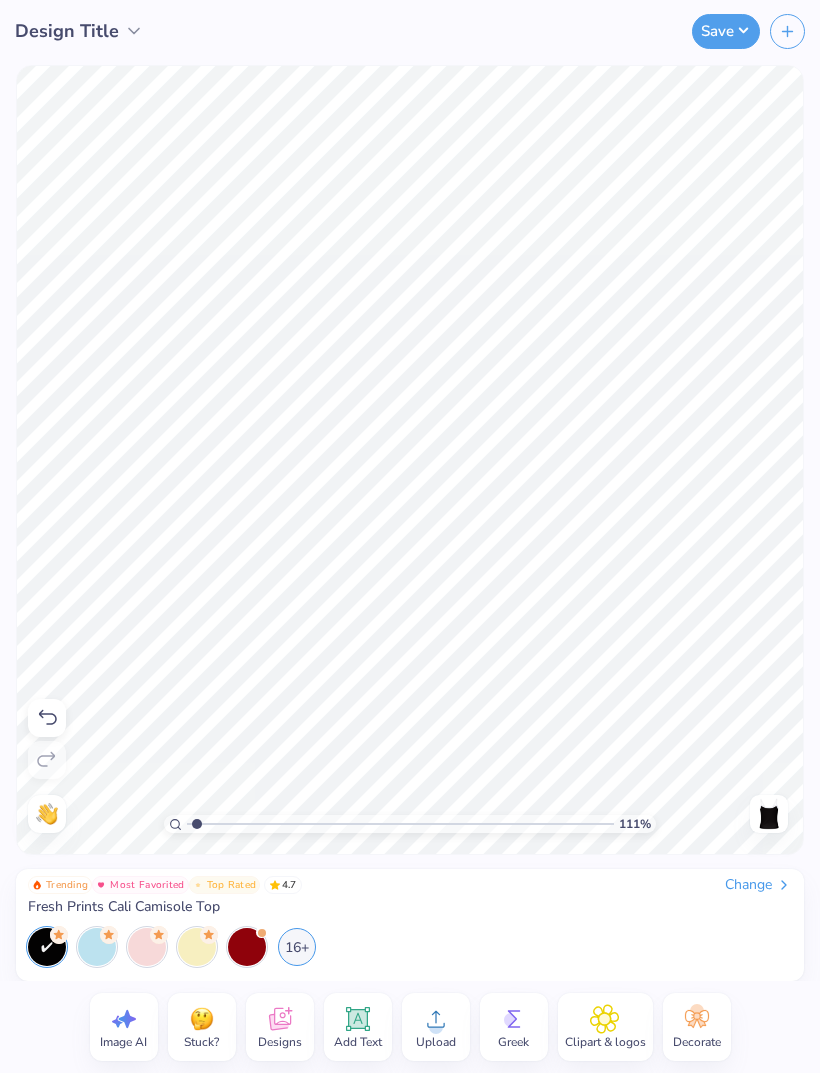 click at bounding box center (769, 814) 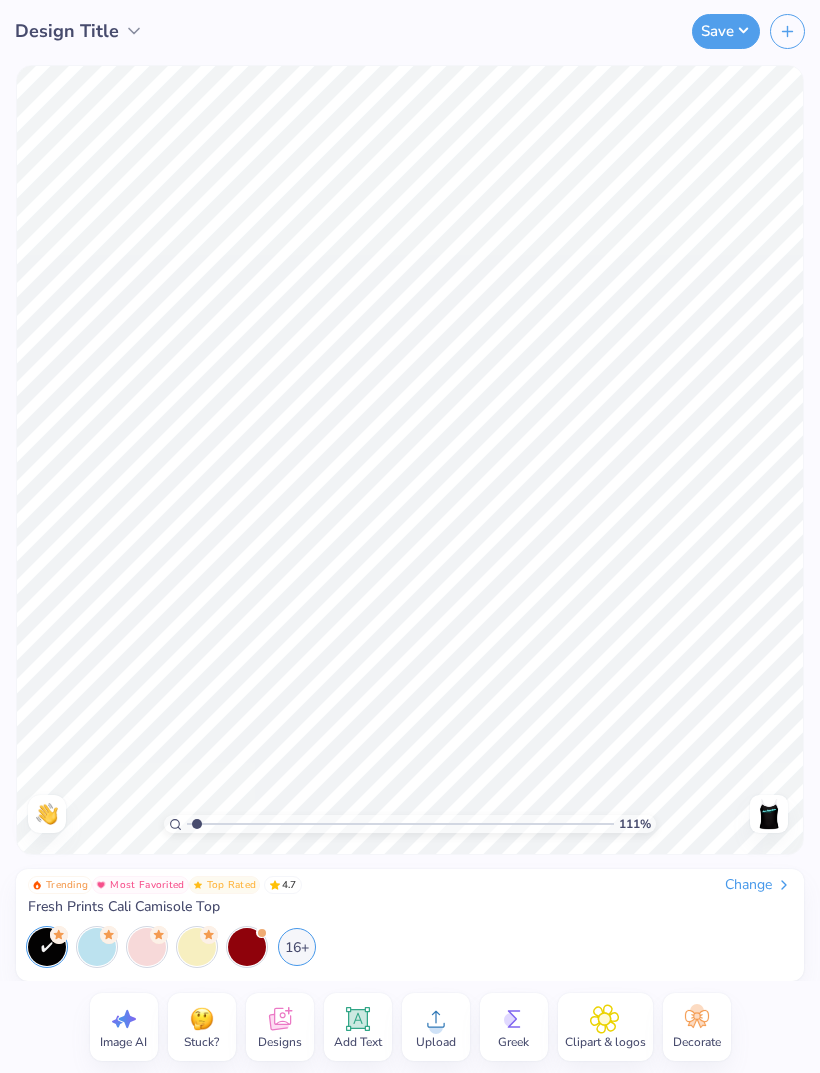 click at bounding box center [769, 814] 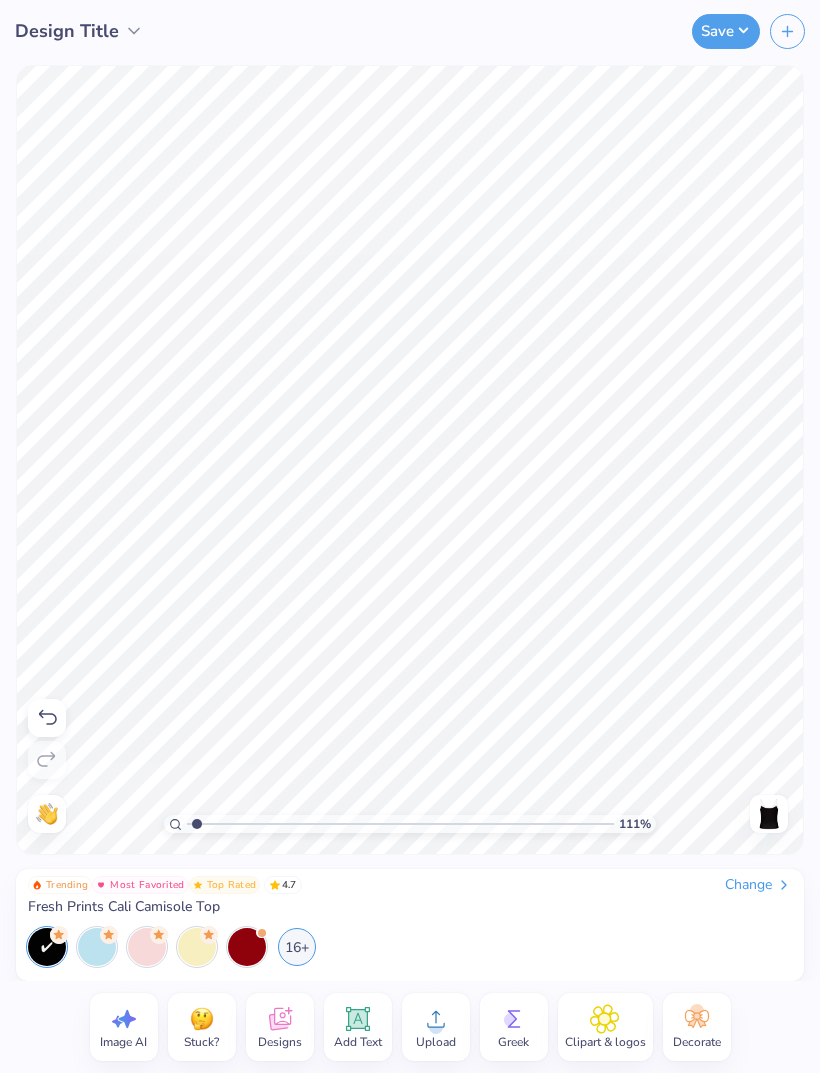 click at bounding box center [147, 947] 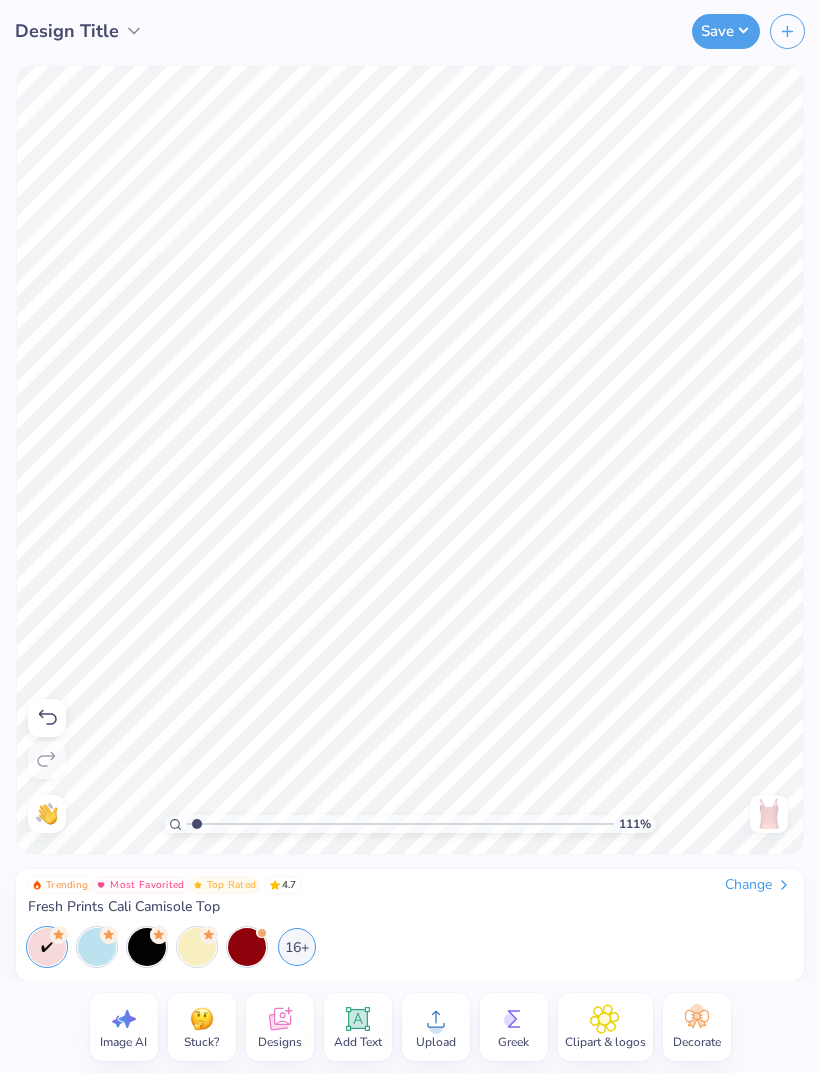 click 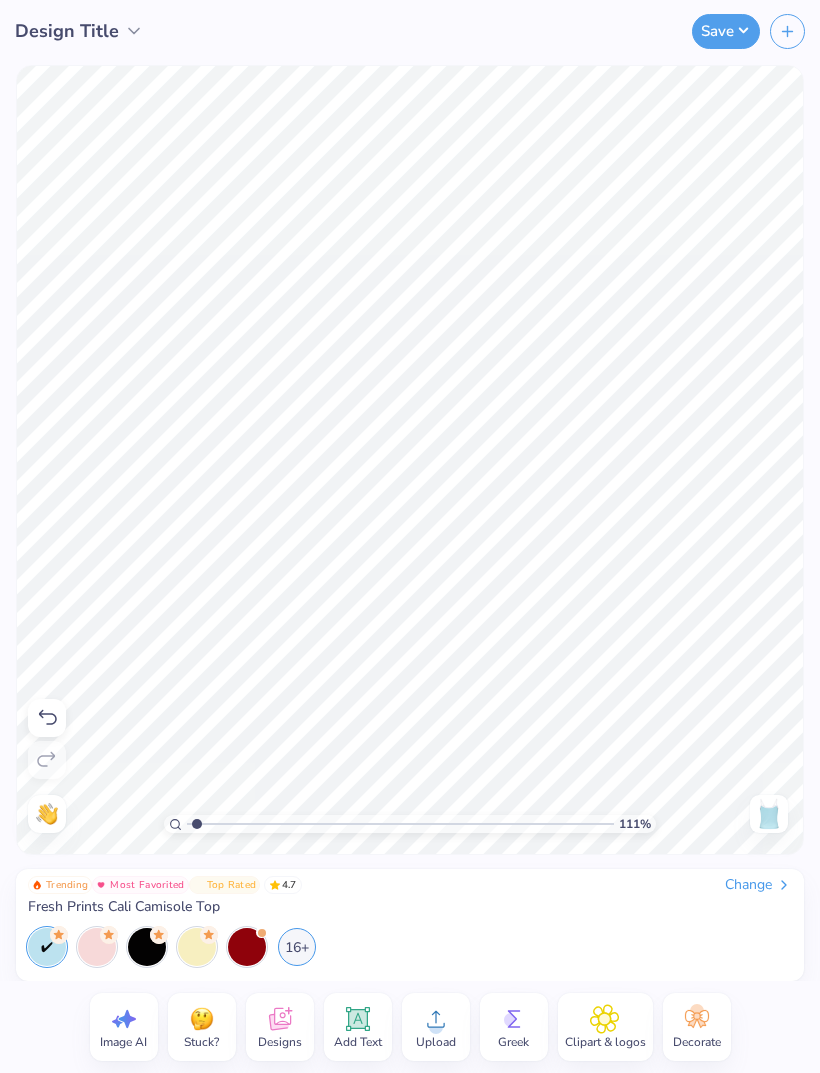 click 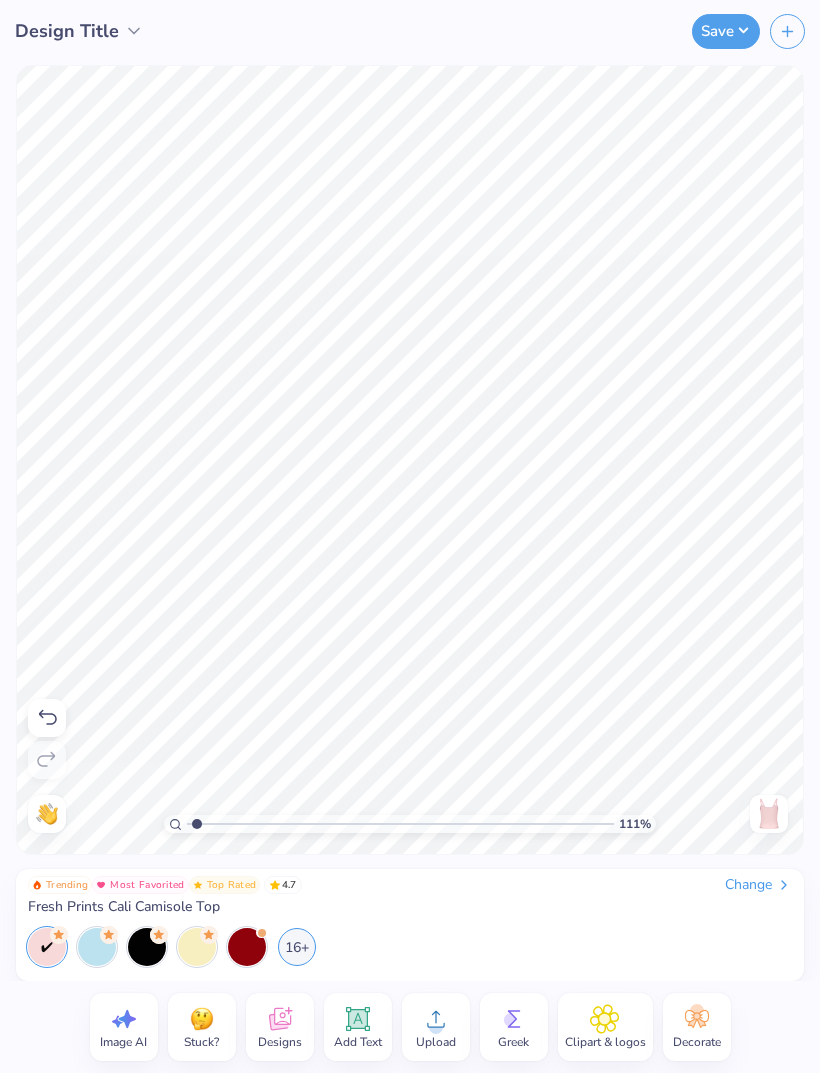 click 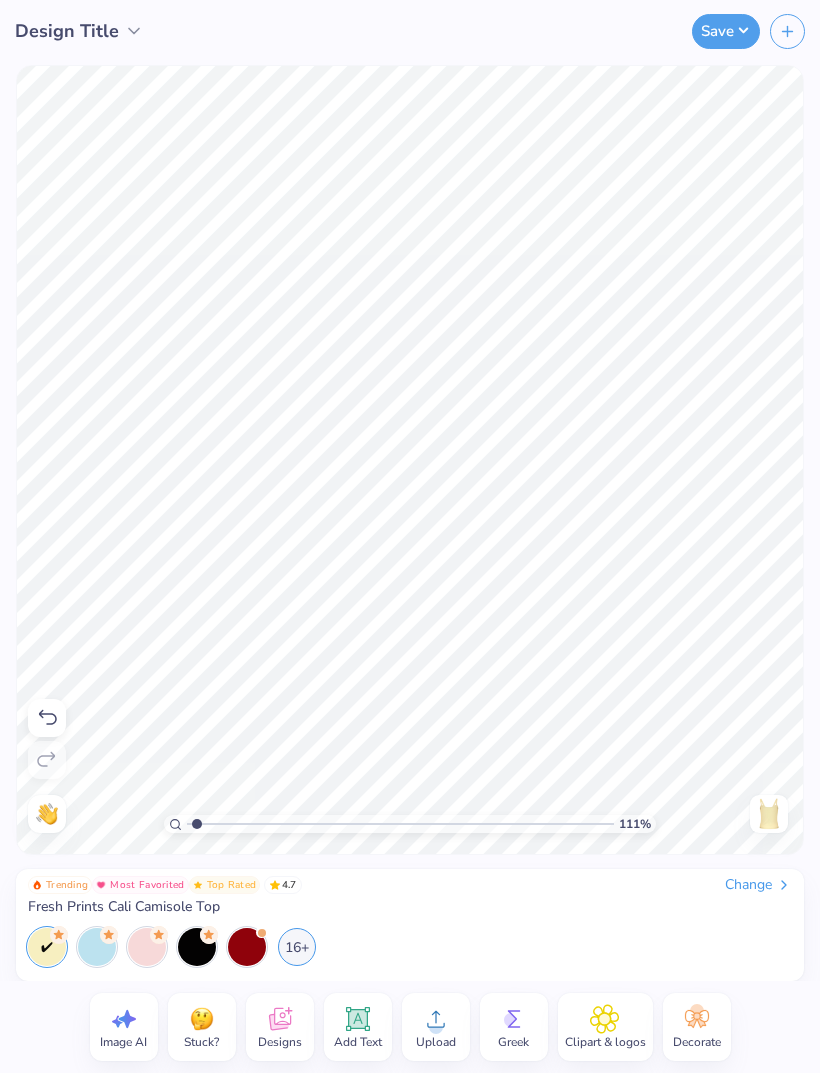 click on "16+" at bounding box center [297, 947] 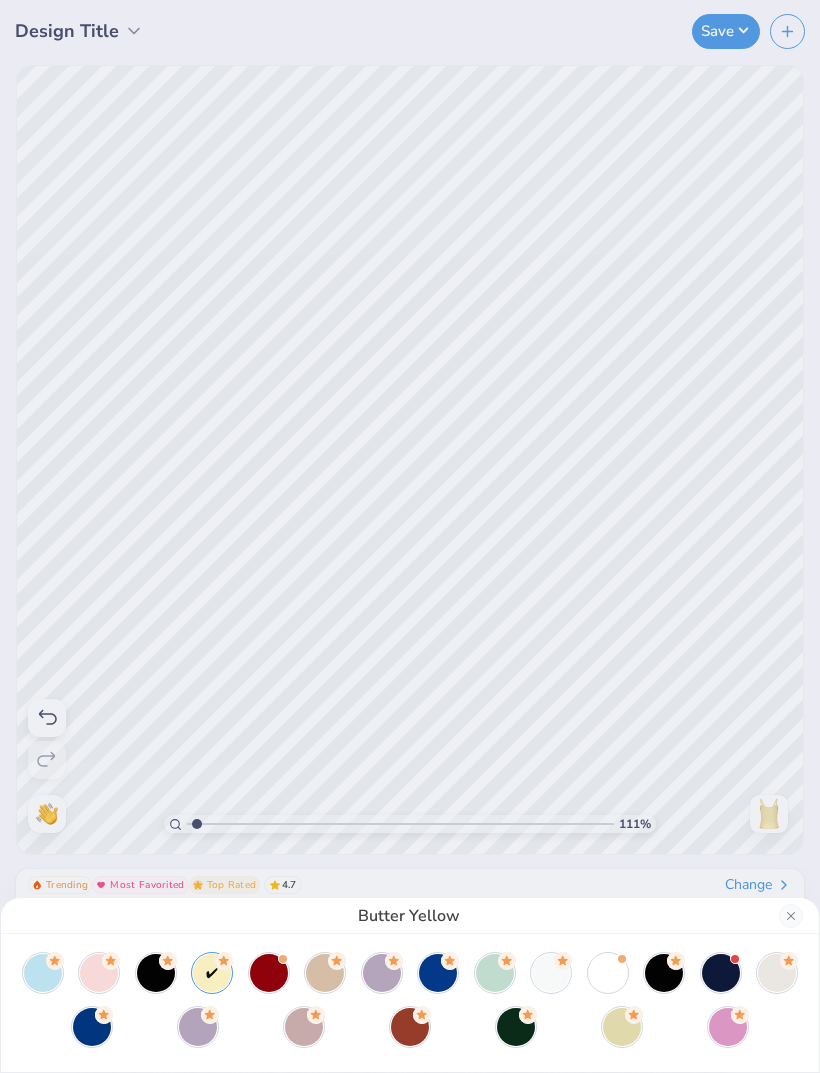 click at bounding box center (410, 1000) 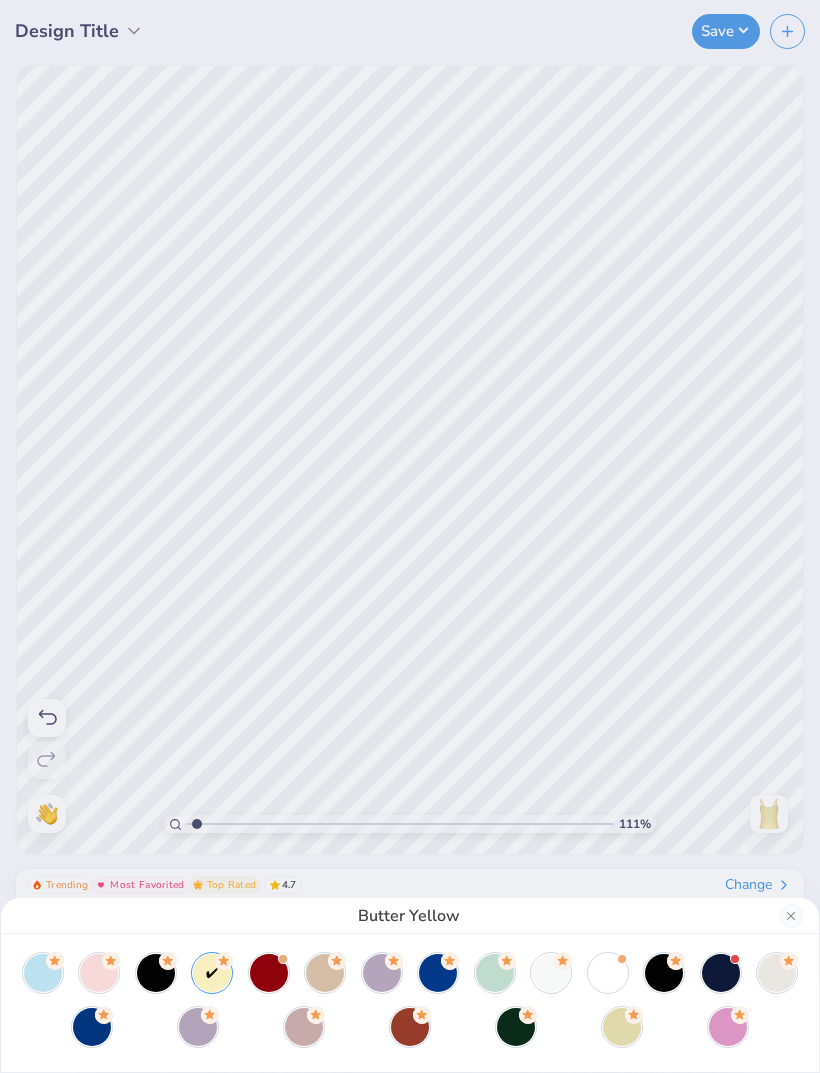 click at bounding box center [304, 1027] 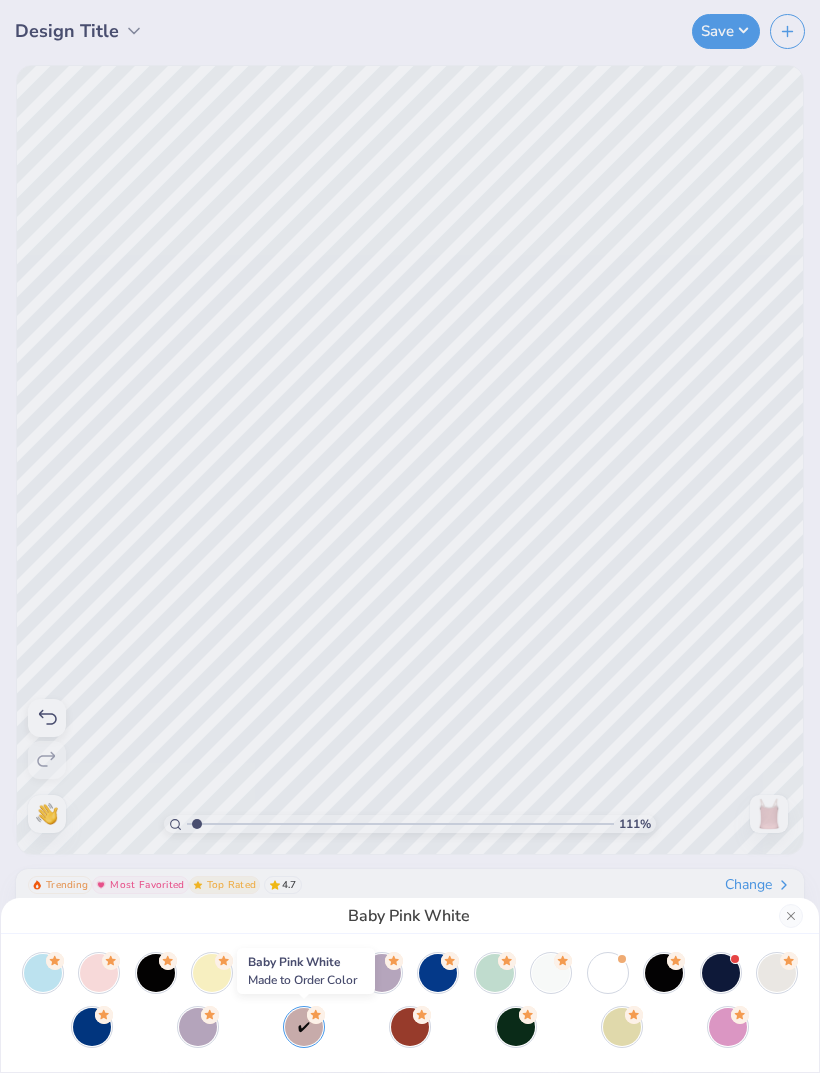 click at bounding box center (622, 1027) 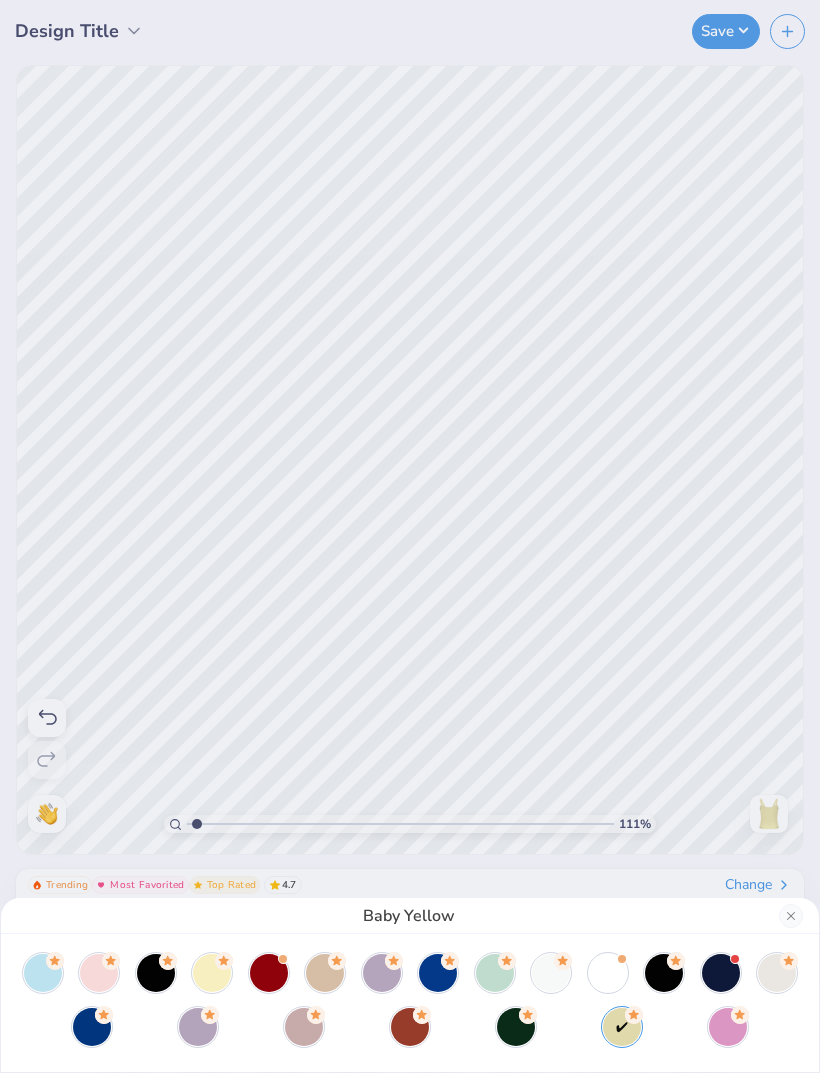click 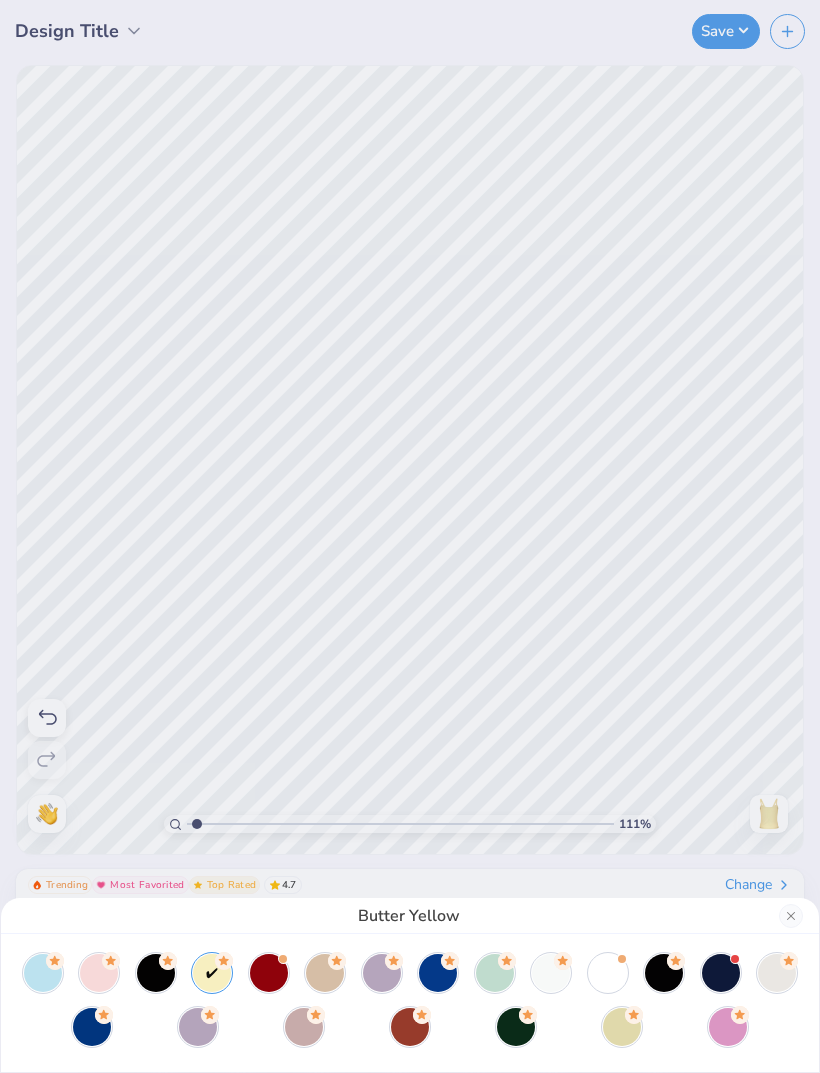 click at bounding box center [92, 1027] 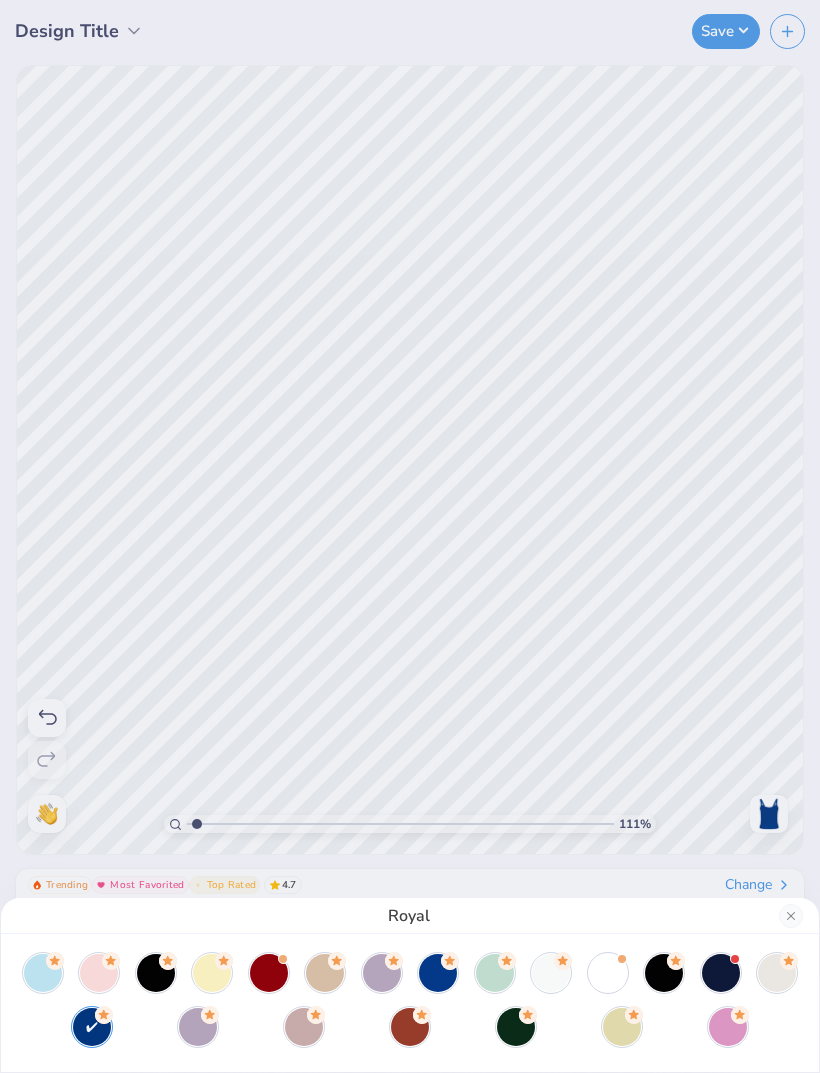 click at bounding box center [438, 973] 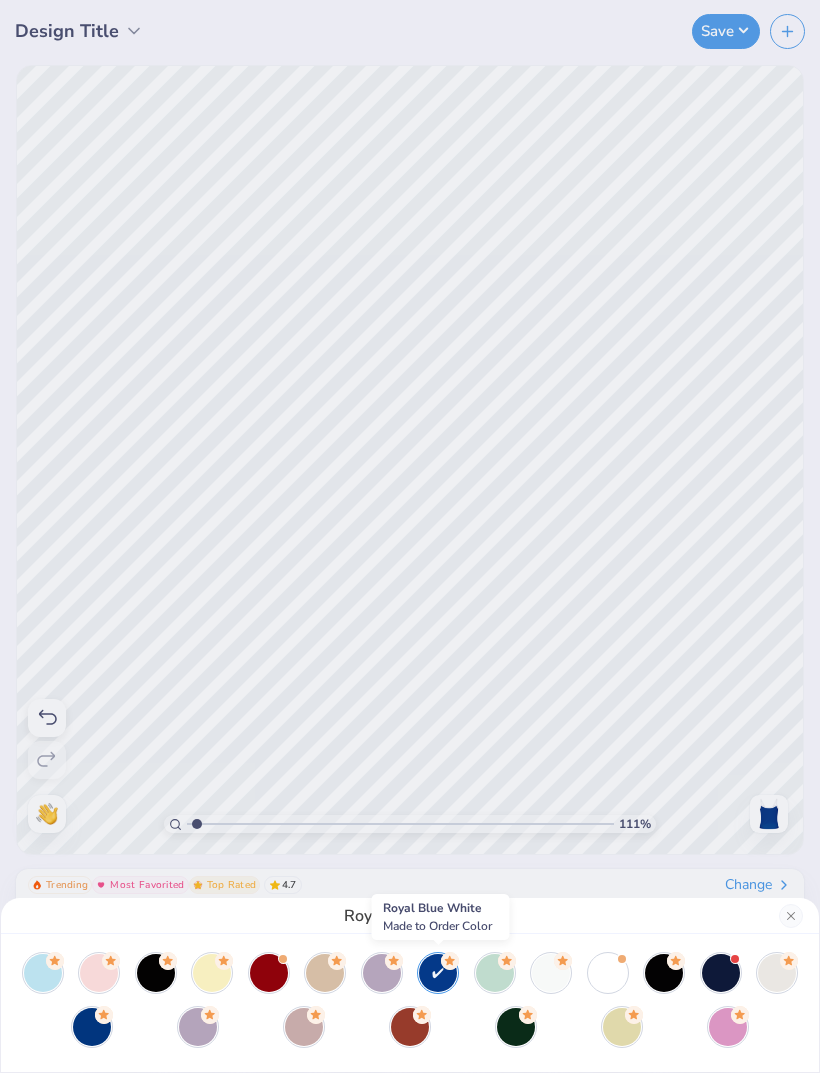 click at bounding box center [495, 973] 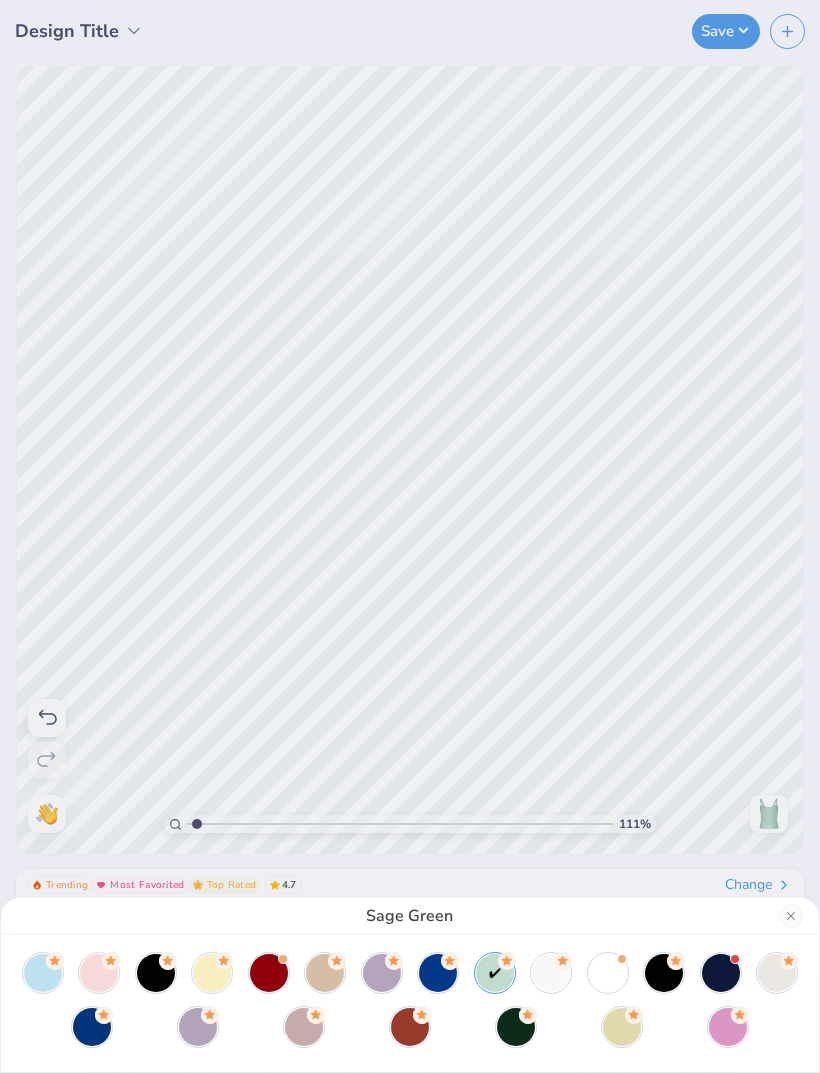 click at bounding box center (438, 973) 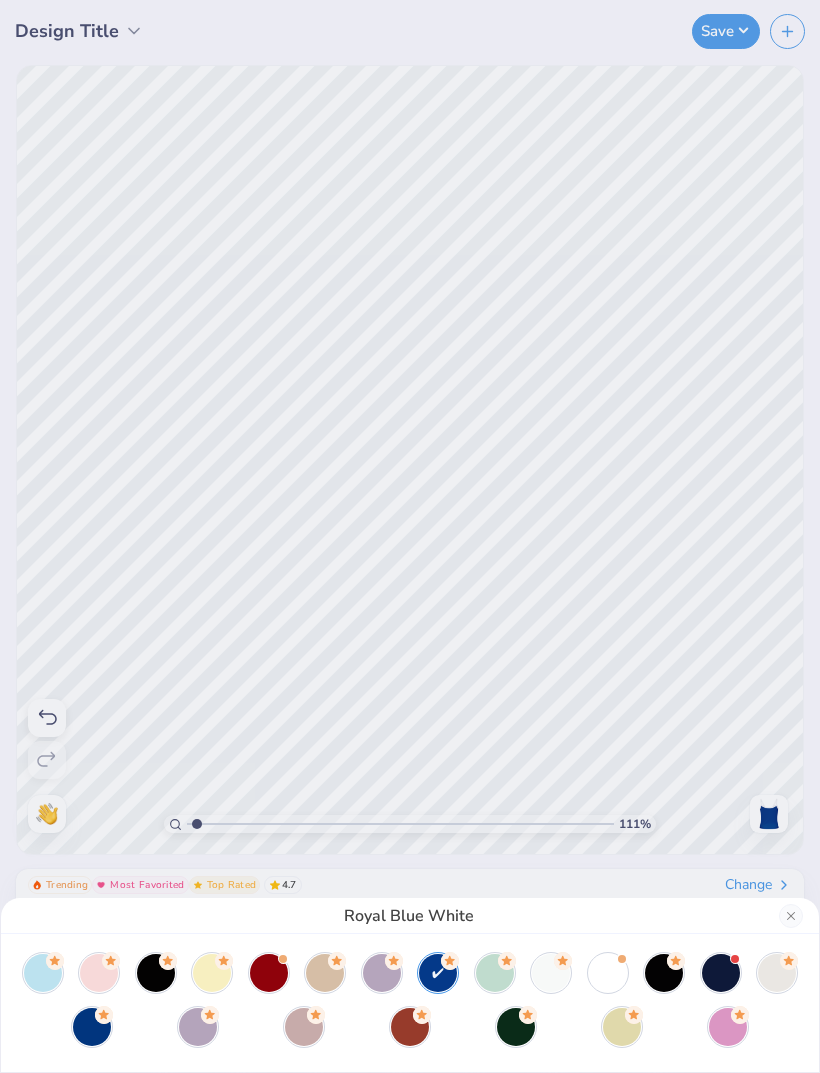 click at bounding box center (325, 973) 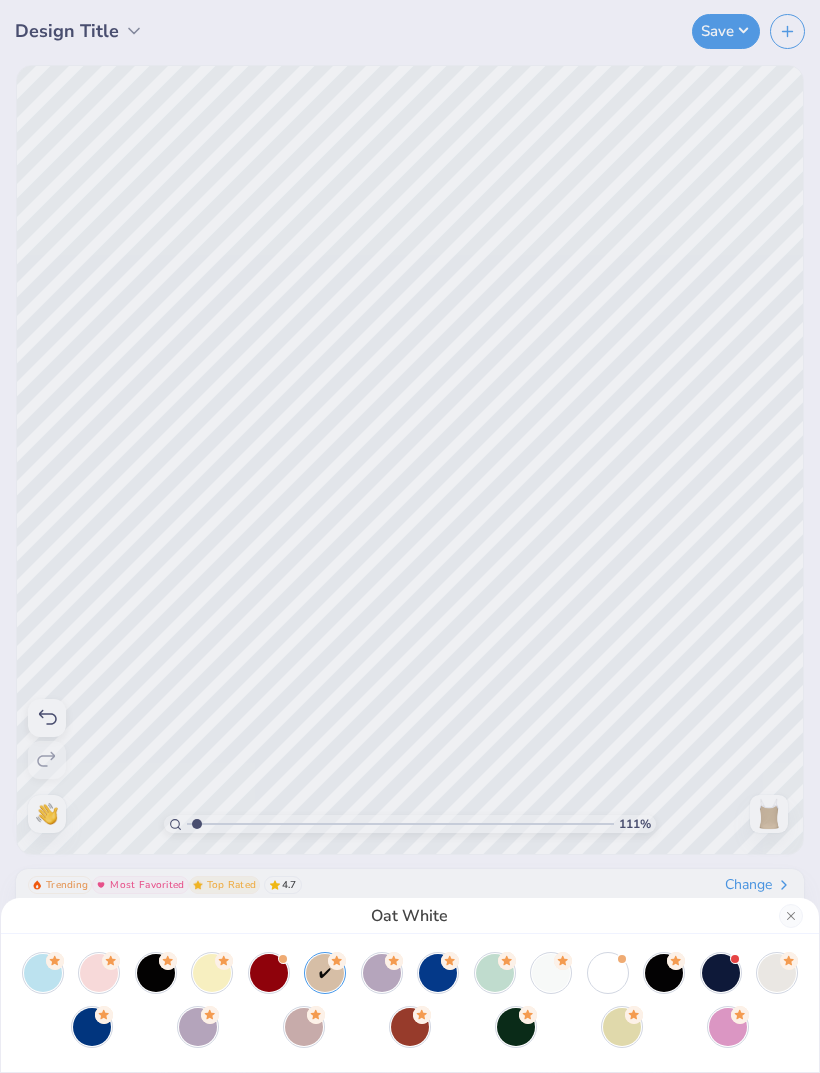 click at bounding box center [410, 1003] 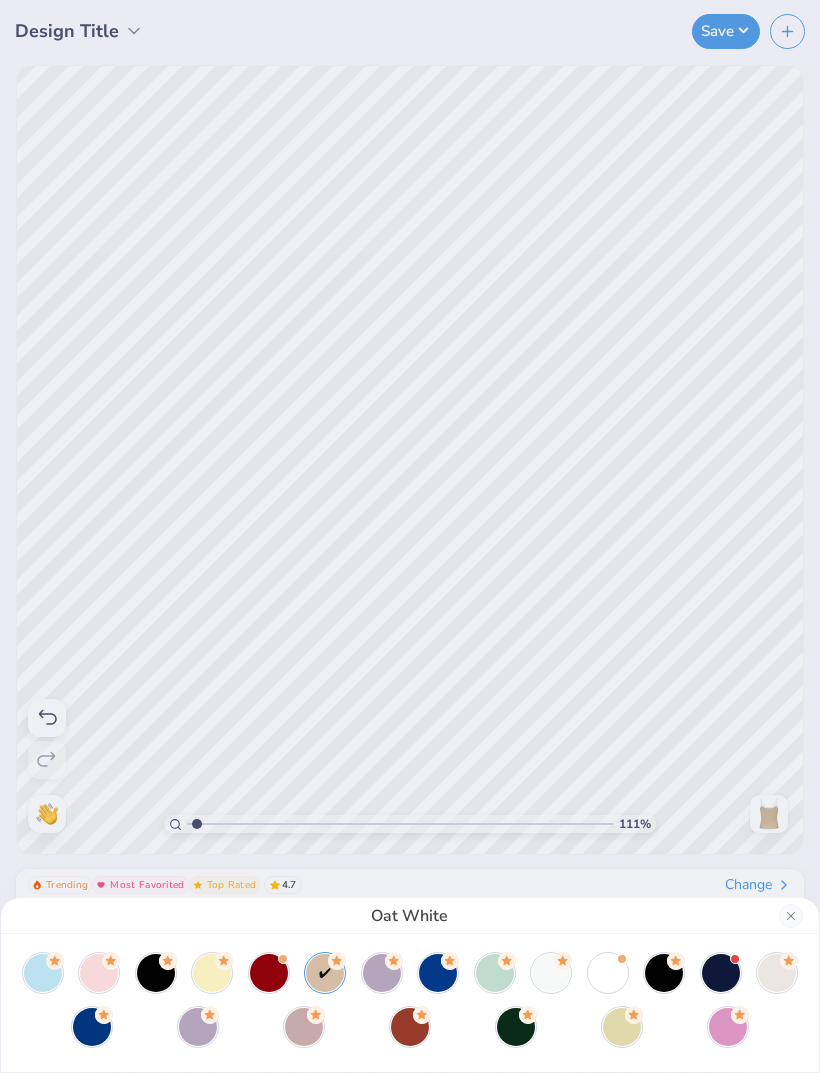 click at bounding box center [269, 973] 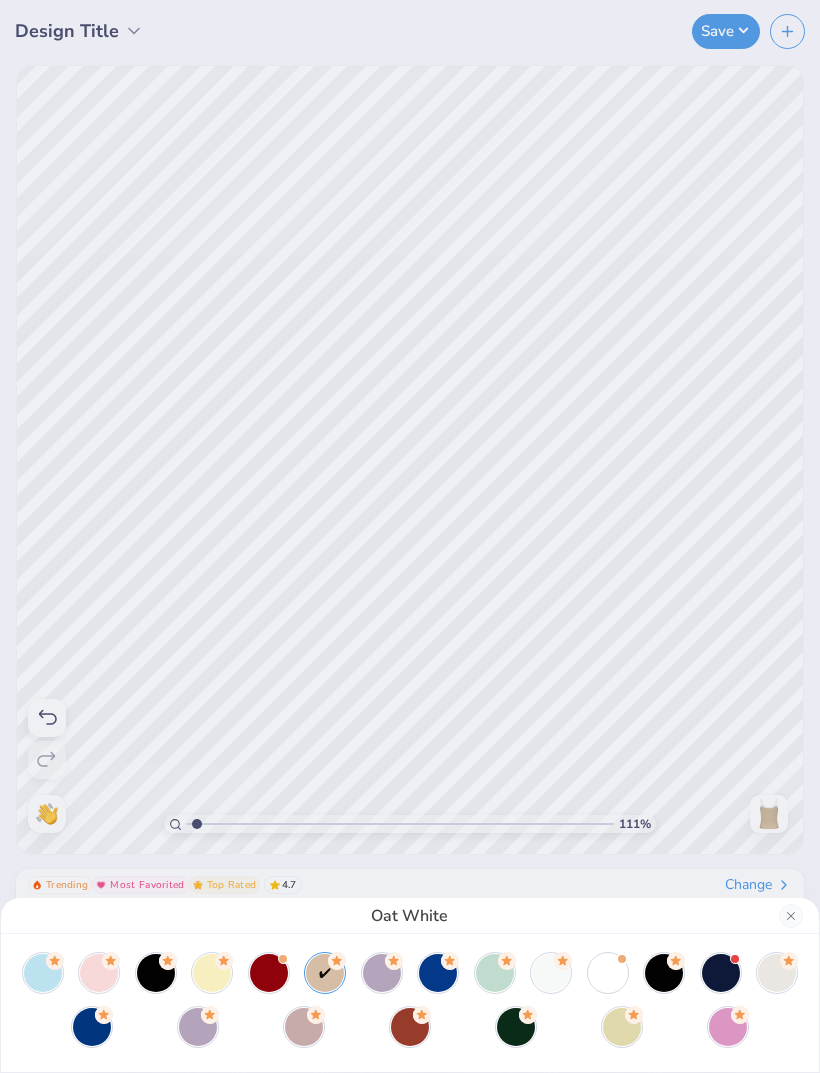 type on "1.10875953194894" 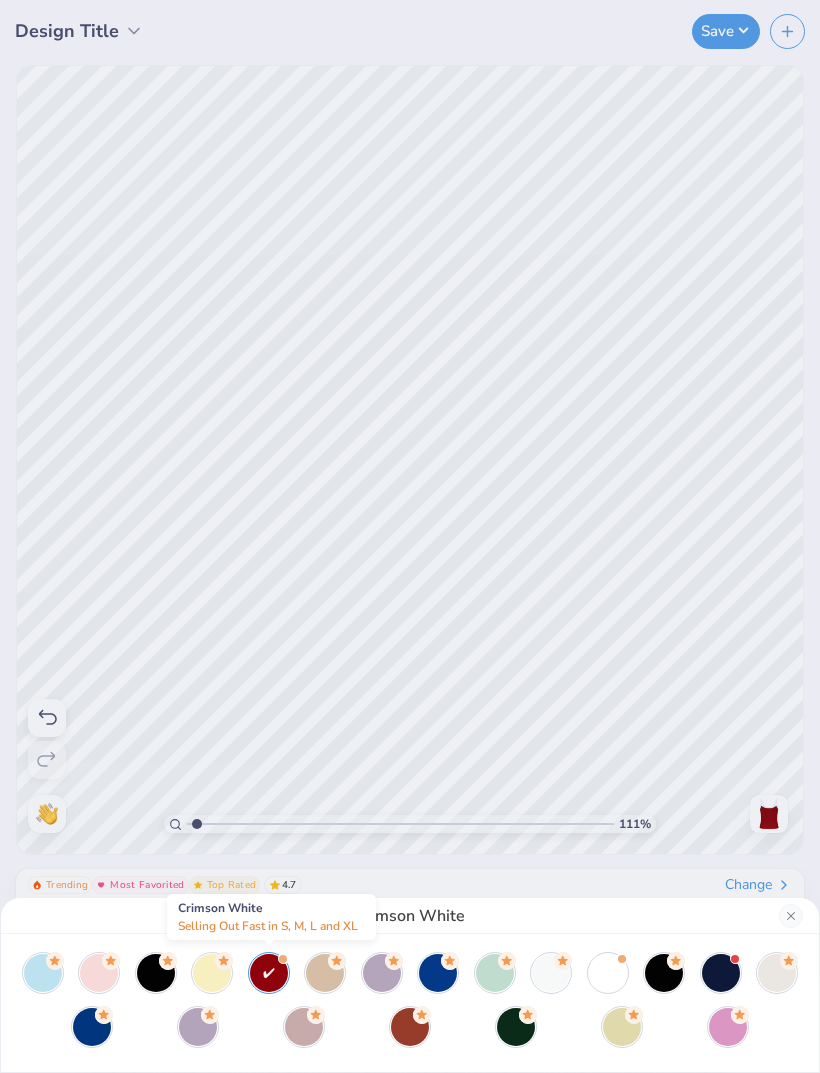 type on "x" 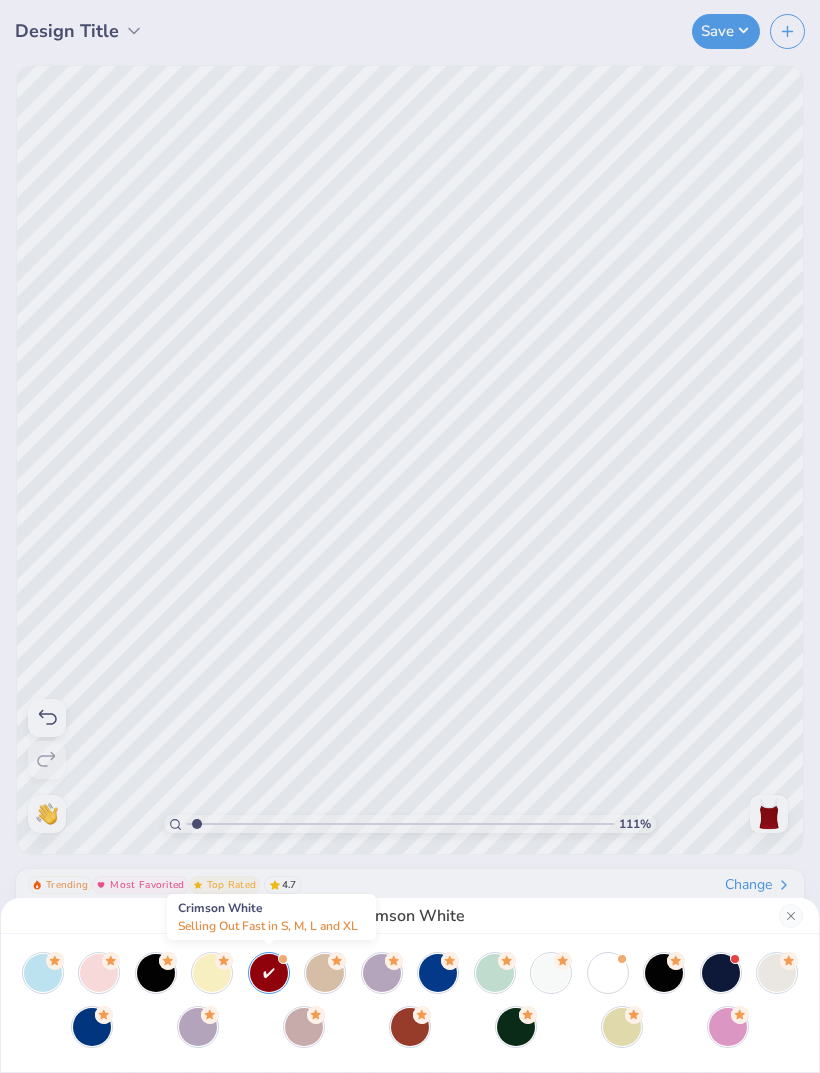 type on "1.10875953194894" 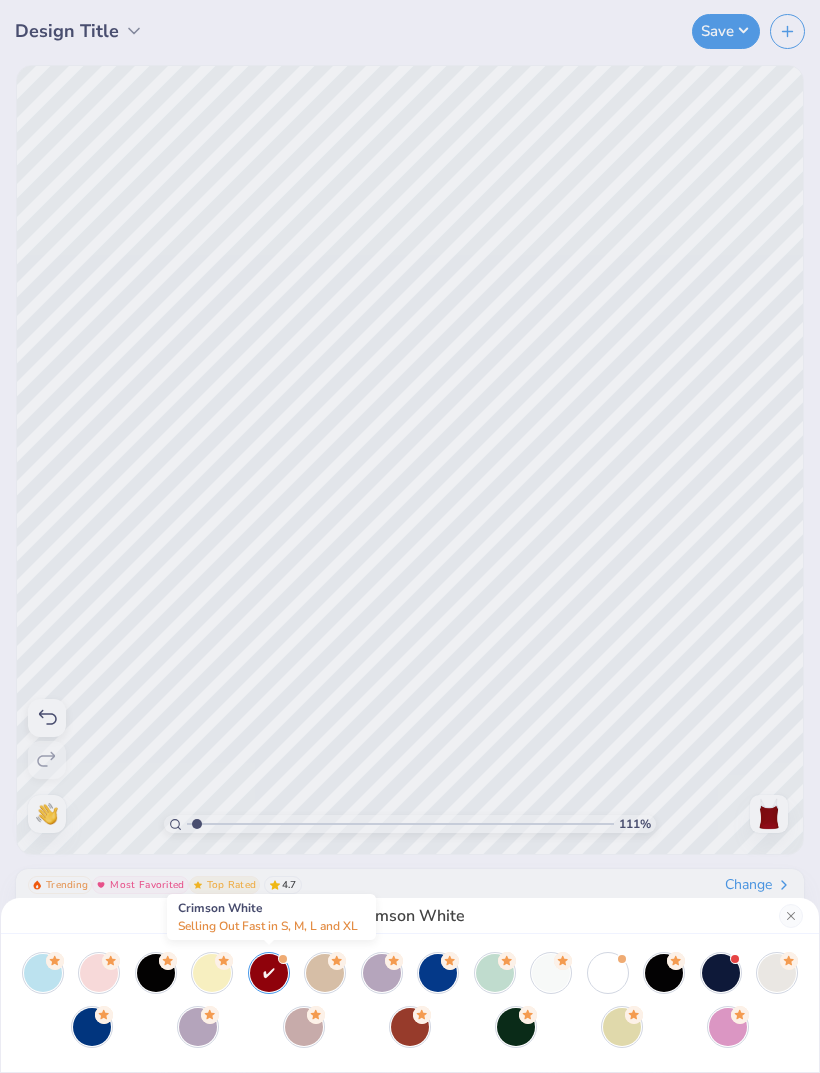 type on "x" 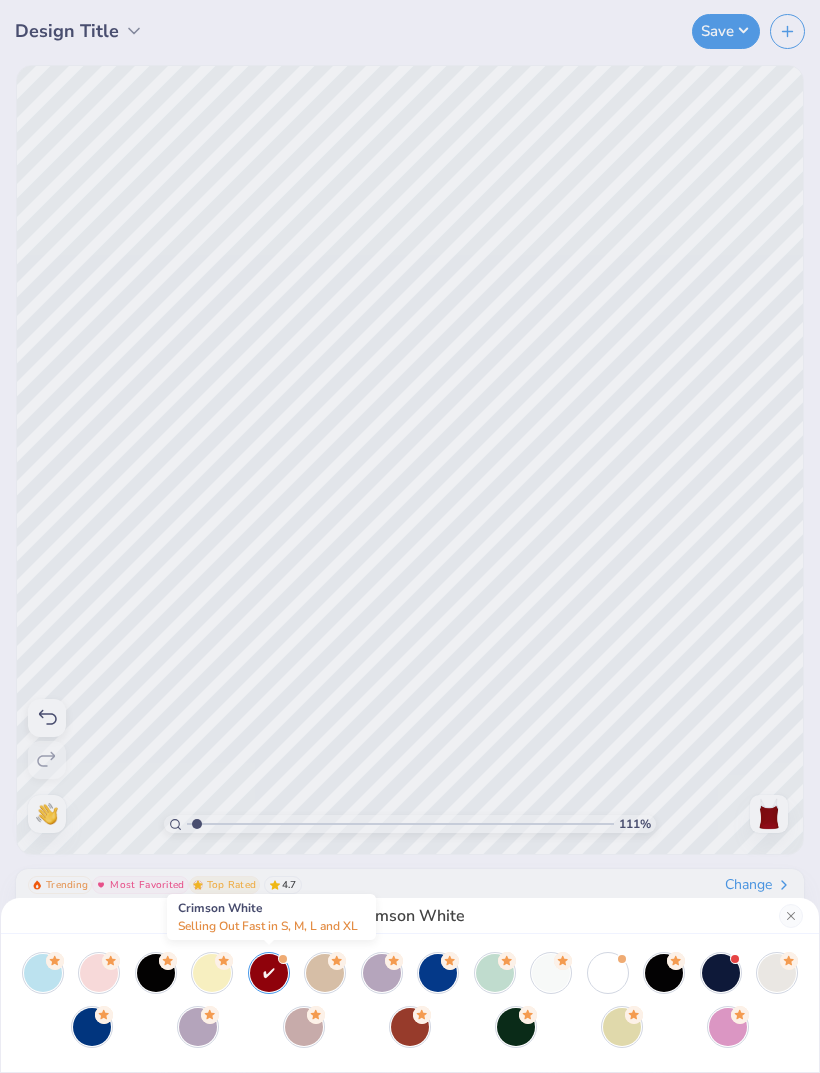 type on "1.10875953194894" 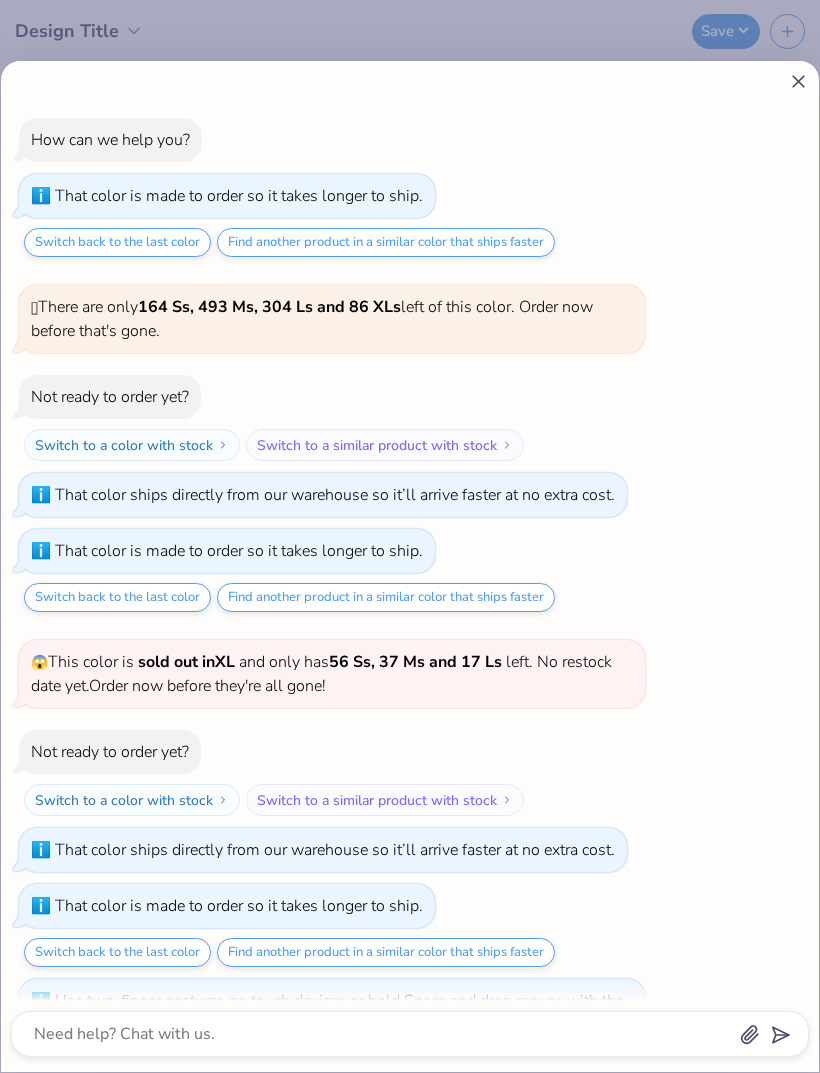 scroll, scrollTop: 322, scrollLeft: 0, axis: vertical 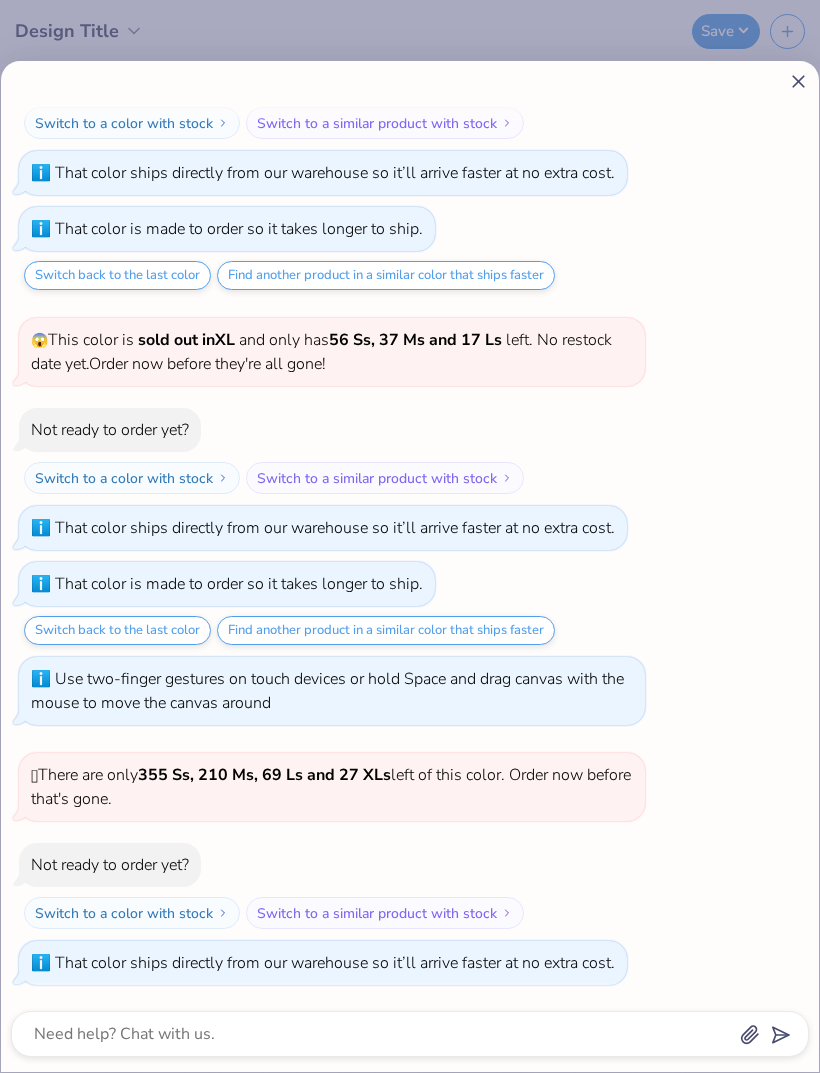 click 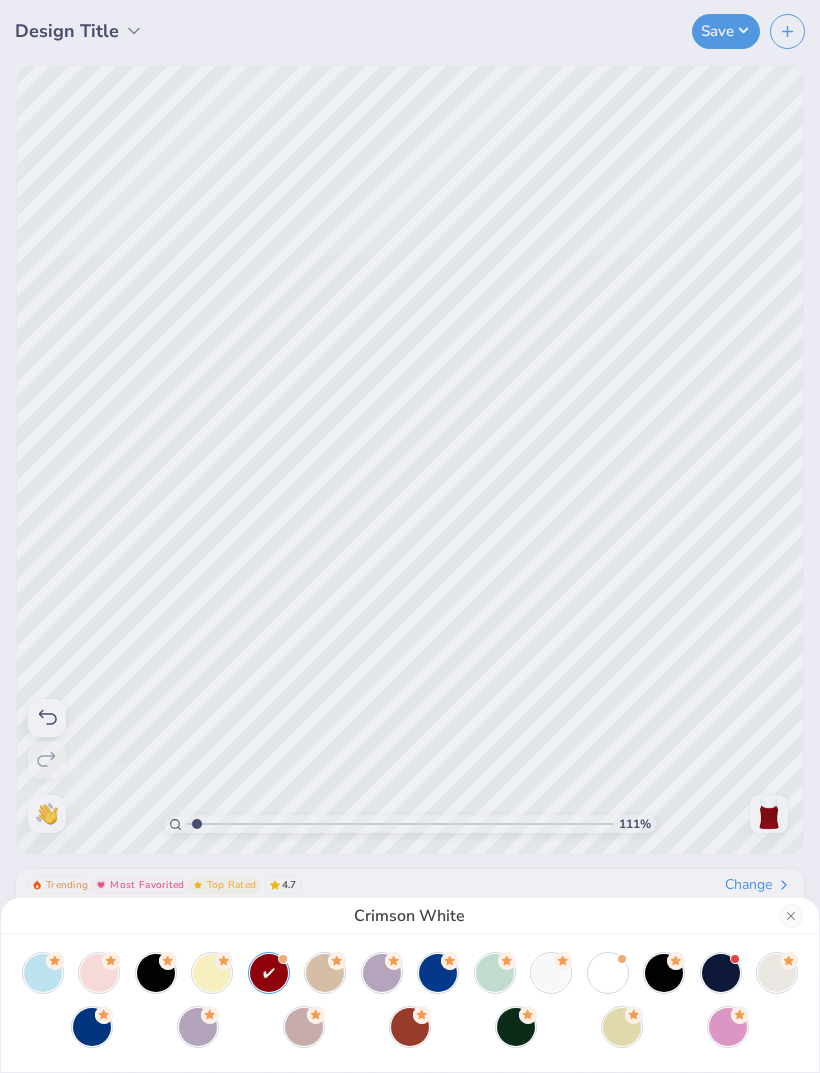 click at bounding box center [551, 973] 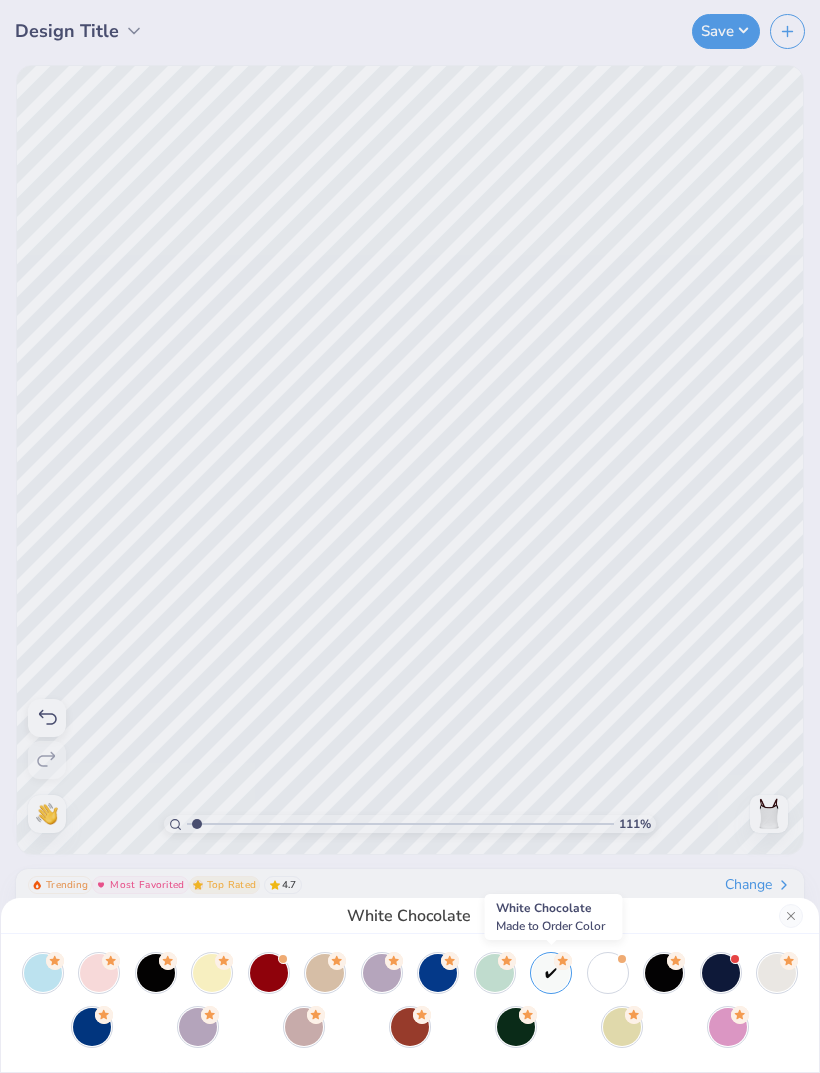 type on "1.10875953194894" 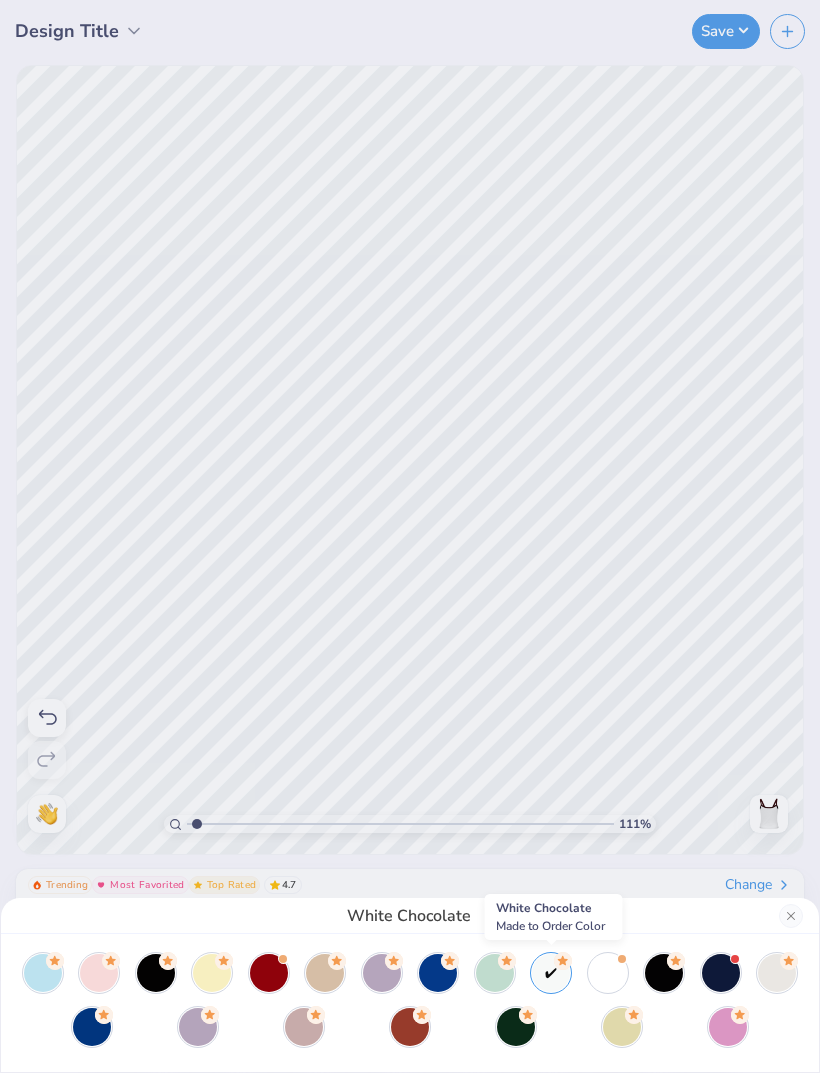 type on "x" 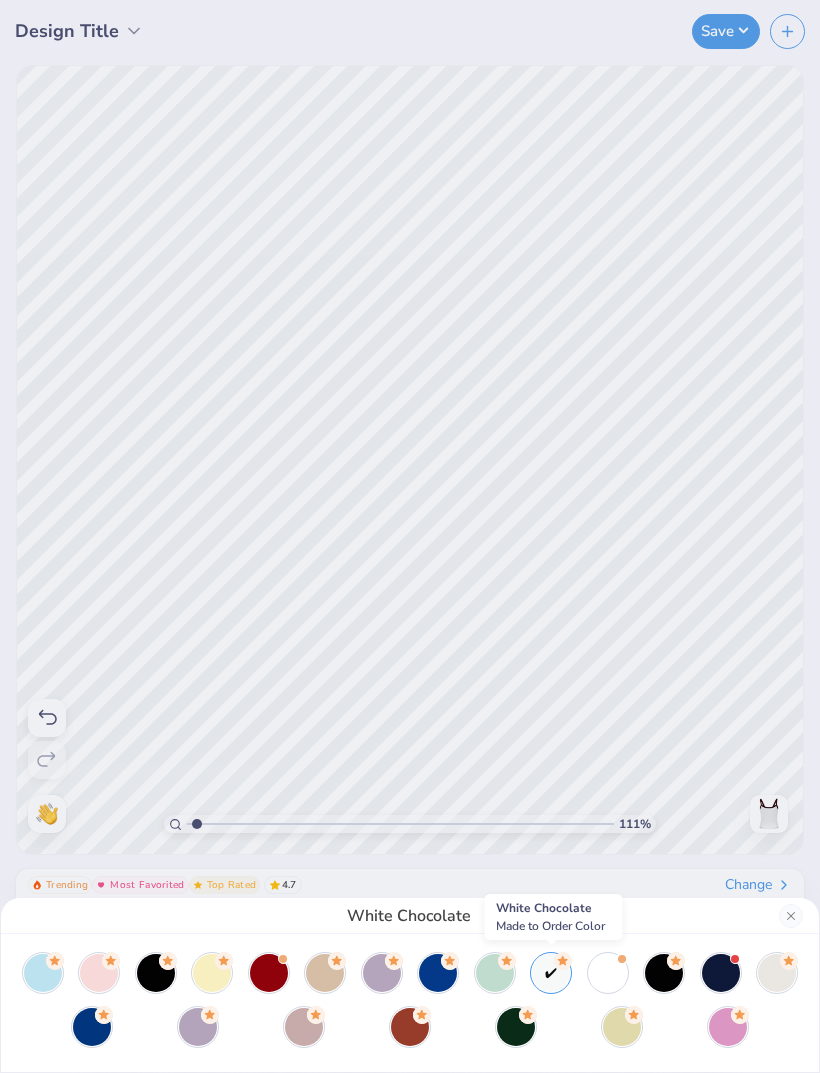 type on "1.10875953194894" 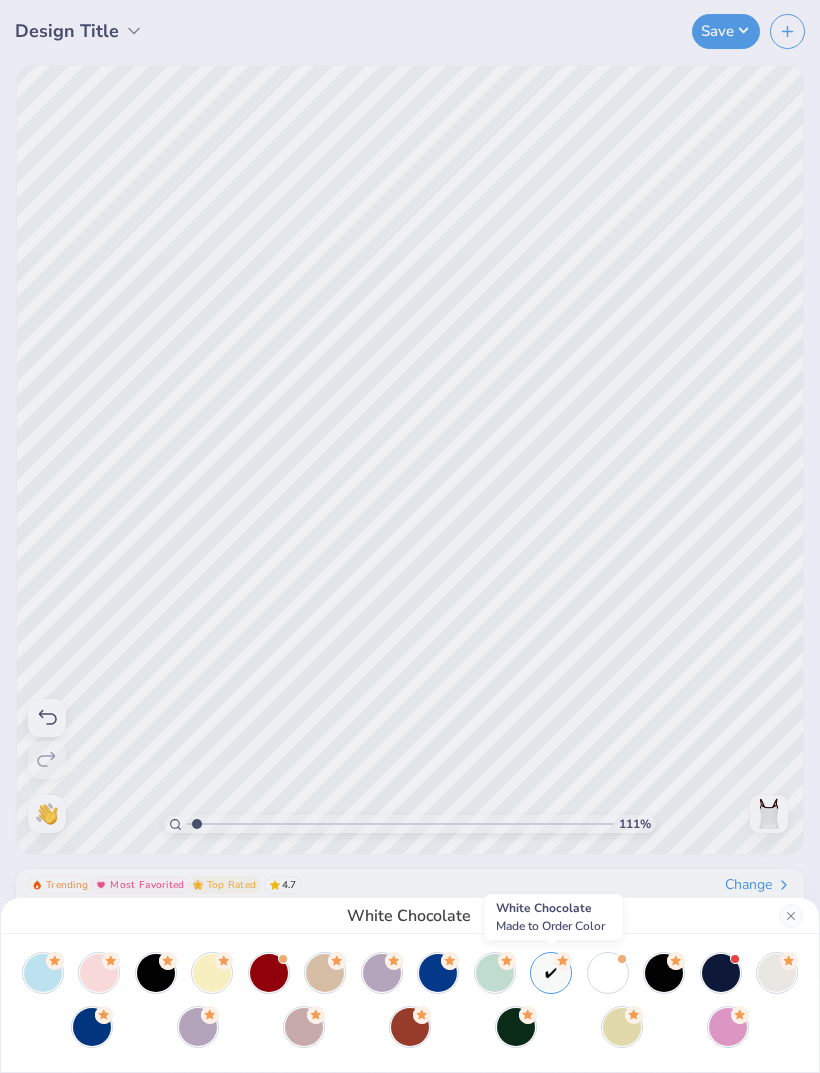 type on "x" 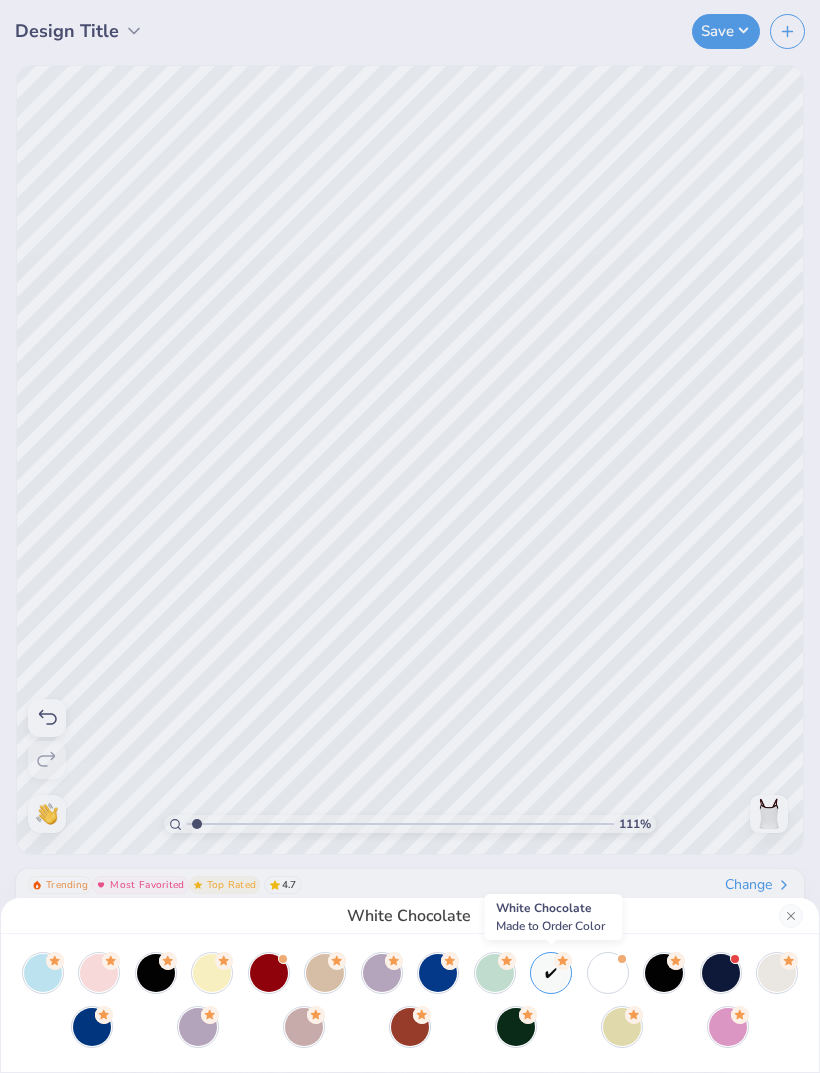 type on "1.10875953194894" 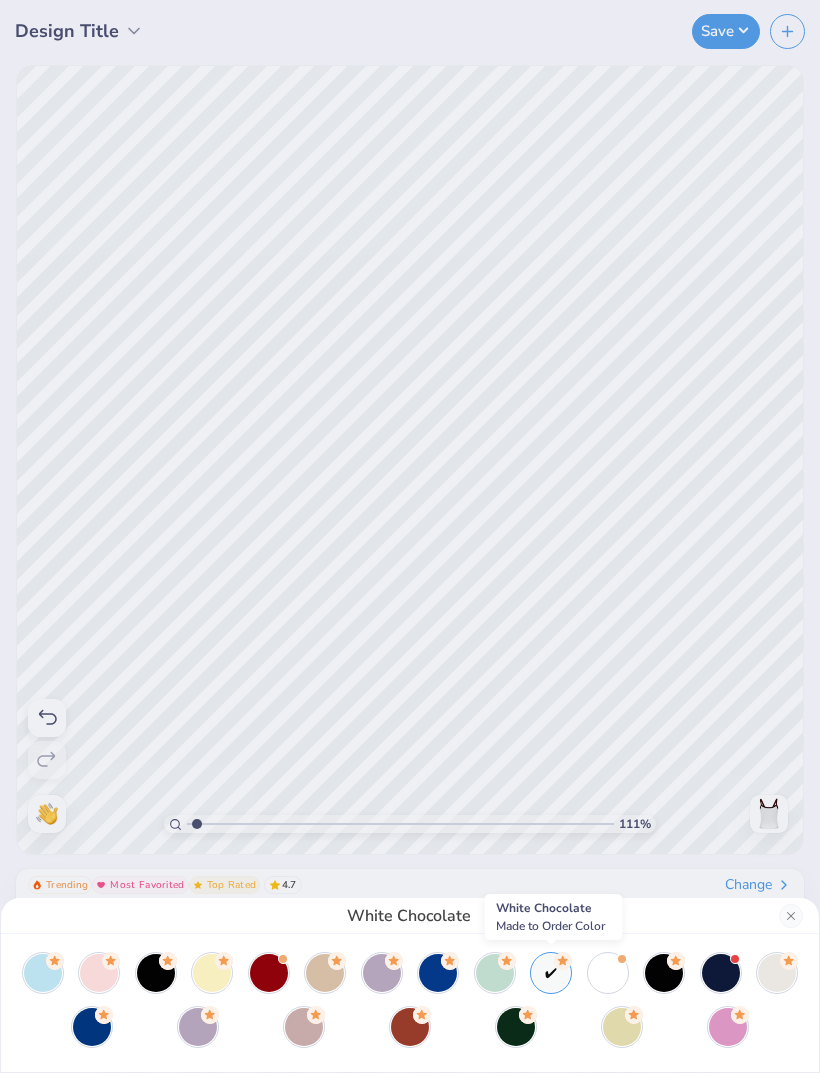type on "x" 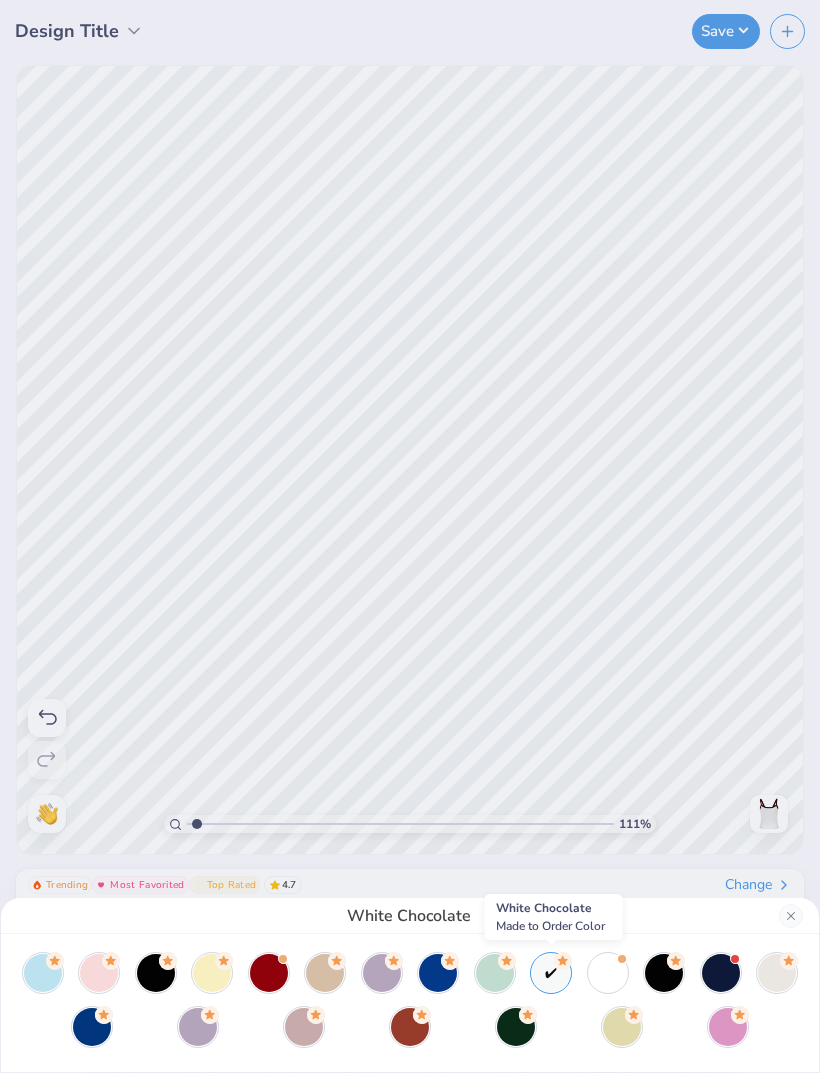 type on "1.10875953194894" 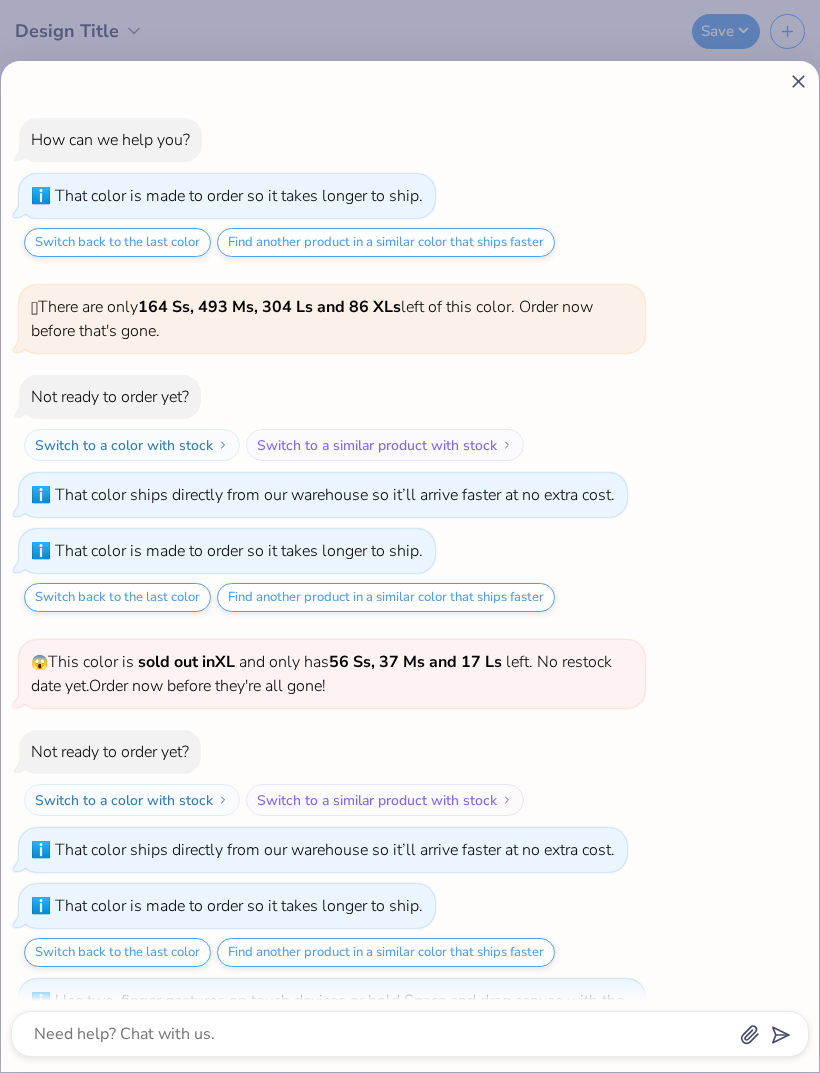 scroll, scrollTop: 417, scrollLeft: 0, axis: vertical 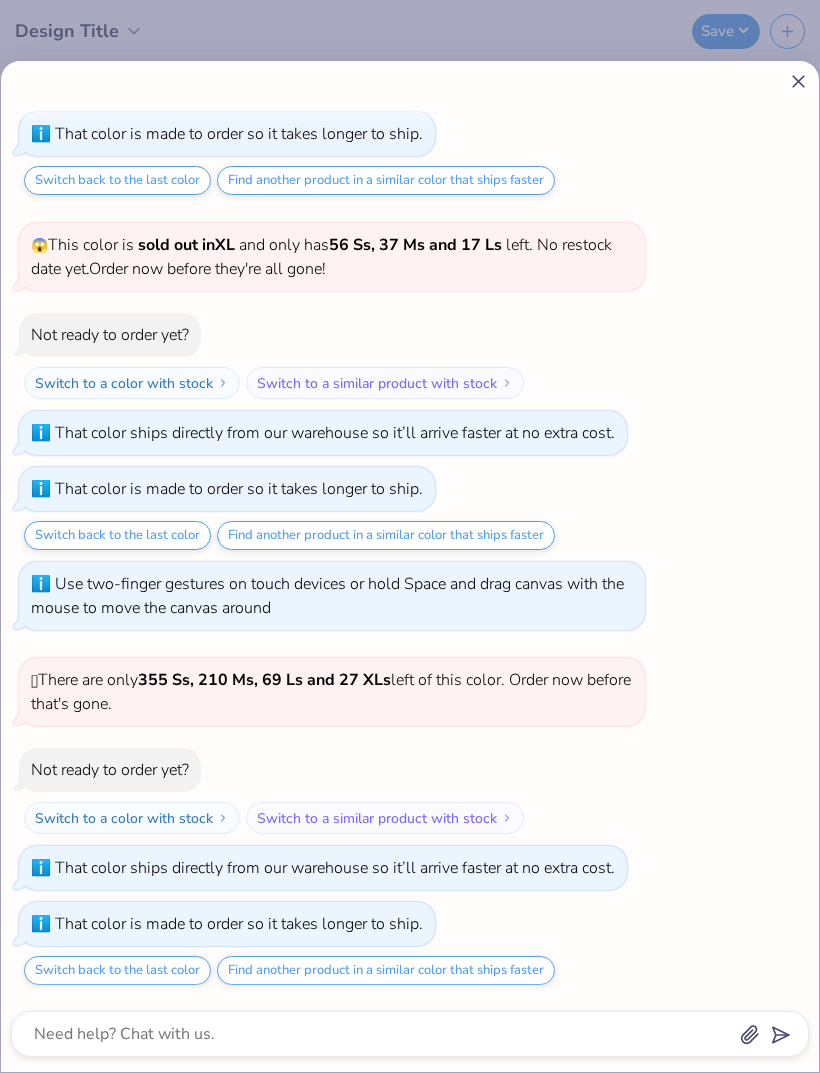 click on "How can we help you? That color is made to order so it takes longer to ship. Switch back to the last color Find another product in a similar color that ships faster 🫣 There are only  164 Ss, 493 Ms, 304 Ls and 86 XLs  left of this color. Order now before that's gone. Not ready to order yet? Switch to a color with stock Switch to a similar product with stock That color ships directly from our warehouse so it’ll arrive faster at no extra cost. That color is made to order so it takes longer to ship. Switch back to the last color Find another product in a similar color that ships faster 😱 This color is   sold out in  XL   and only has  56 Ss, 37 Ms and 17 Ls   left . No restock date yet.  Order now before they're all gone! Not ready to order yet? Switch to a color with stock Switch to a similar product with stock That color ships directly from our warehouse so it’ll arrive faster at no extra cost. That color is made to order so it takes longer to ship. Switch back to the last color 🫣 There are only" at bounding box center (410, 566) 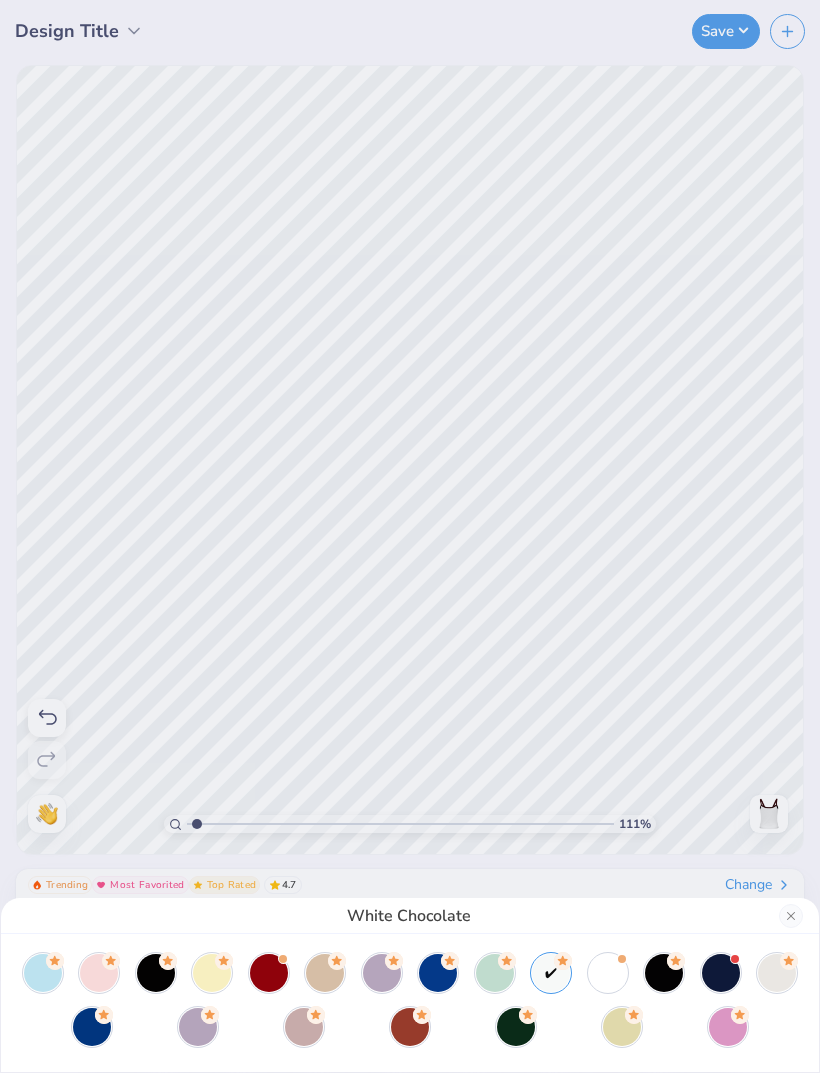 click at bounding box center [664, 973] 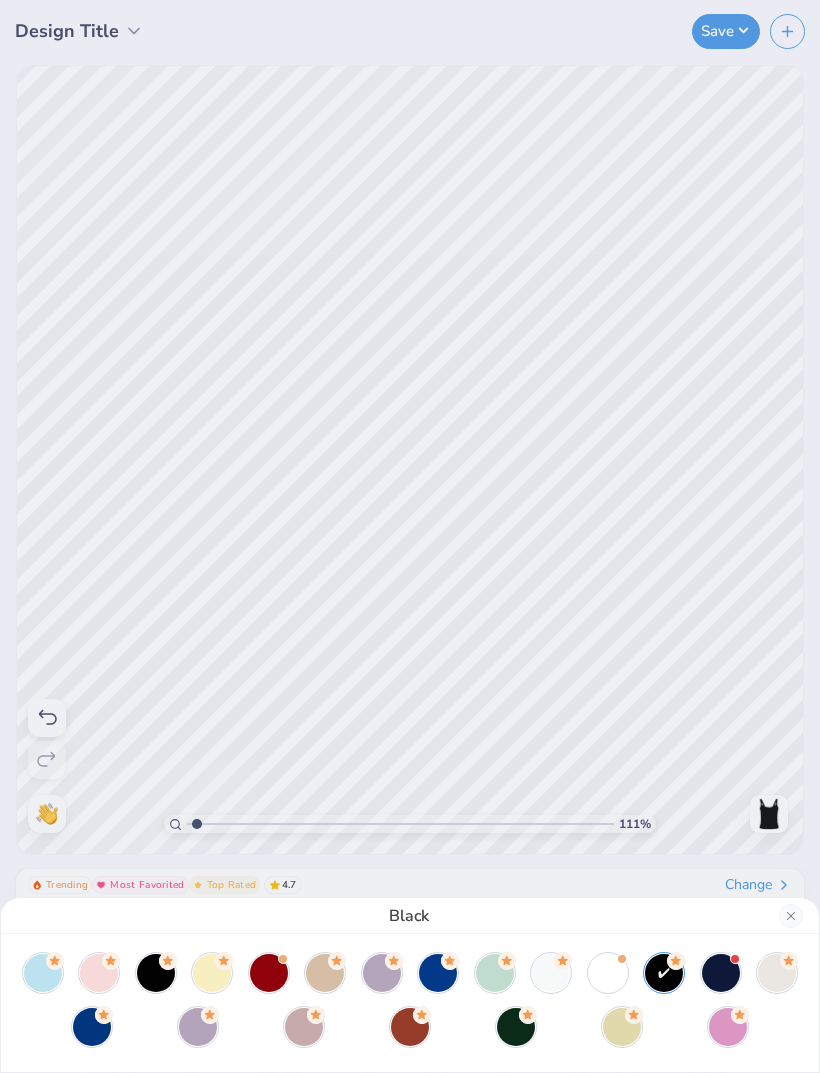 click at bounding box center [156, 973] 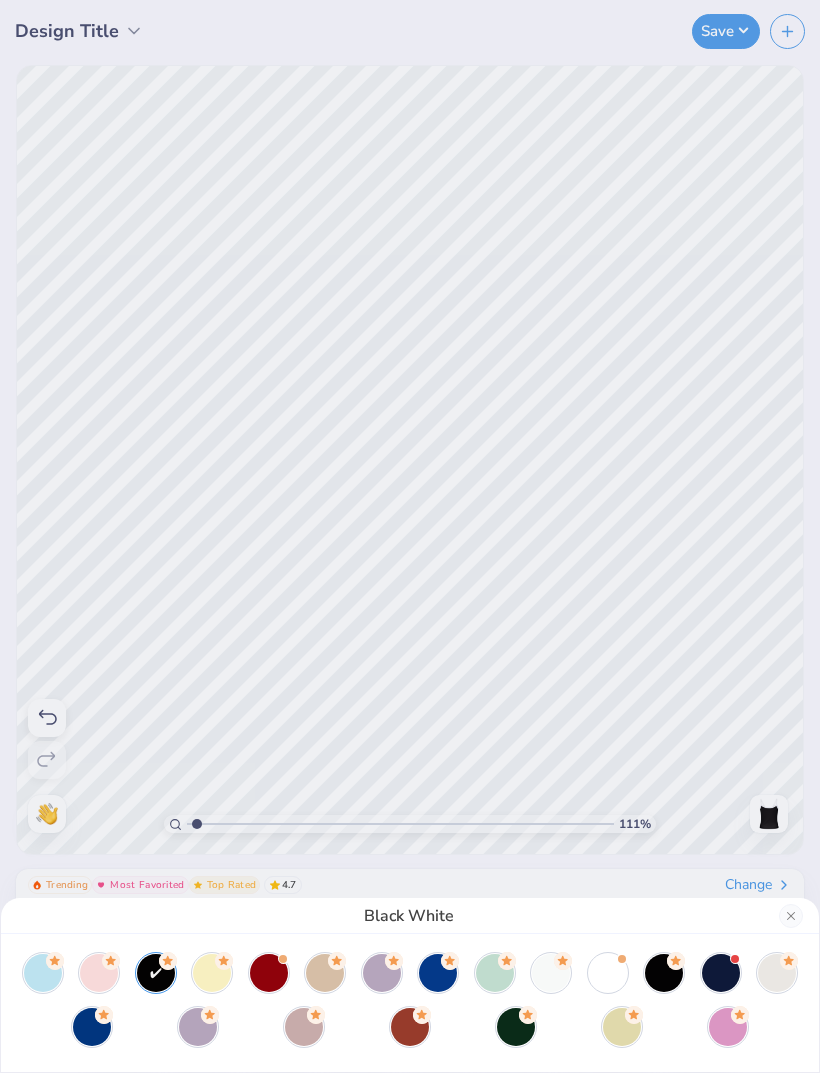 click at bounding box center [791, 916] 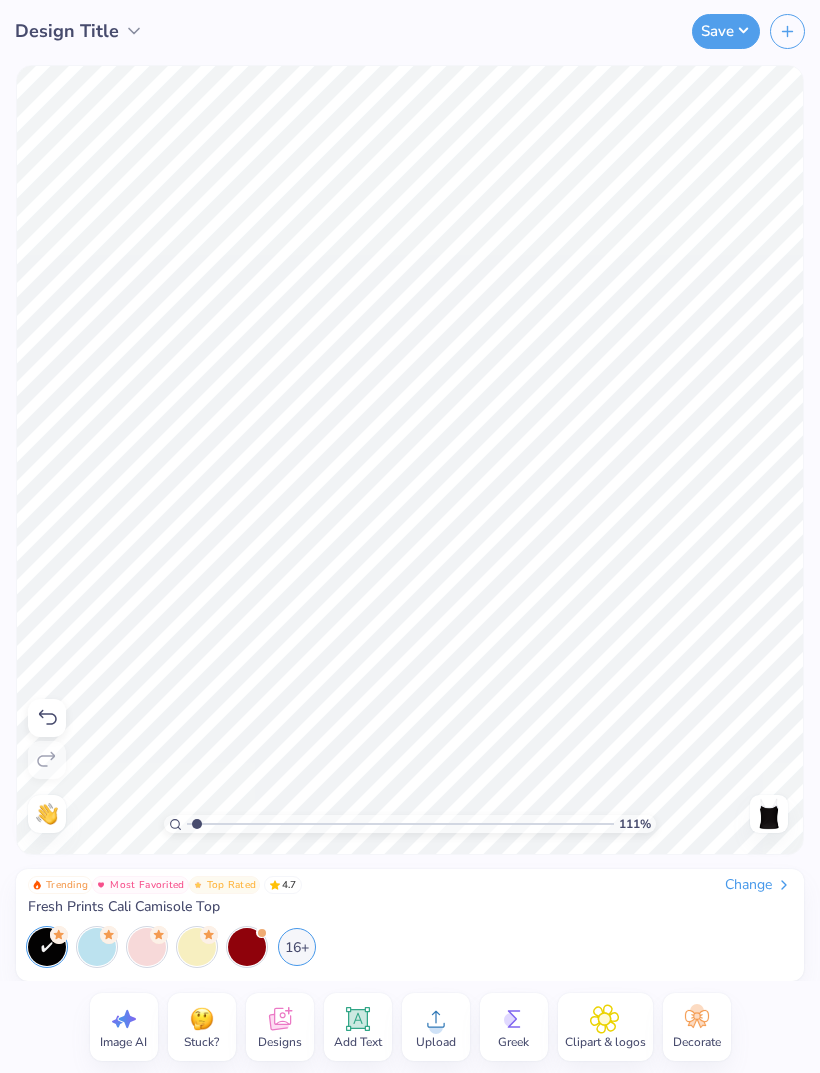 click 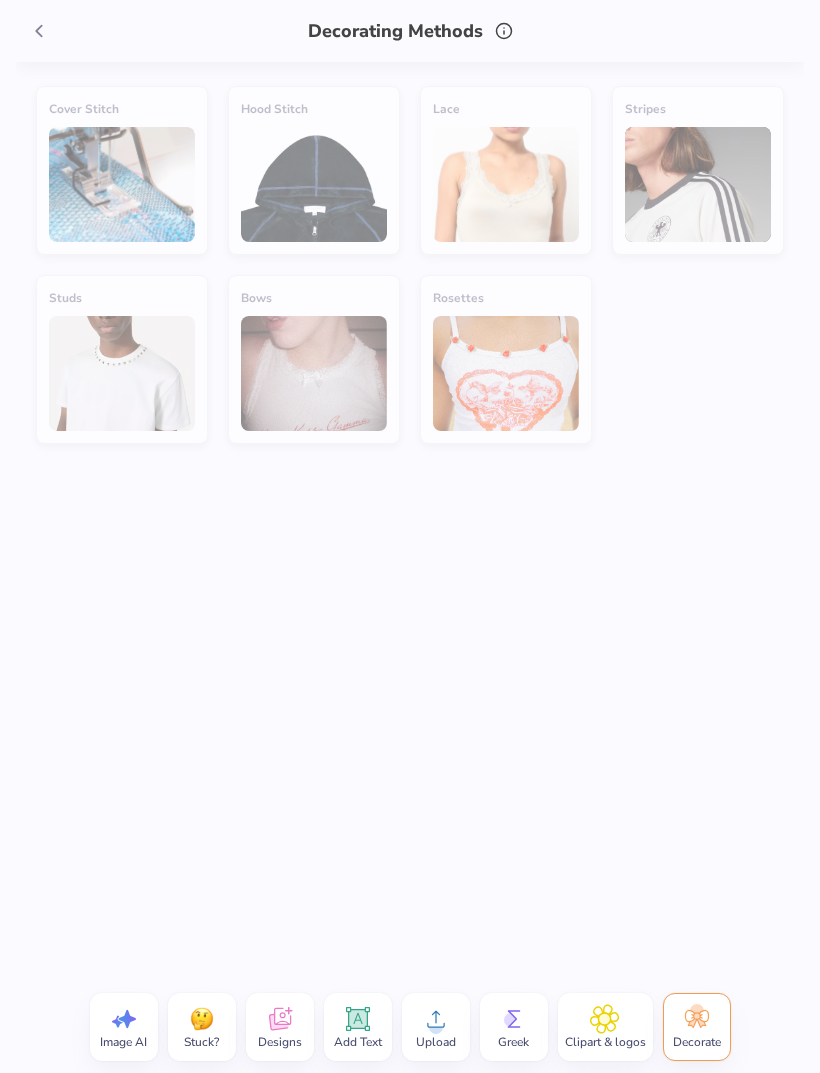 click on "Lace" at bounding box center (506, 170) 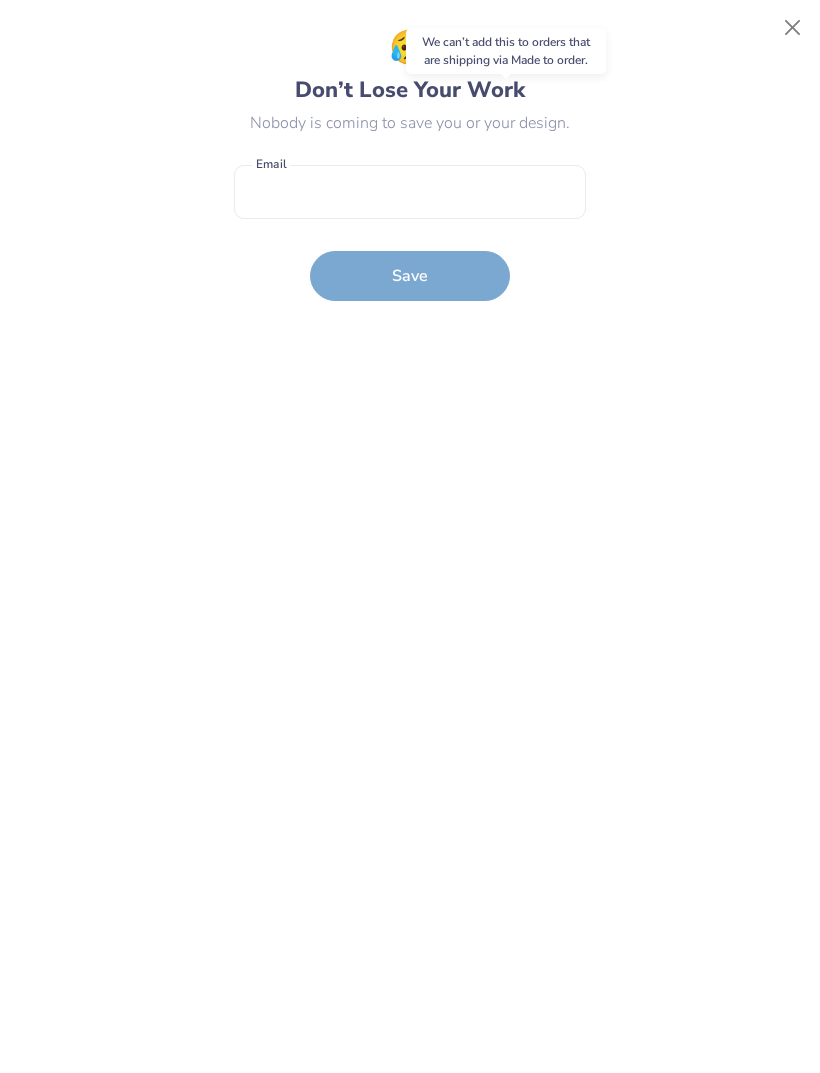 click on "😥 Don’t Lose Your Work Nobody is coming to save you or your design. Email is a required field Email Save" at bounding box center [410, 537] 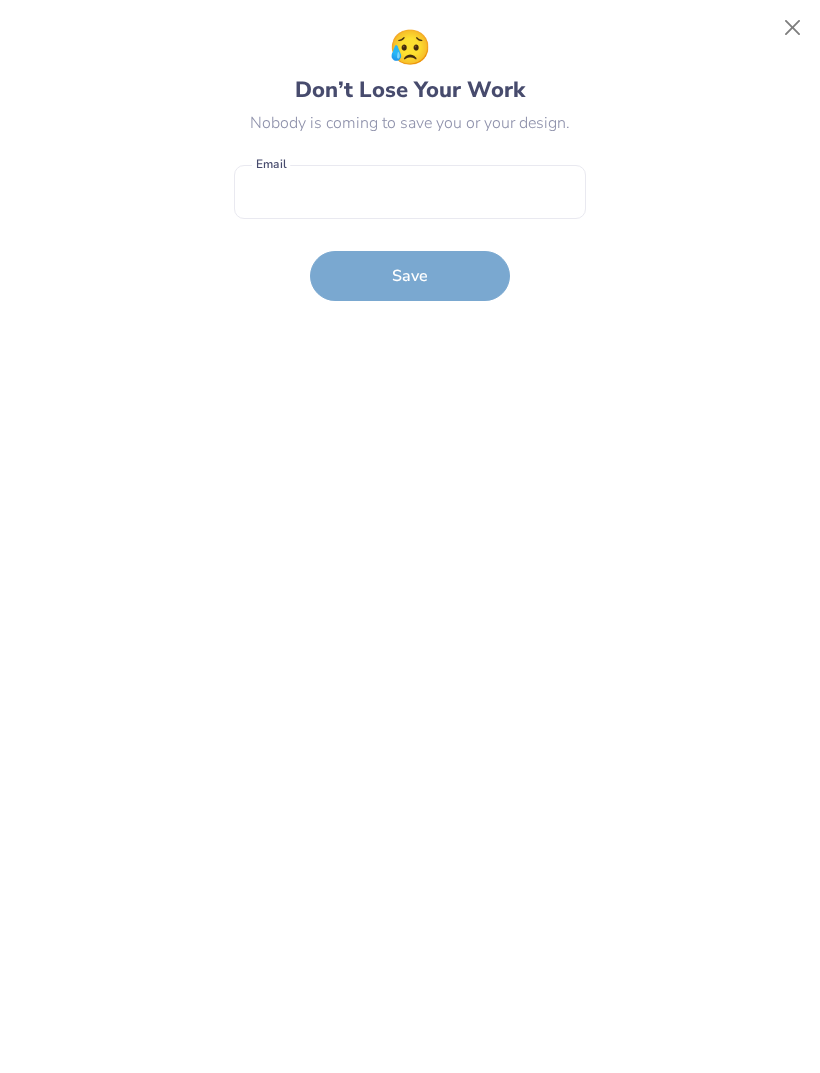 click at bounding box center [793, 28] 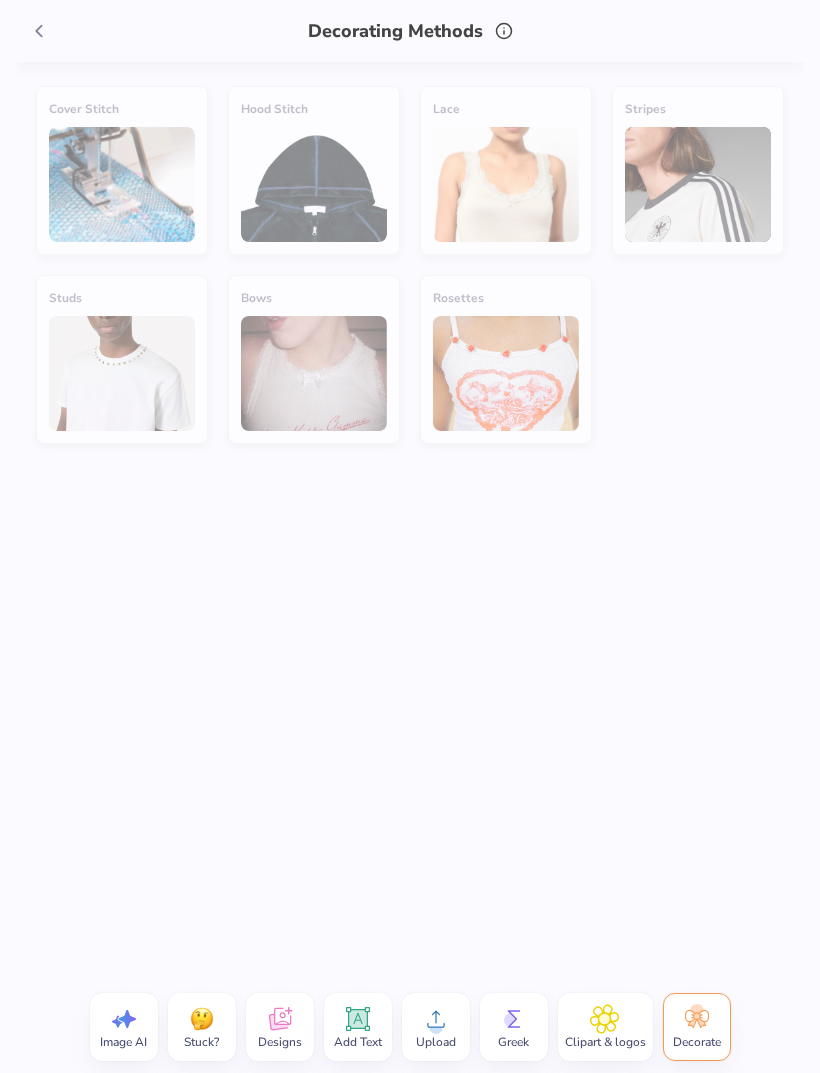 click 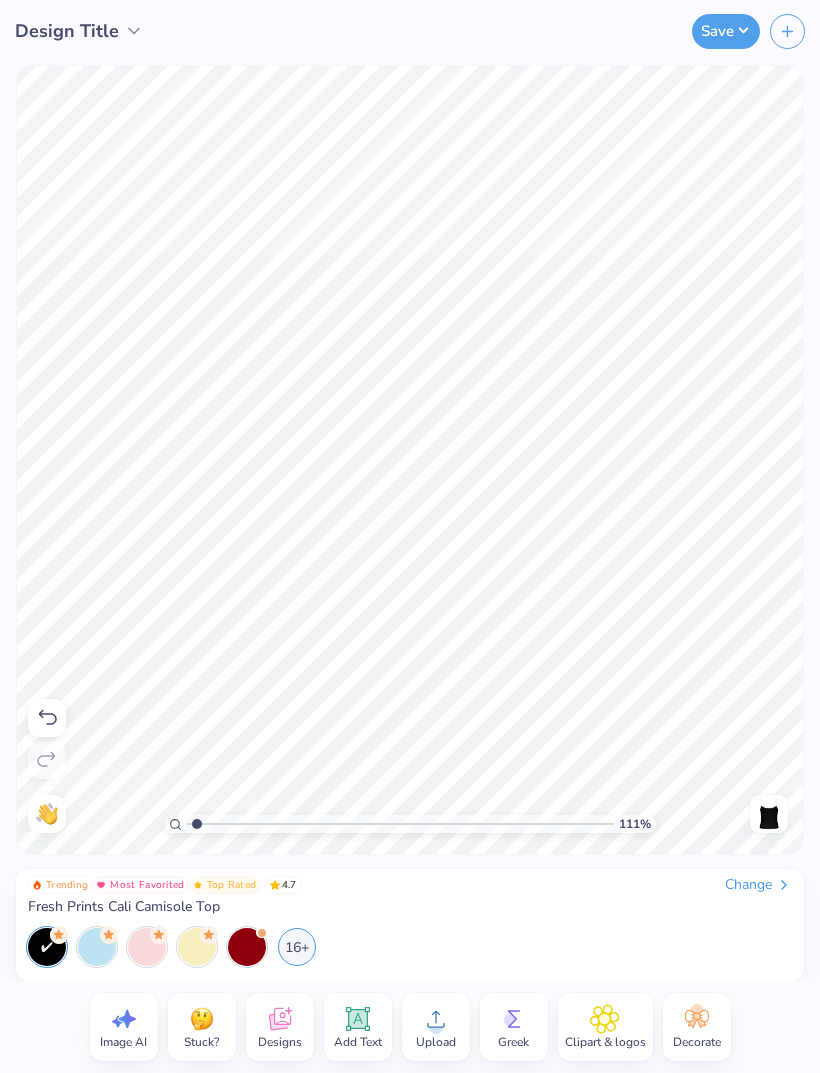 click on "Save" at bounding box center [726, 31] 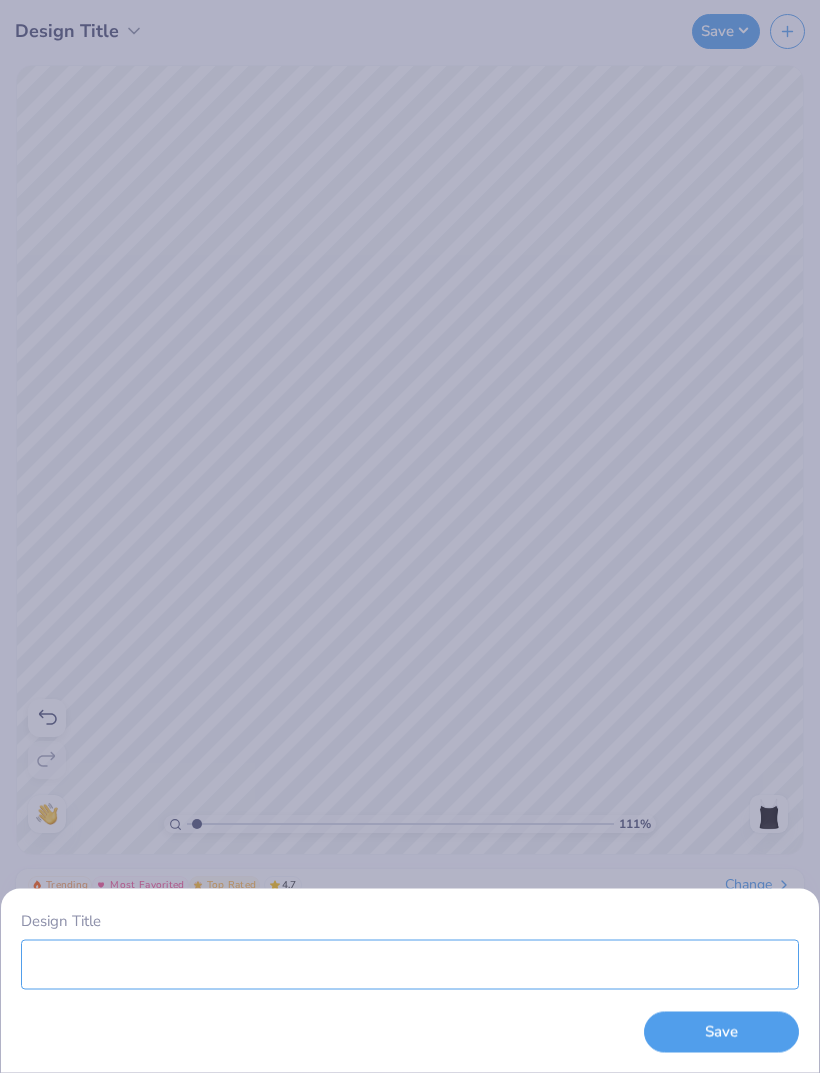 click on "Design Title" at bounding box center (410, 964) 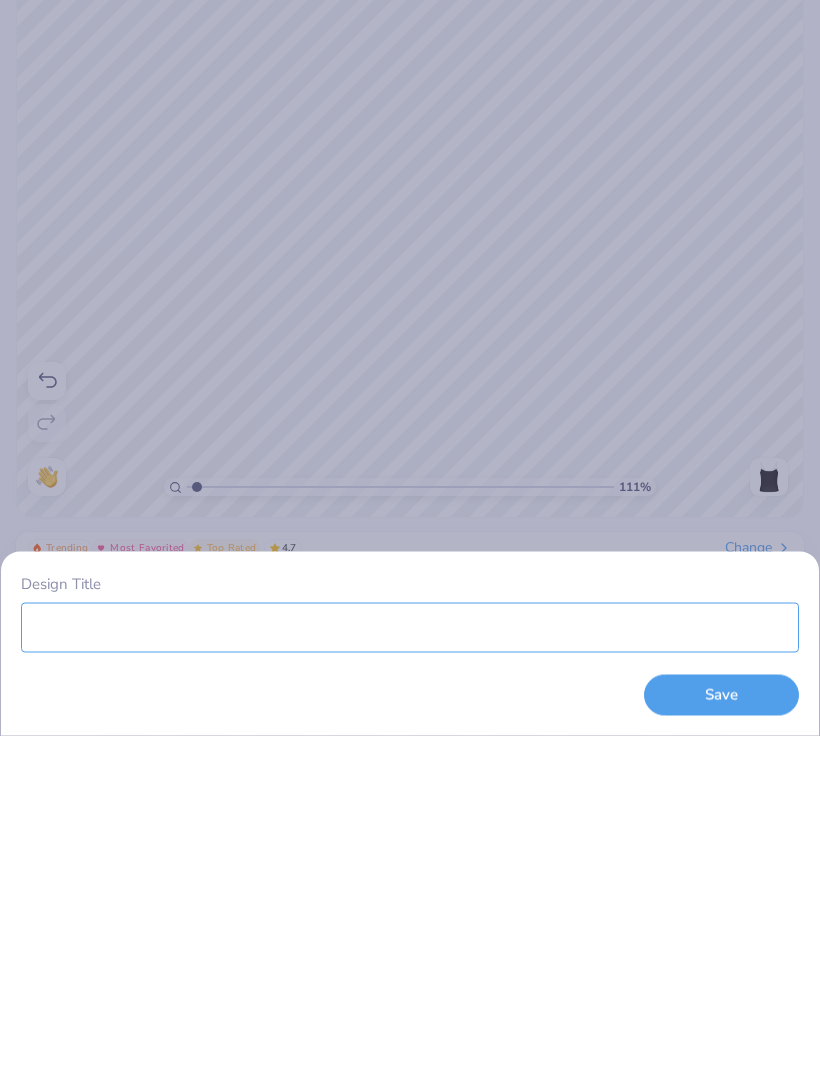 type on "1.10875953194894" 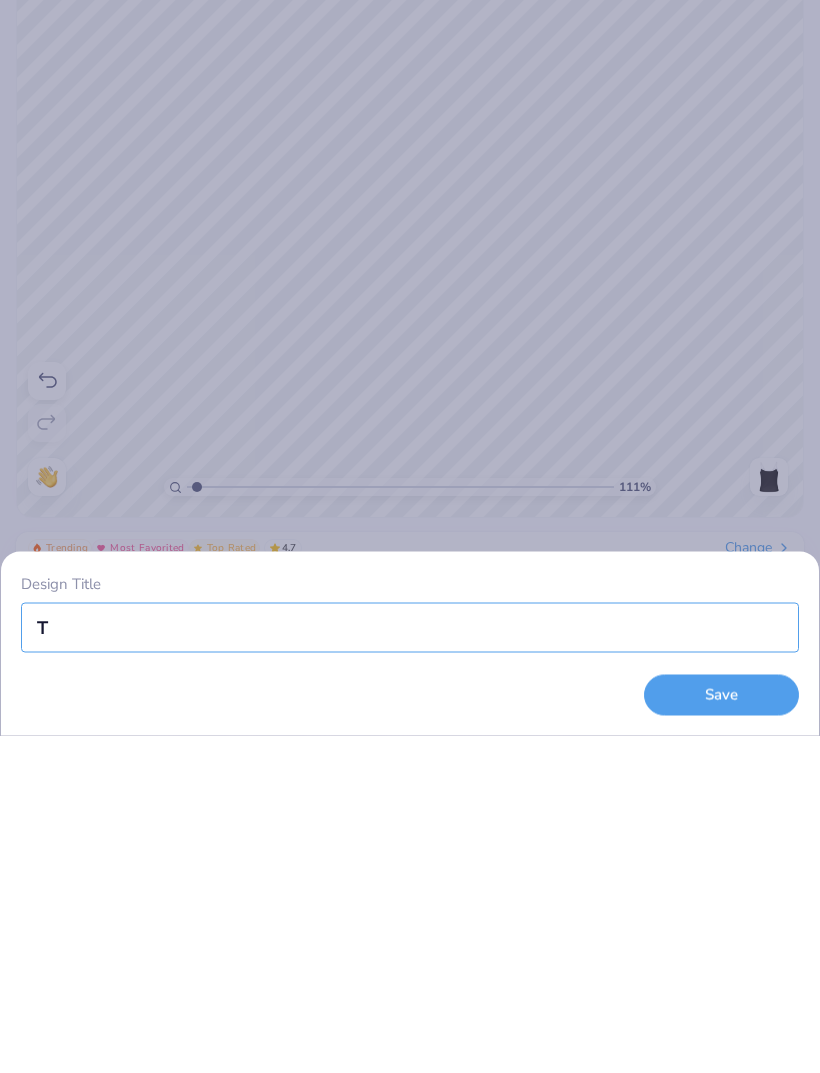 type on "Ta" 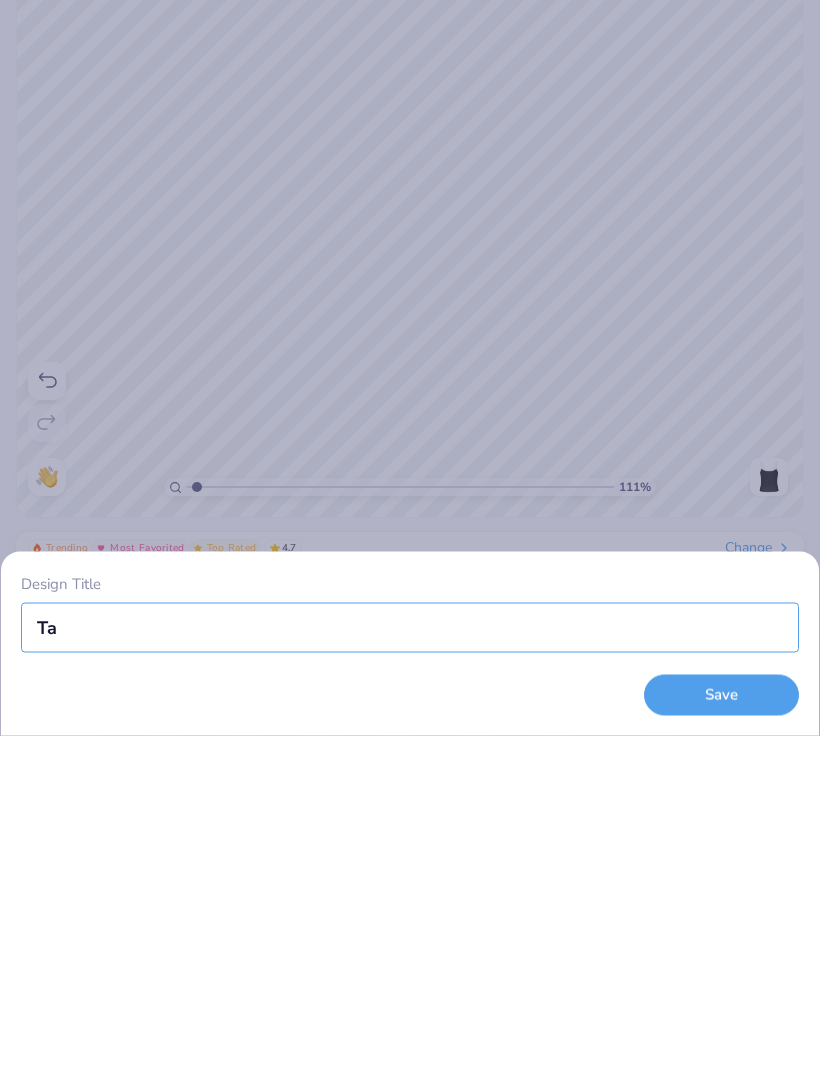 type on "1.10875953194894" 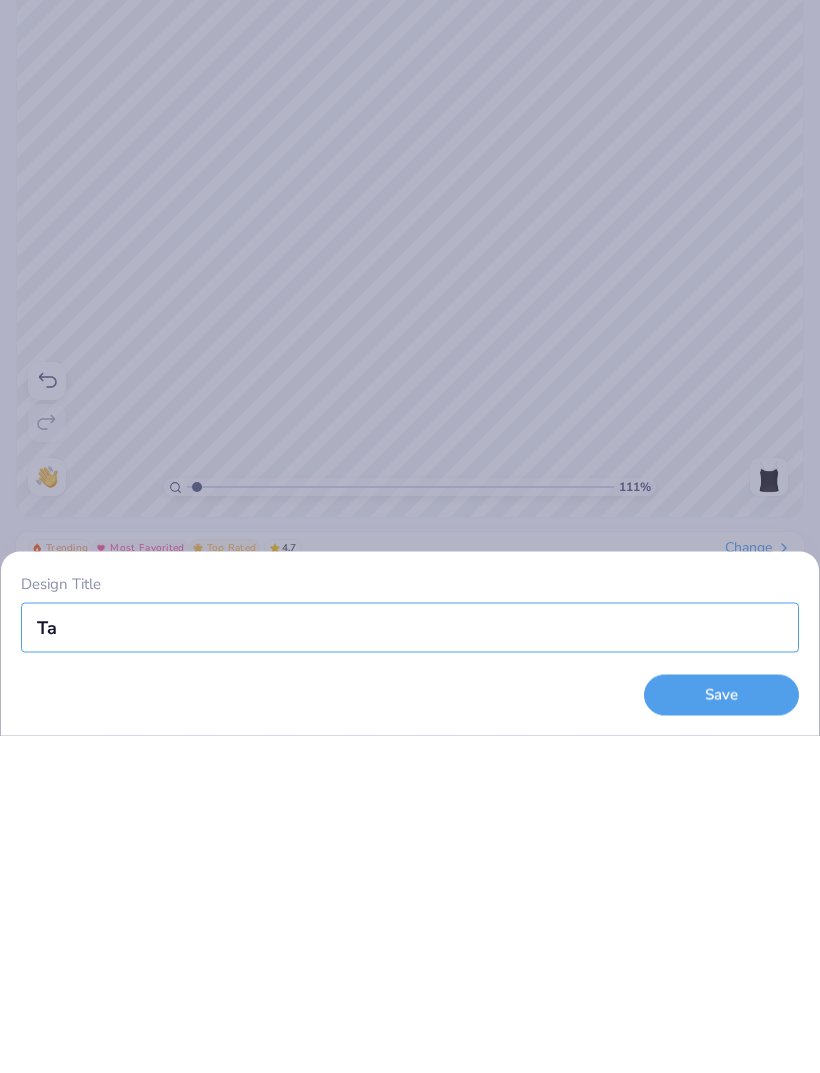 type on "Tan" 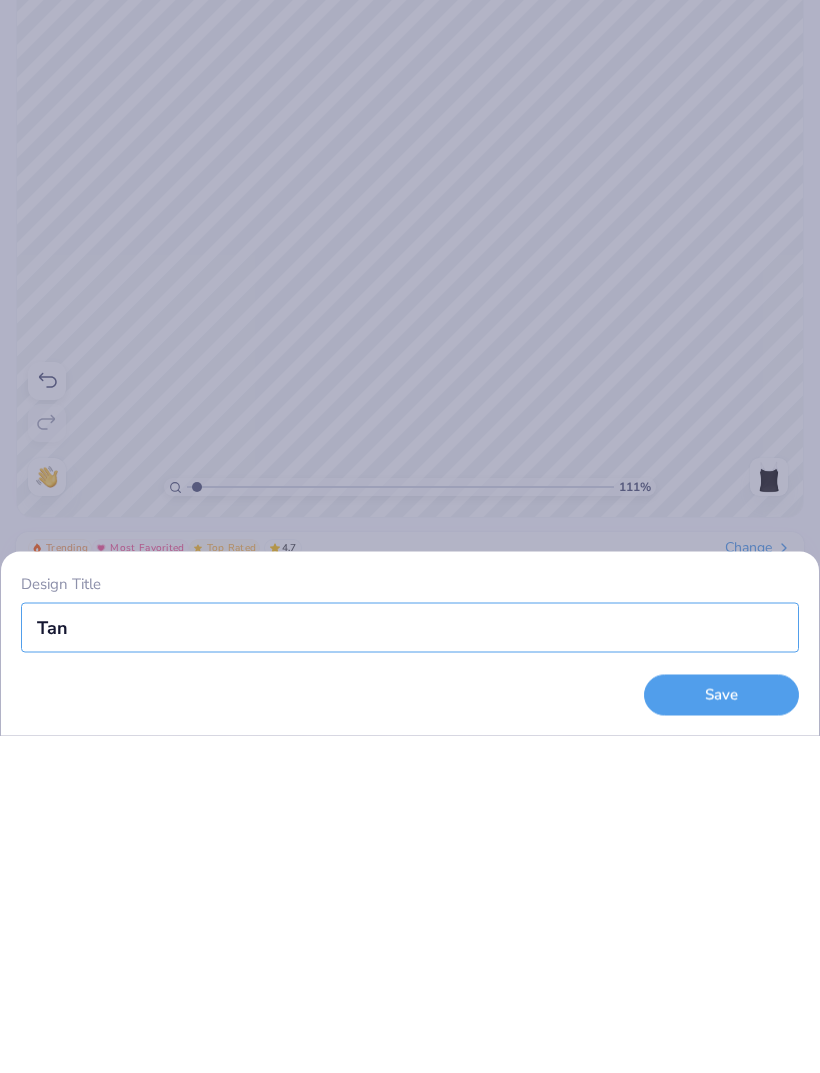 type on "1.10875953194894" 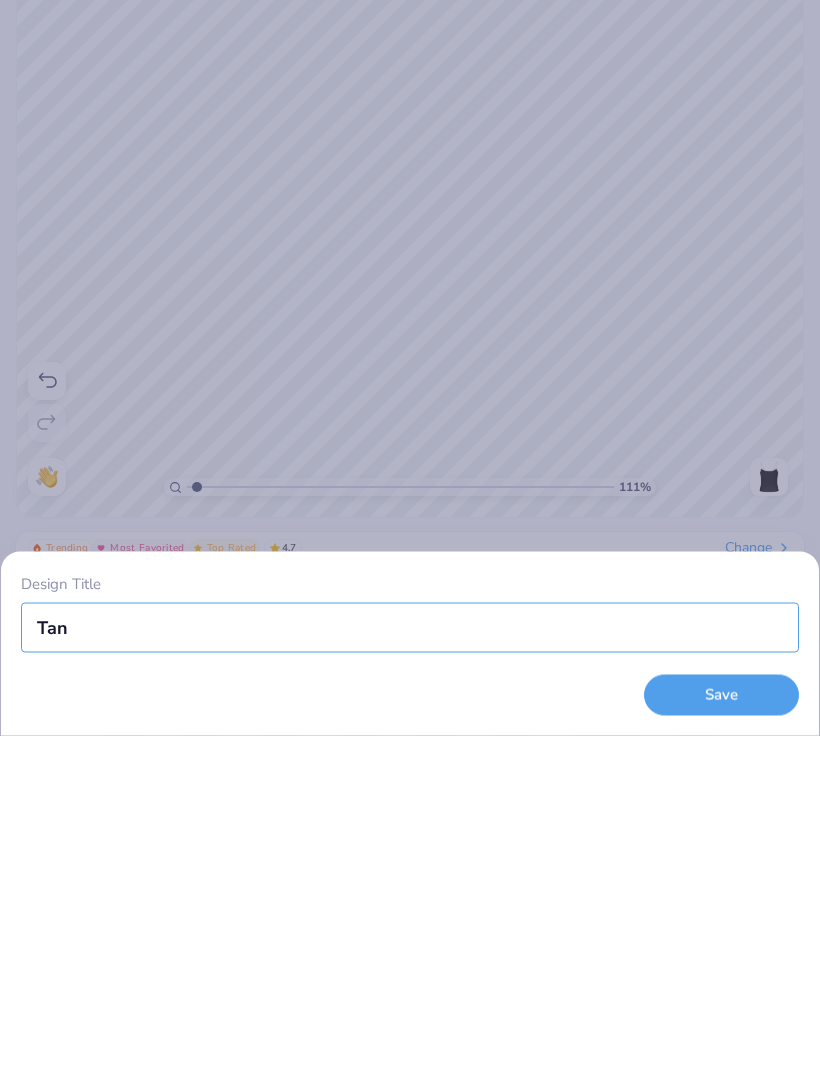 type on "Tank" 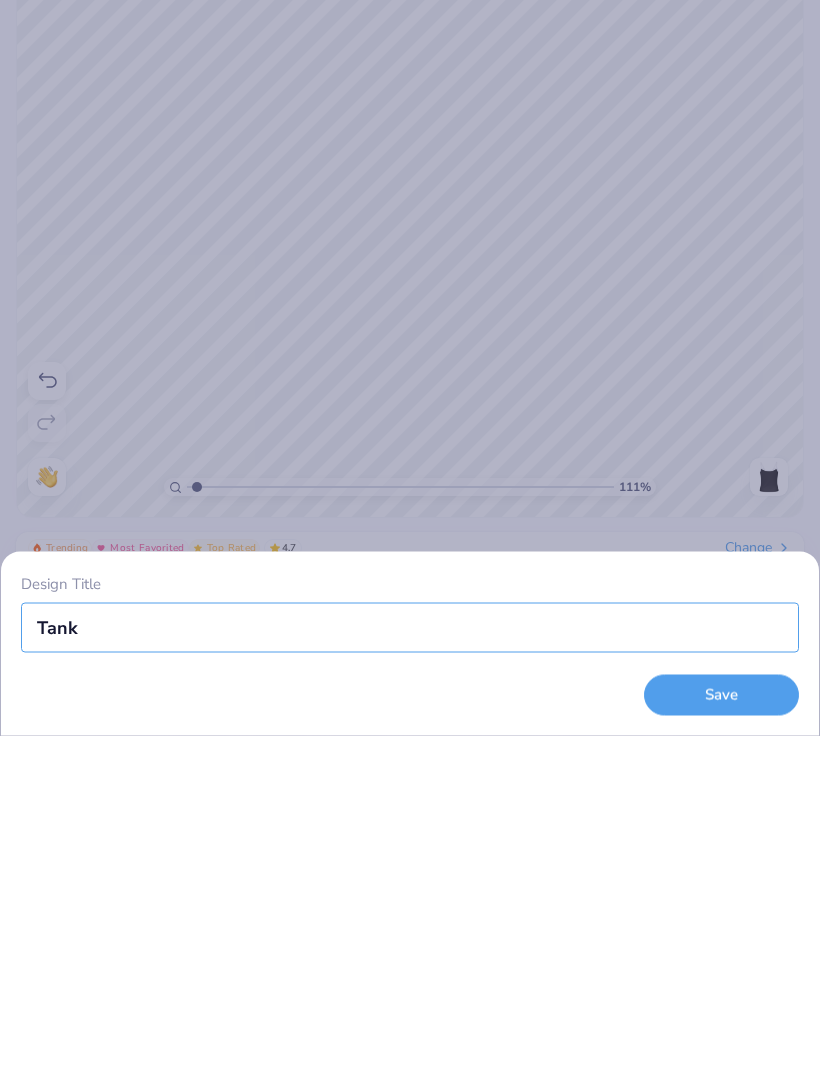 type on "1.10875953194894" 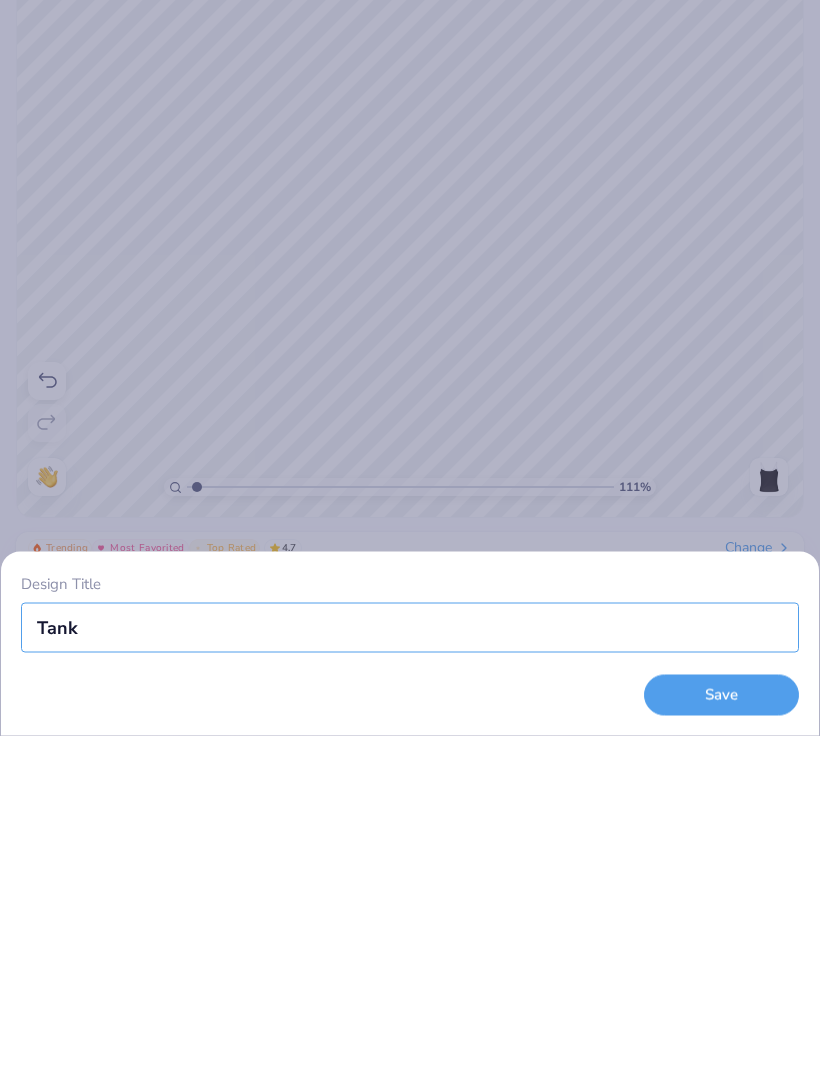 type on "Tank" 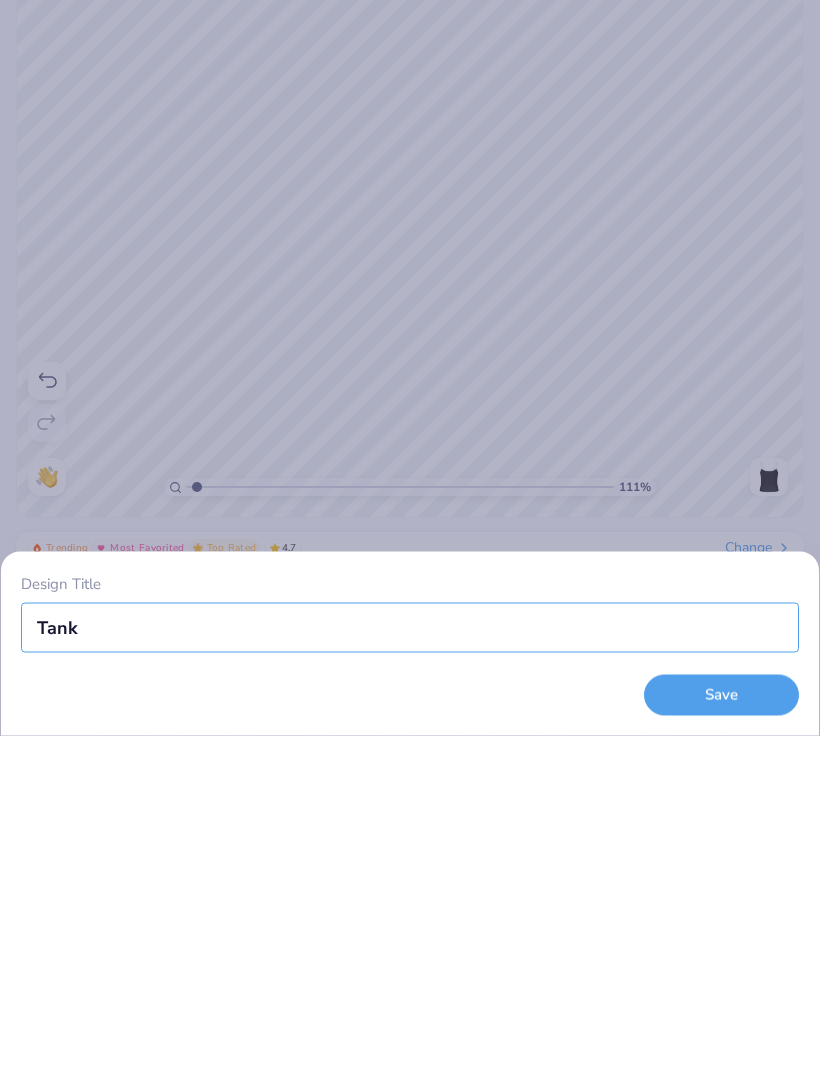 type on "1.10875953194894" 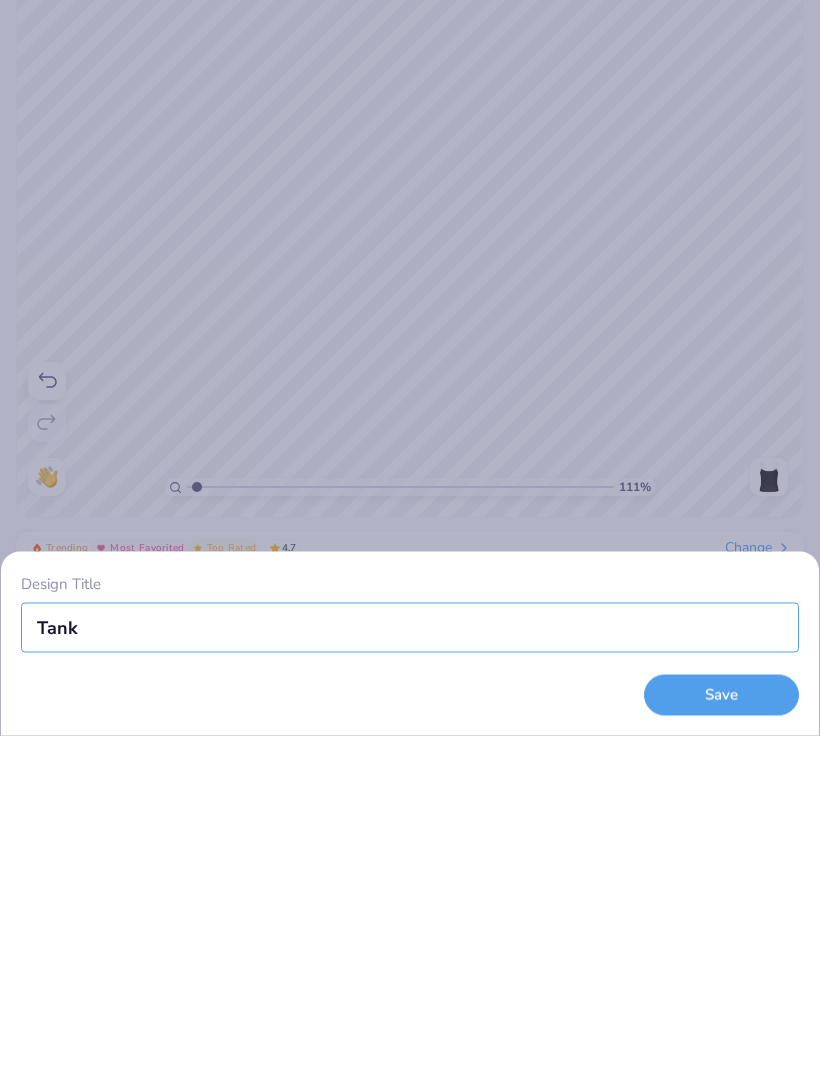 type on "Tank t" 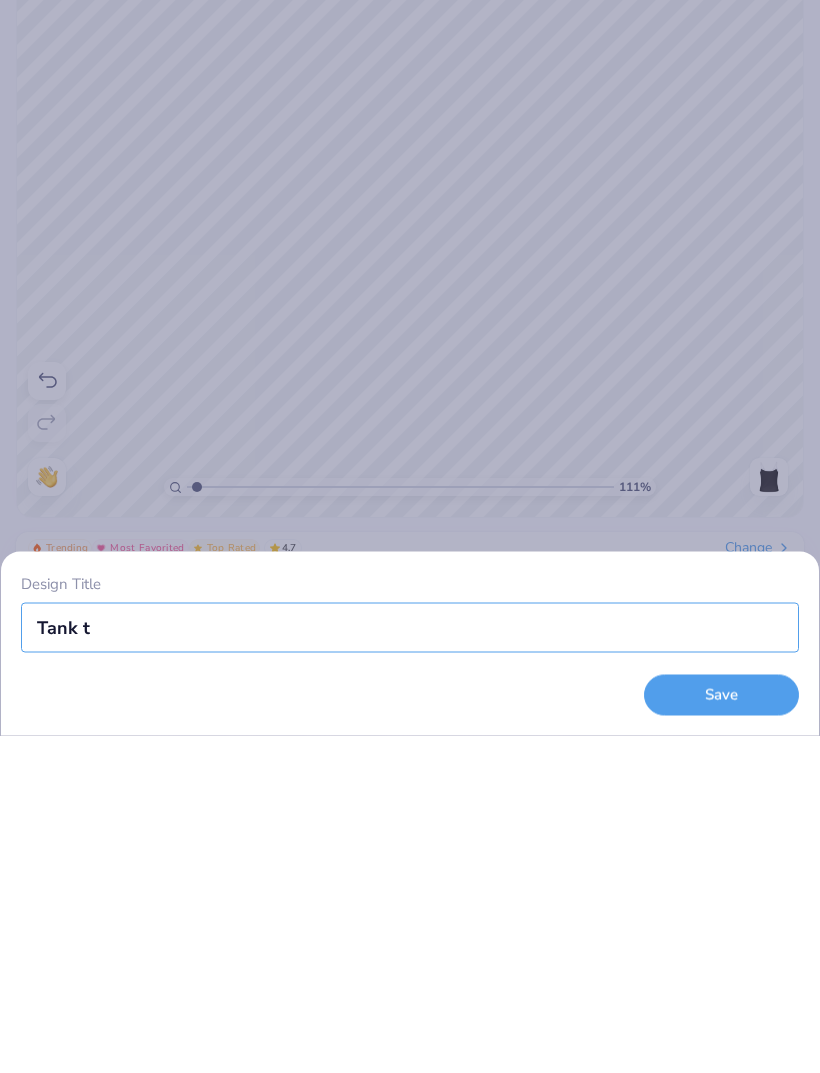 type on "1.10875953194894" 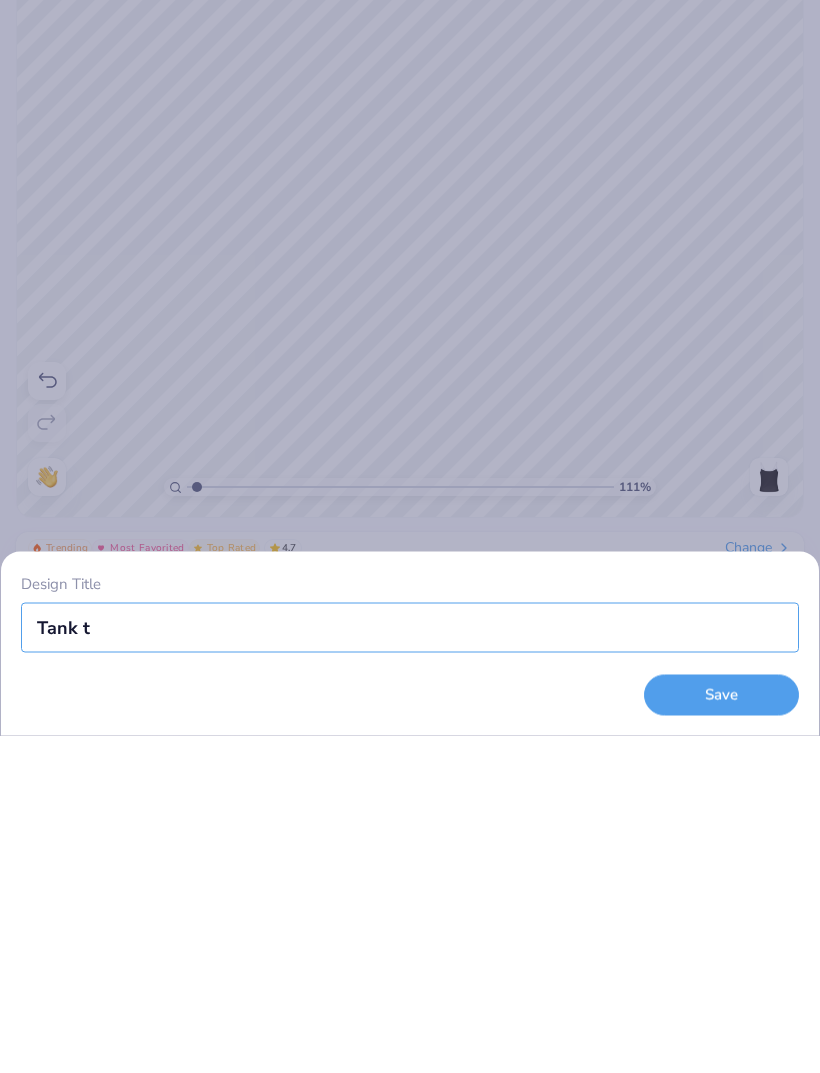 type on "Tank to" 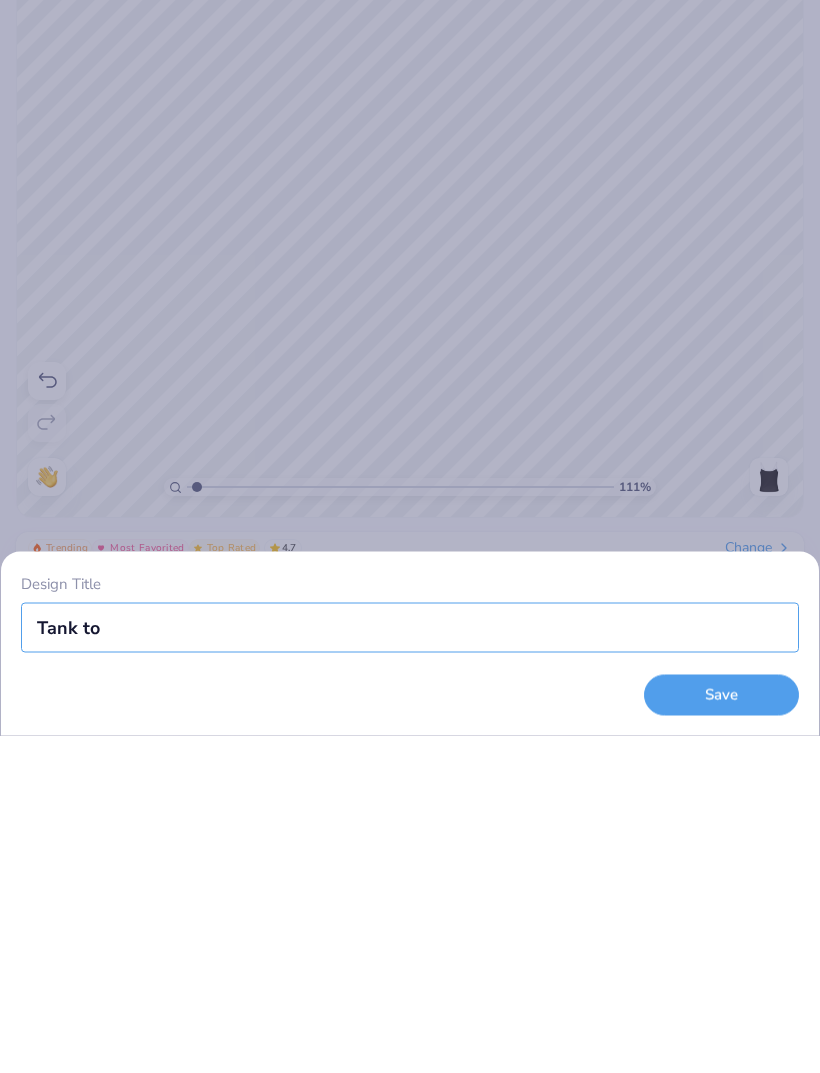 type on "1.10875953194894" 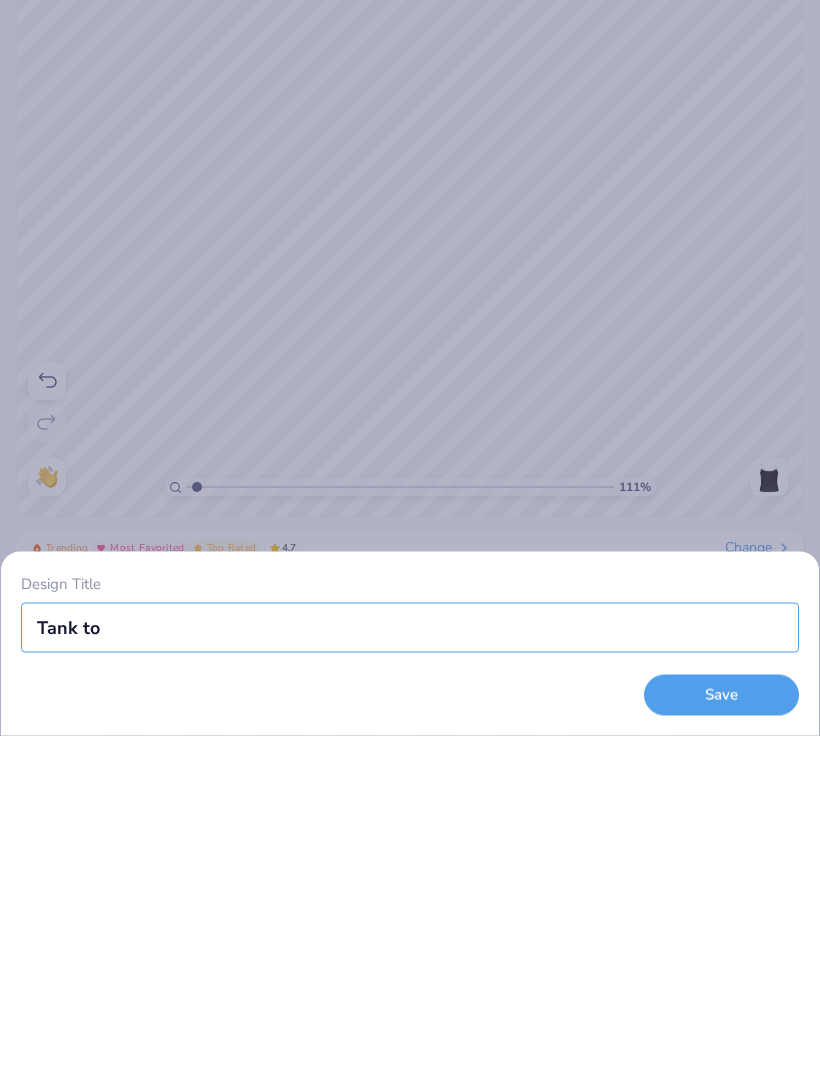 type on "Tank top" 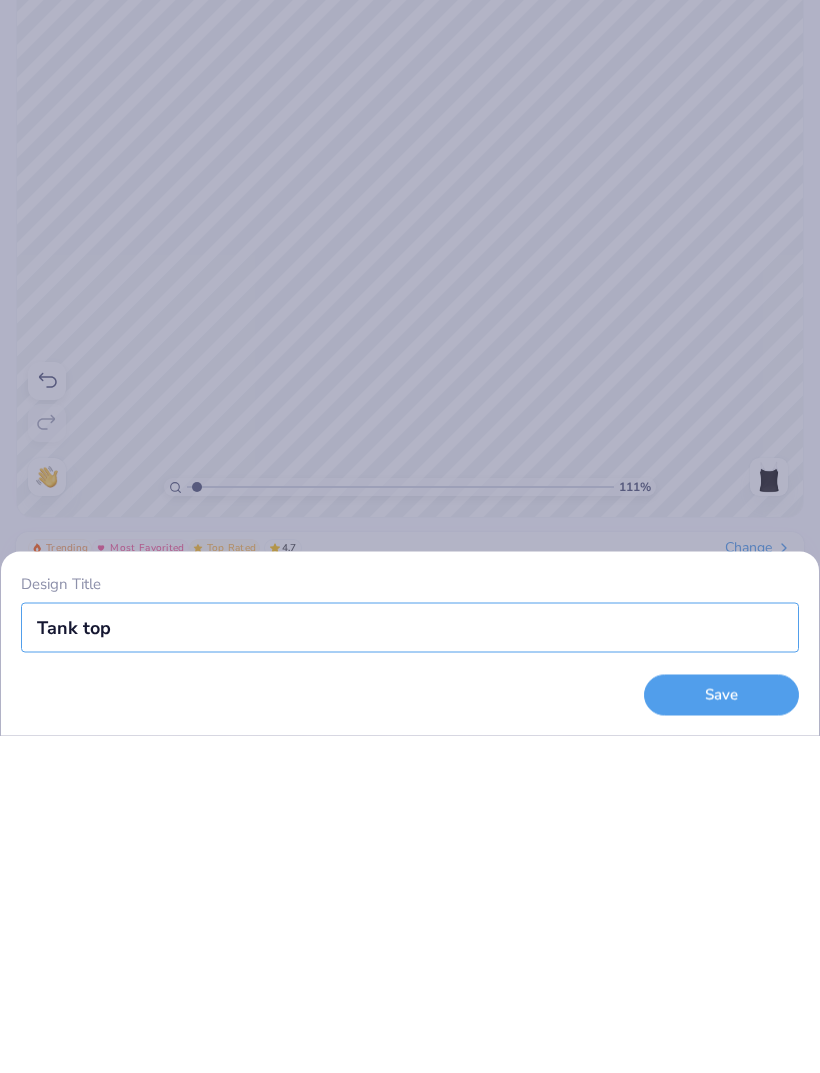 type on "1.10875953194894" 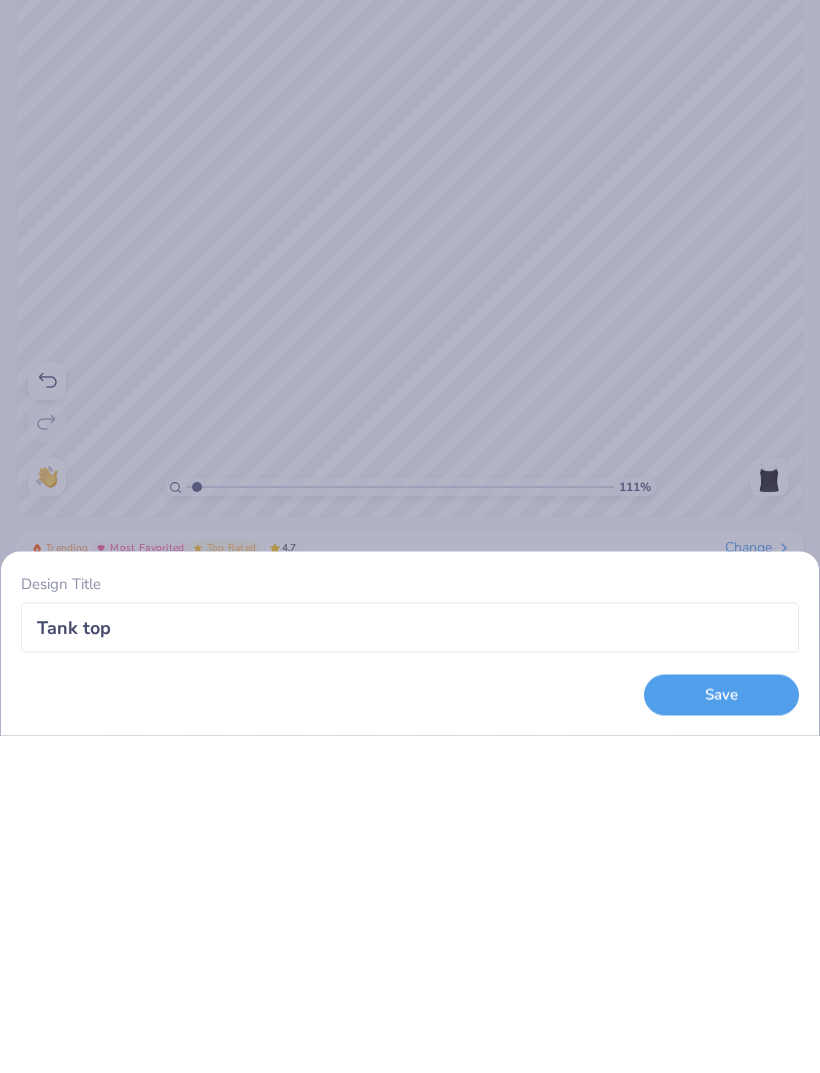click on "Save" at bounding box center [721, 1032] 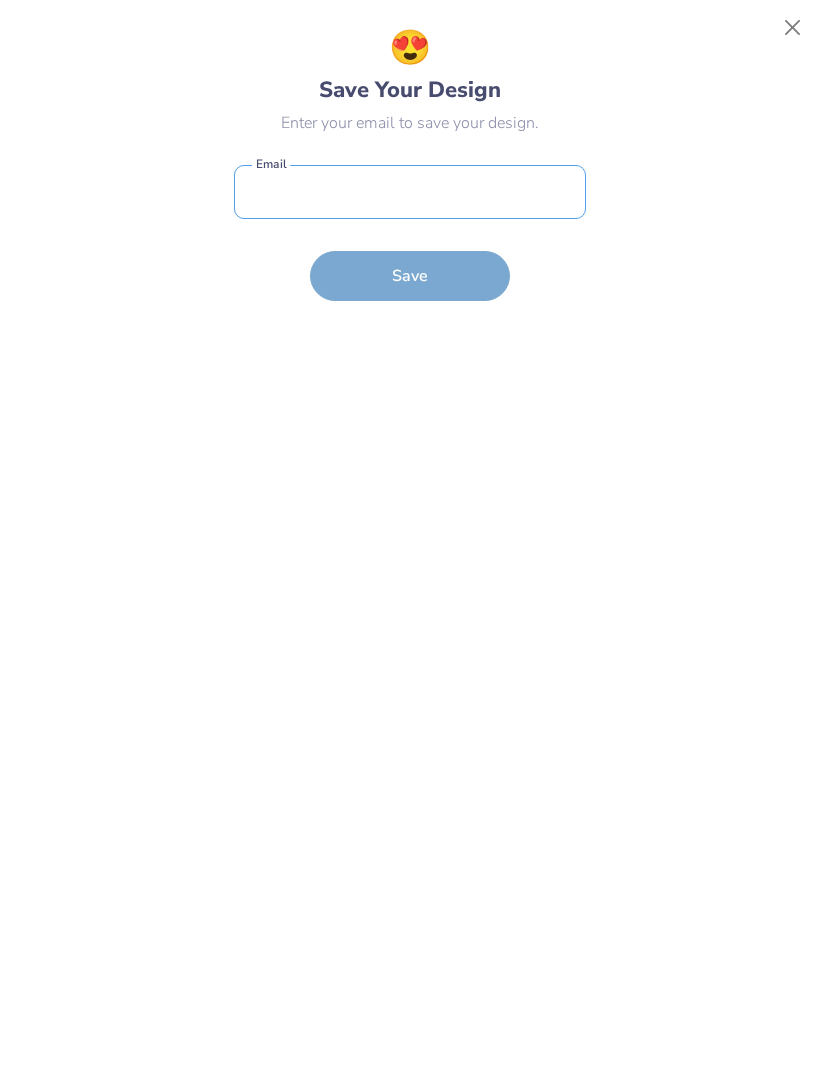 click at bounding box center (410, 192) 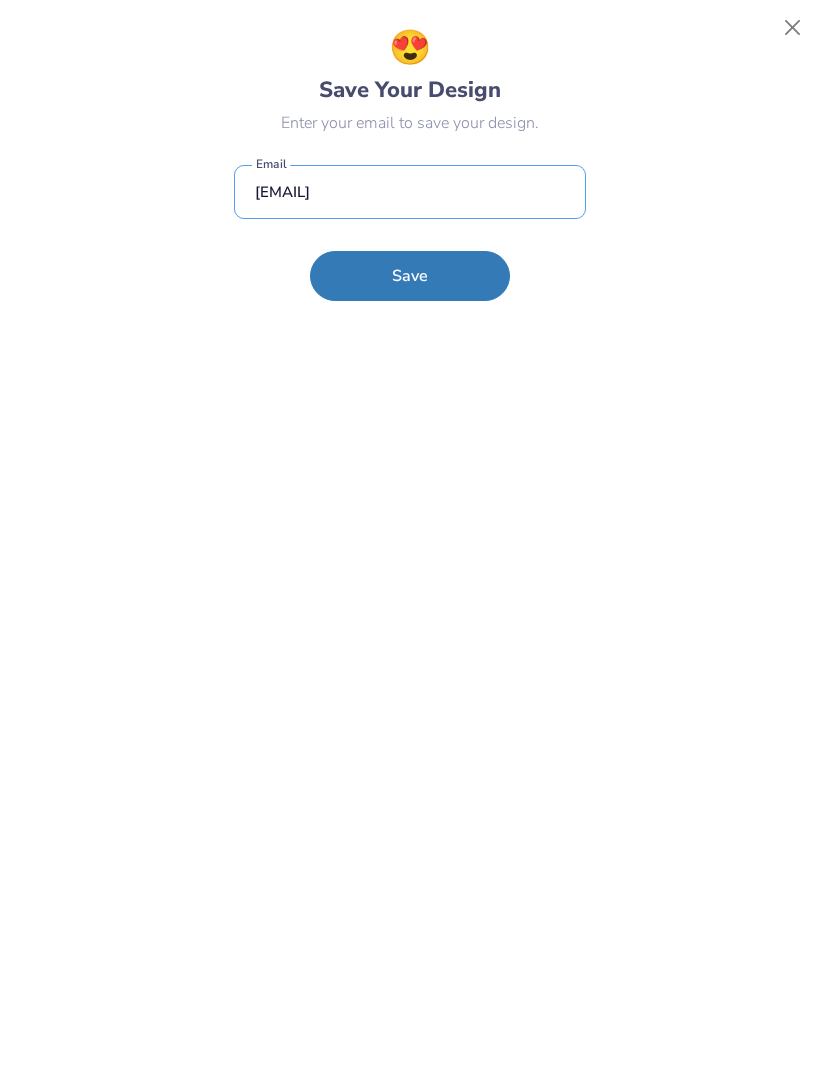 type on "[EMAIL]" 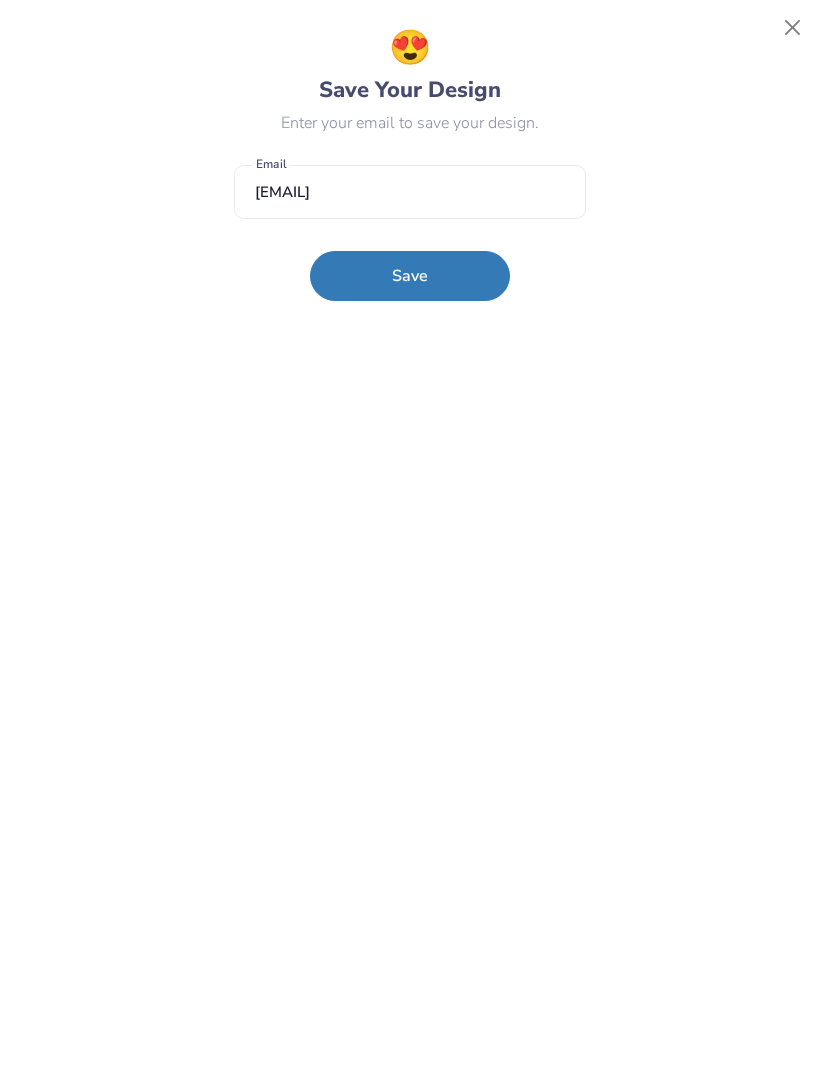 click on "Save" at bounding box center (410, 276) 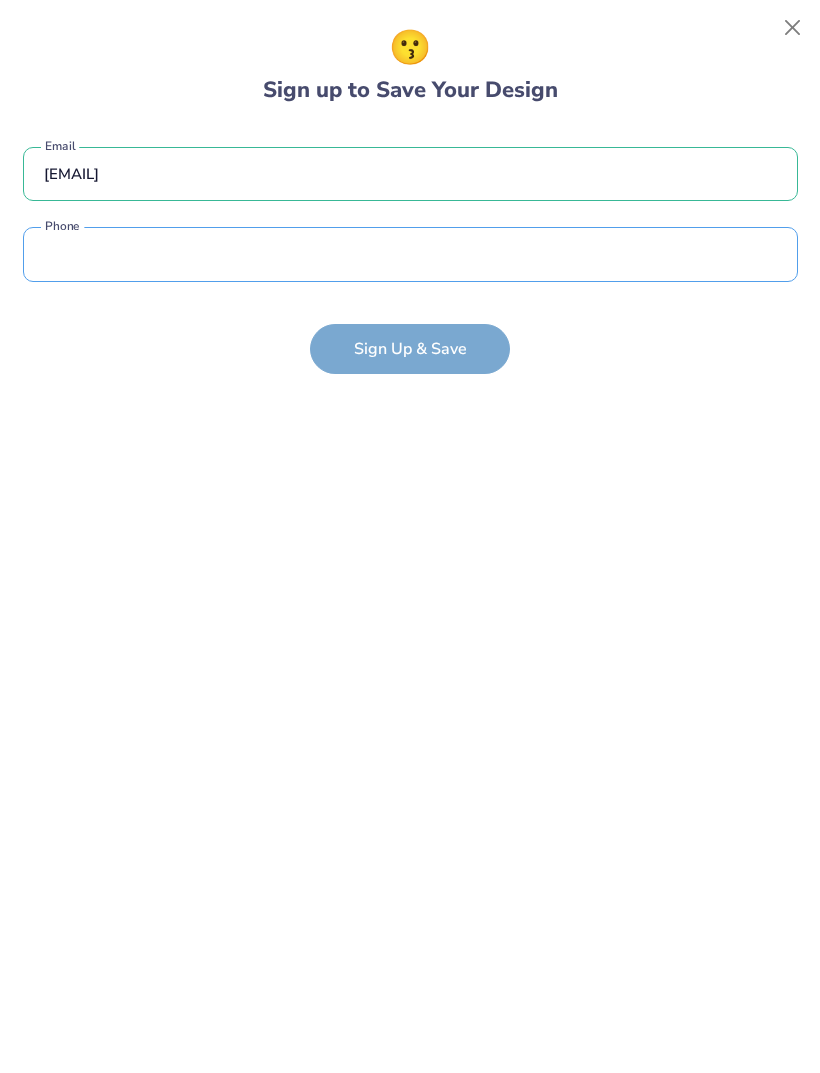 click at bounding box center (410, 254) 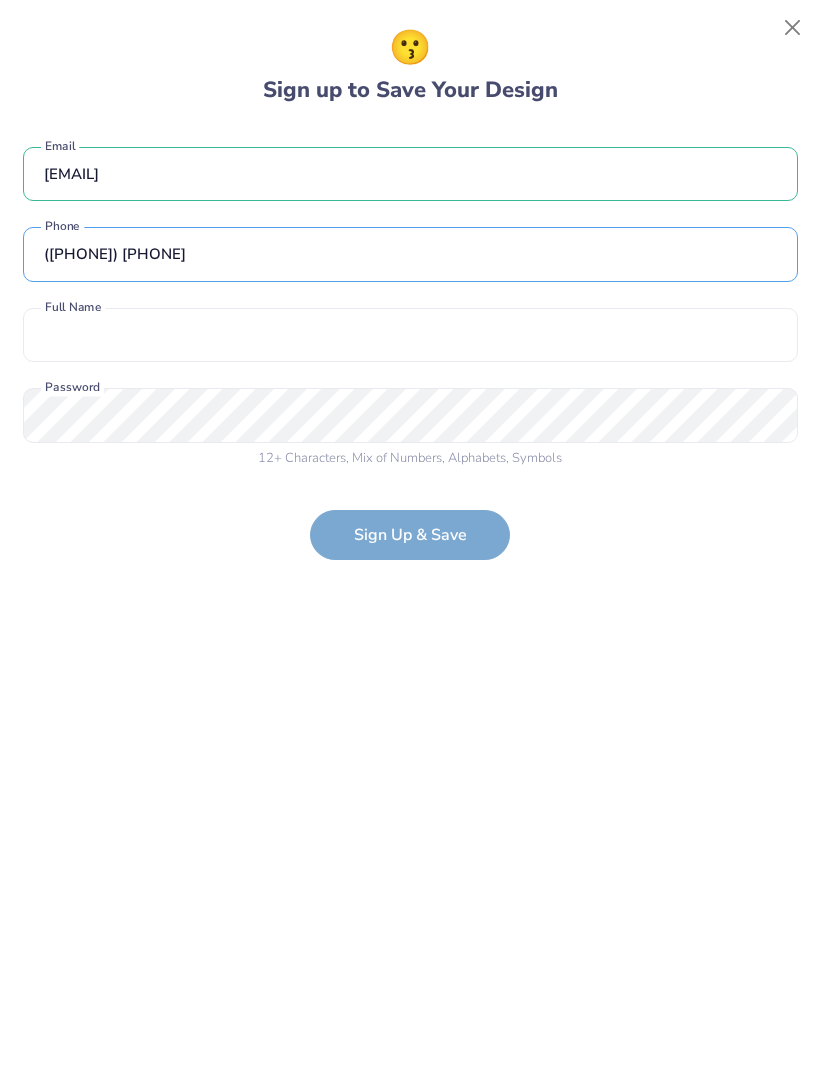 type on "([PHONE]) [PHONE]" 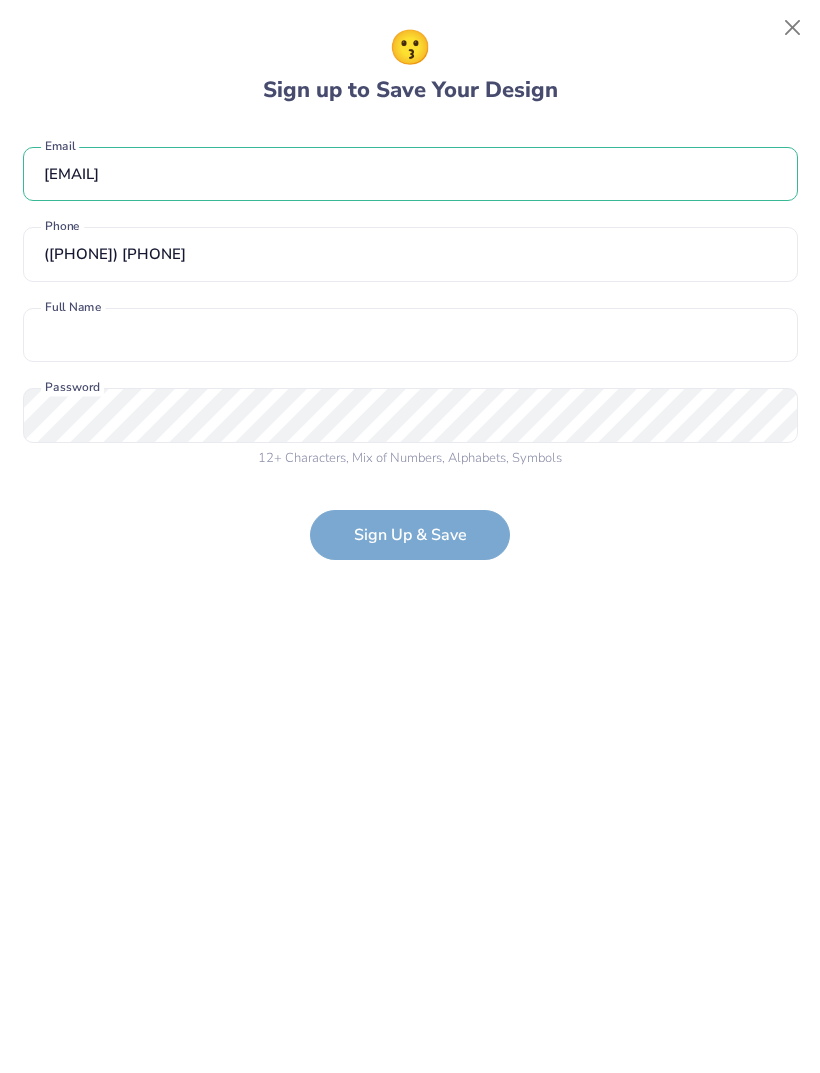 click on "[EMAIL] Email ([PHONE]) Phone Full Name is a required field Full Name 12 + Characters , Mix of   Numbers ,   Alphabets ,   Symbols Password is a required field Password" at bounding box center (410, 303) 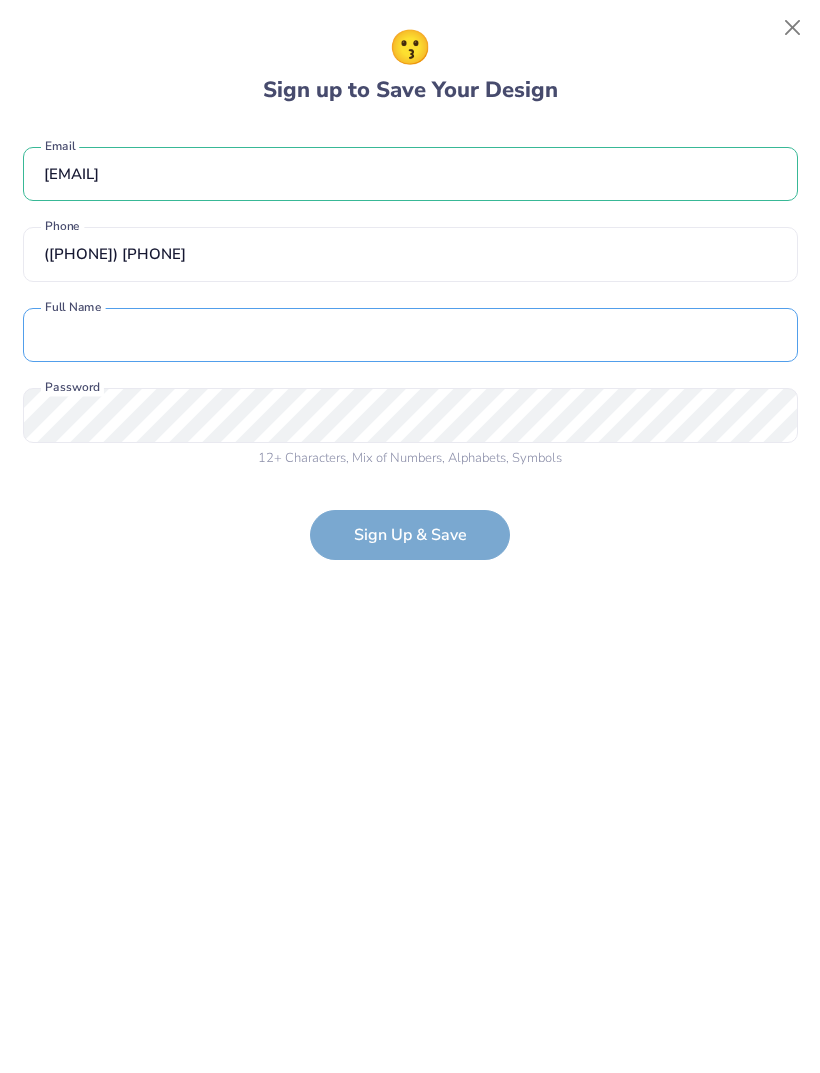click at bounding box center (410, 335) 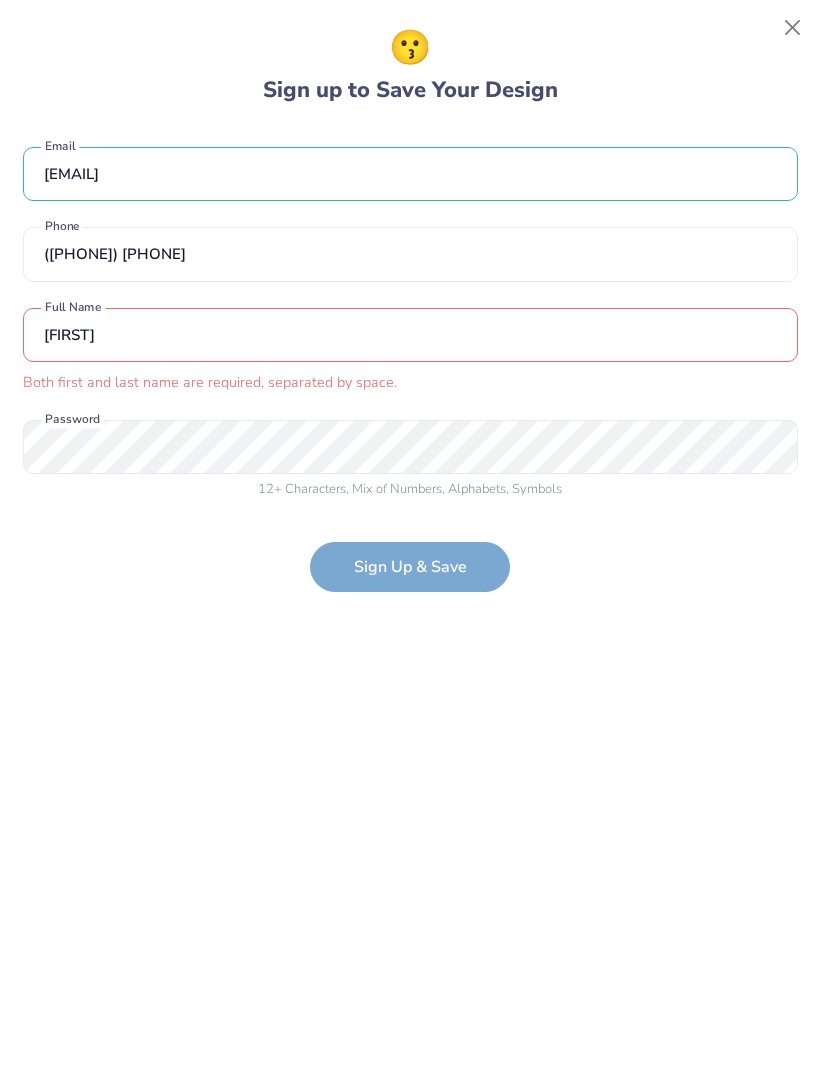 click on "[FIRST]" at bounding box center (410, 335) 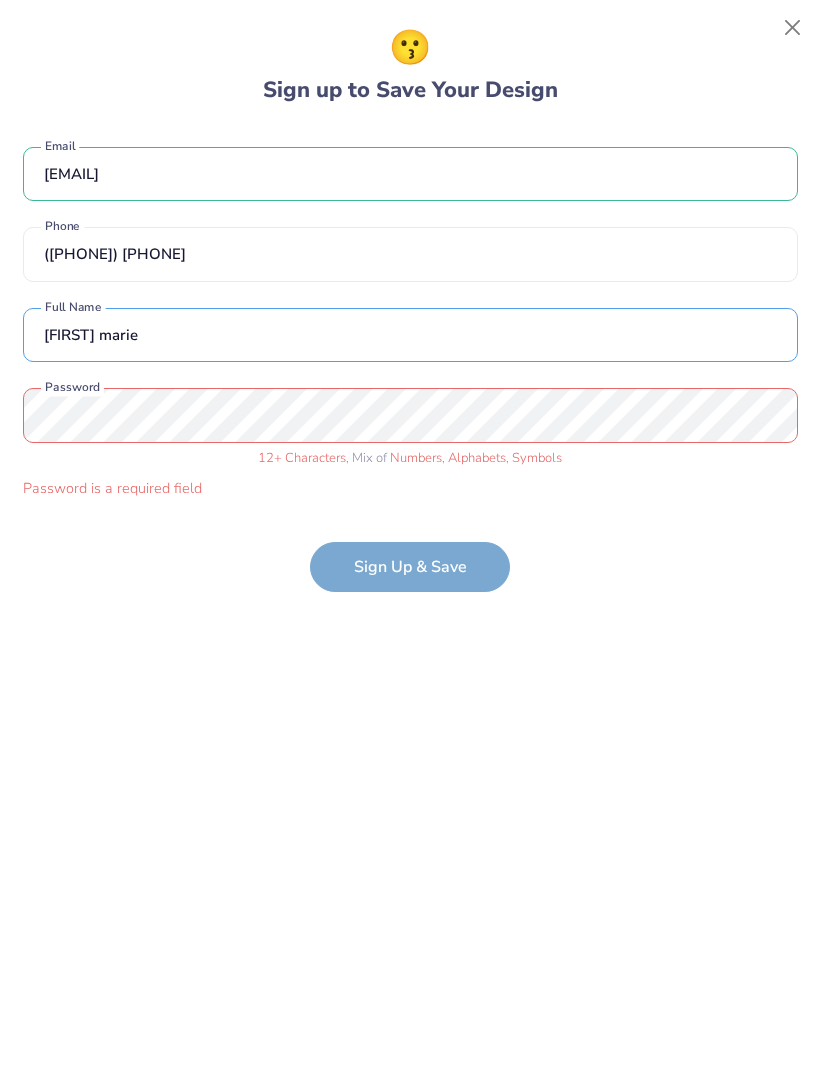 type on "[FIRST] marie" 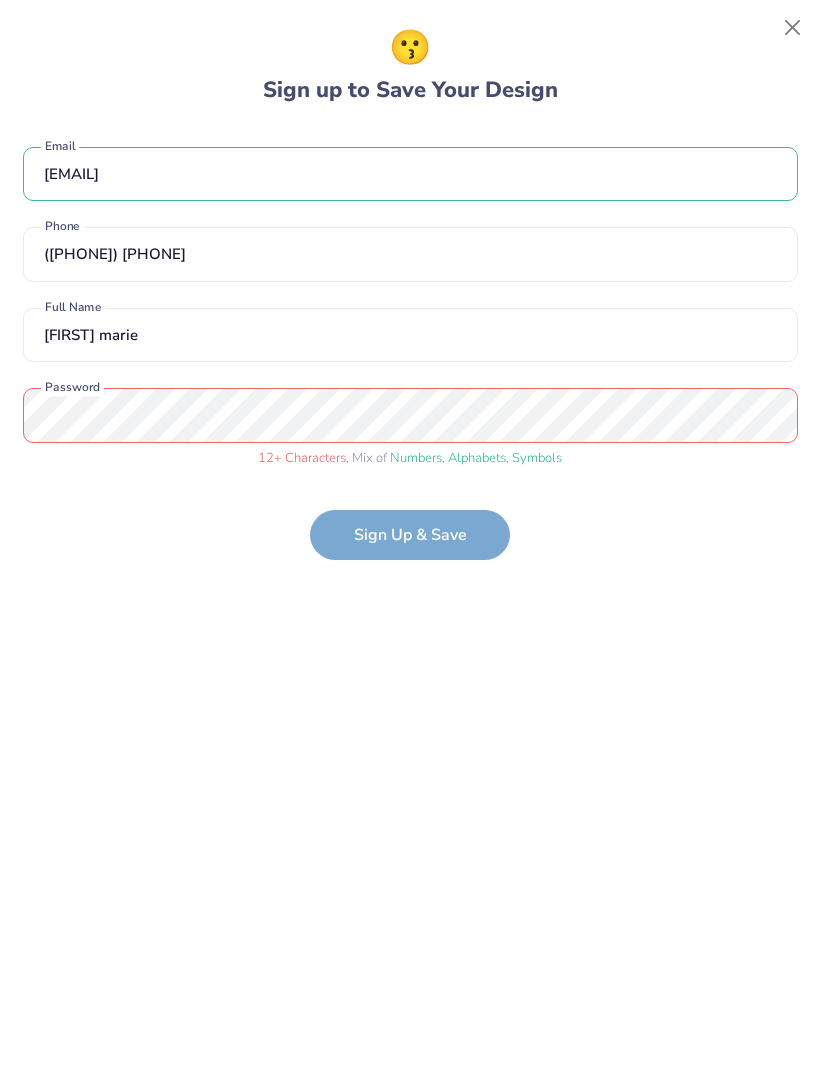 click on "[EMAIL] Email ([PHONE]) Phone [FIRST] marie Full Name 12 + Characters , Mix of   Numbers ,   Alphabets ,   Symbols Password Sign Up ☃️ Save" at bounding box center [410, 344] 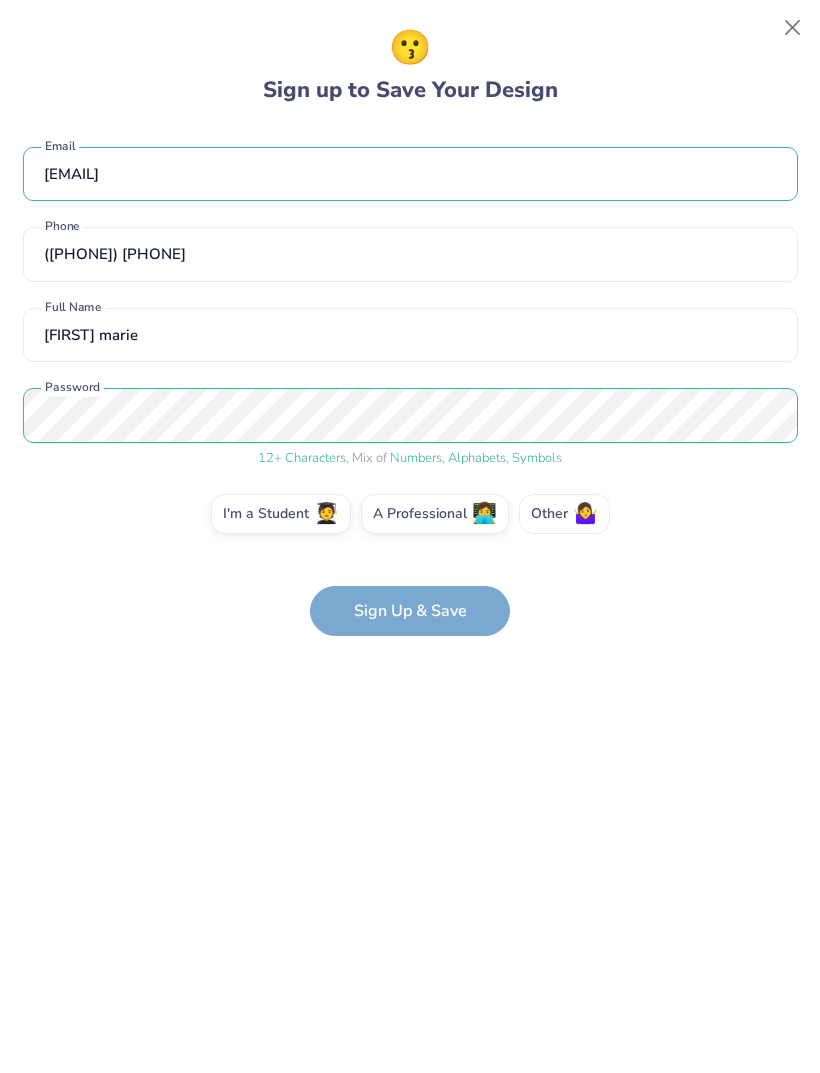 click on "Other 🤷‍♀️" at bounding box center (564, 514) 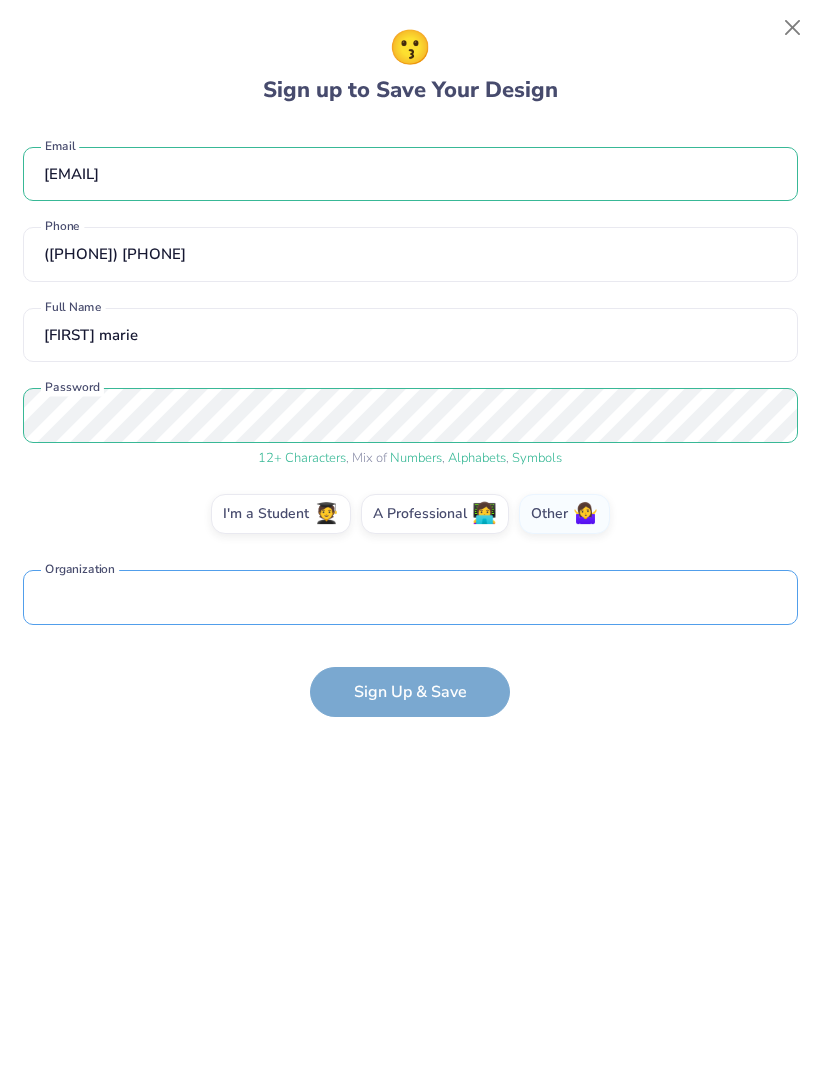 click at bounding box center (410, 597) 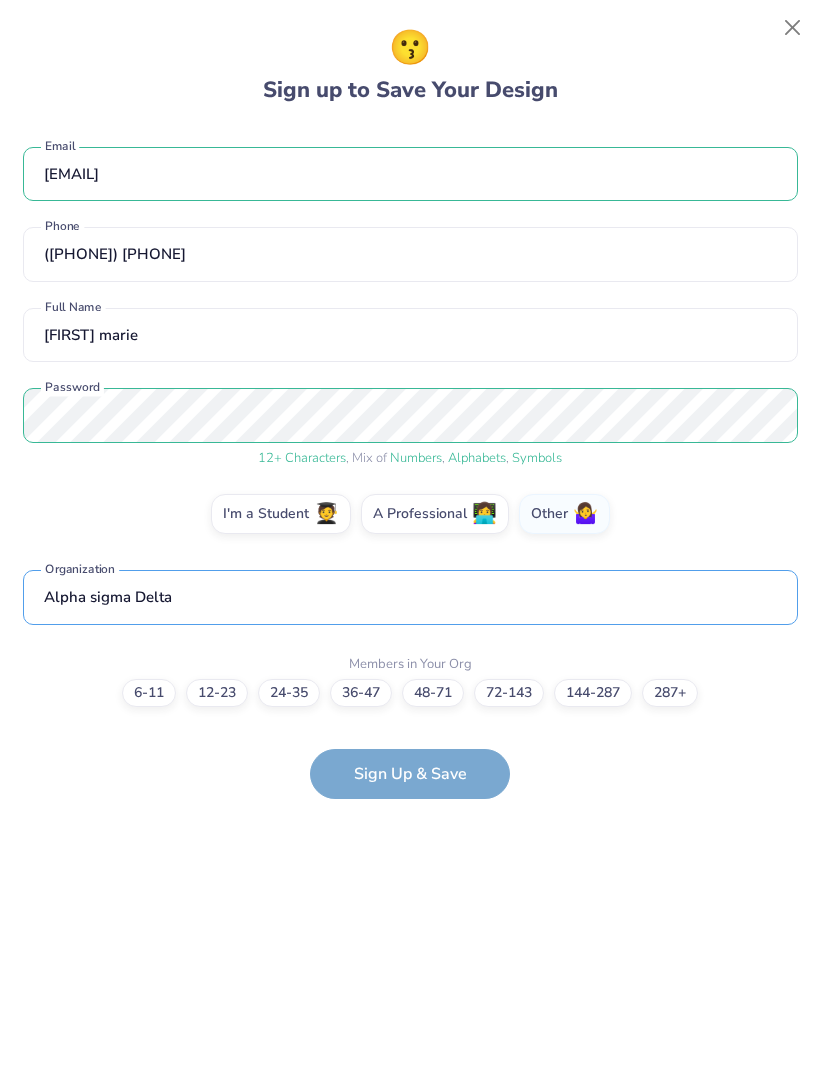type on "Alpha sigma Delta" 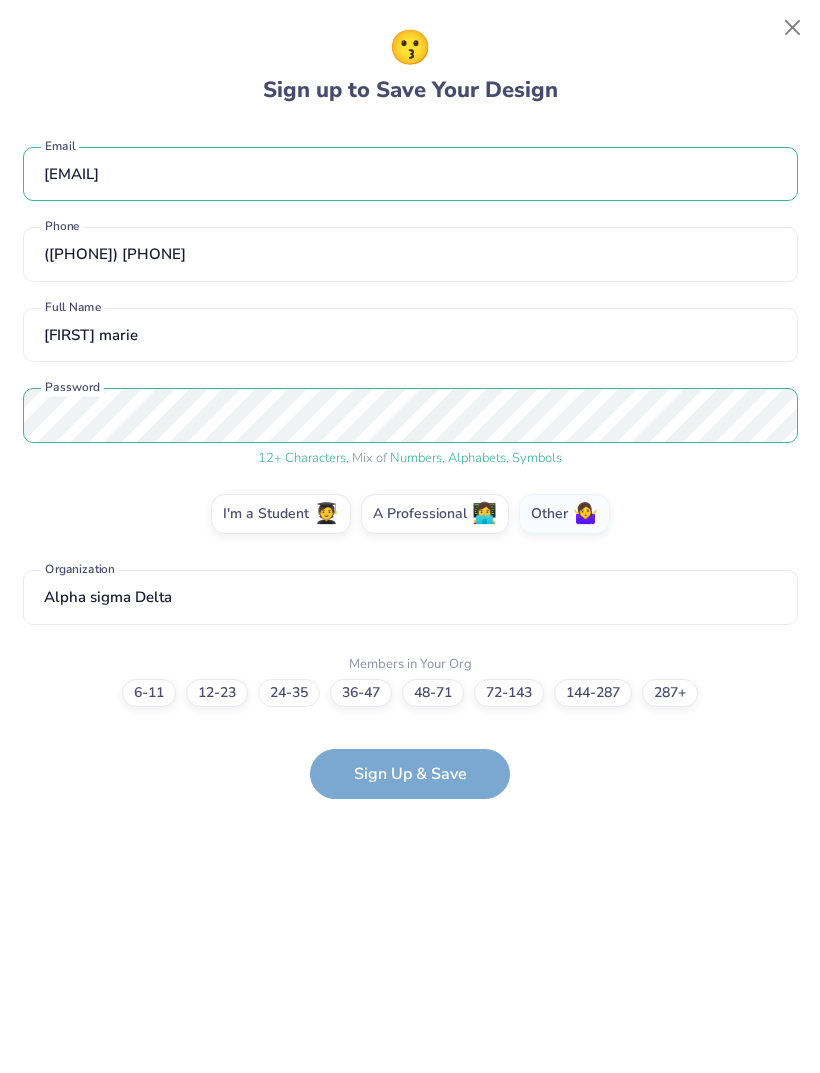 click on "24-35" at bounding box center (289, 693) 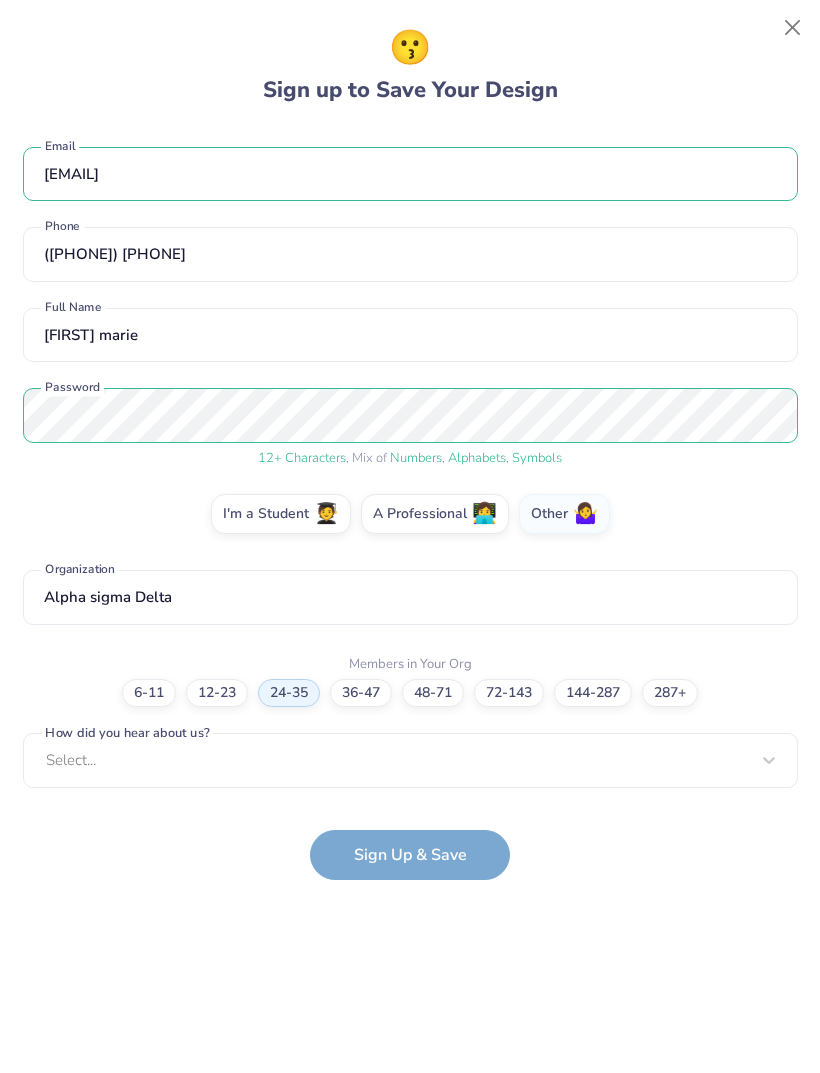 click on "[EMAIL] Email ([PHONE]) Phone [FIRST] marie Full Name 12 + Characters , Mix of   Numbers ,   Alphabets ,   Symbols Password I'm a Student 🧑‍🎓 A Professional 👩‍💻 Other 🤷‍♀️ Alpha sigma Delta Organization Members in Your Org 6-11 12-23 24-35 36-47 48-71 72-143 144-287 287+ How did you hear about us? Select... How did you hear about us? cannot be null Sign Up ☃️ Save" at bounding box center [410, 503] 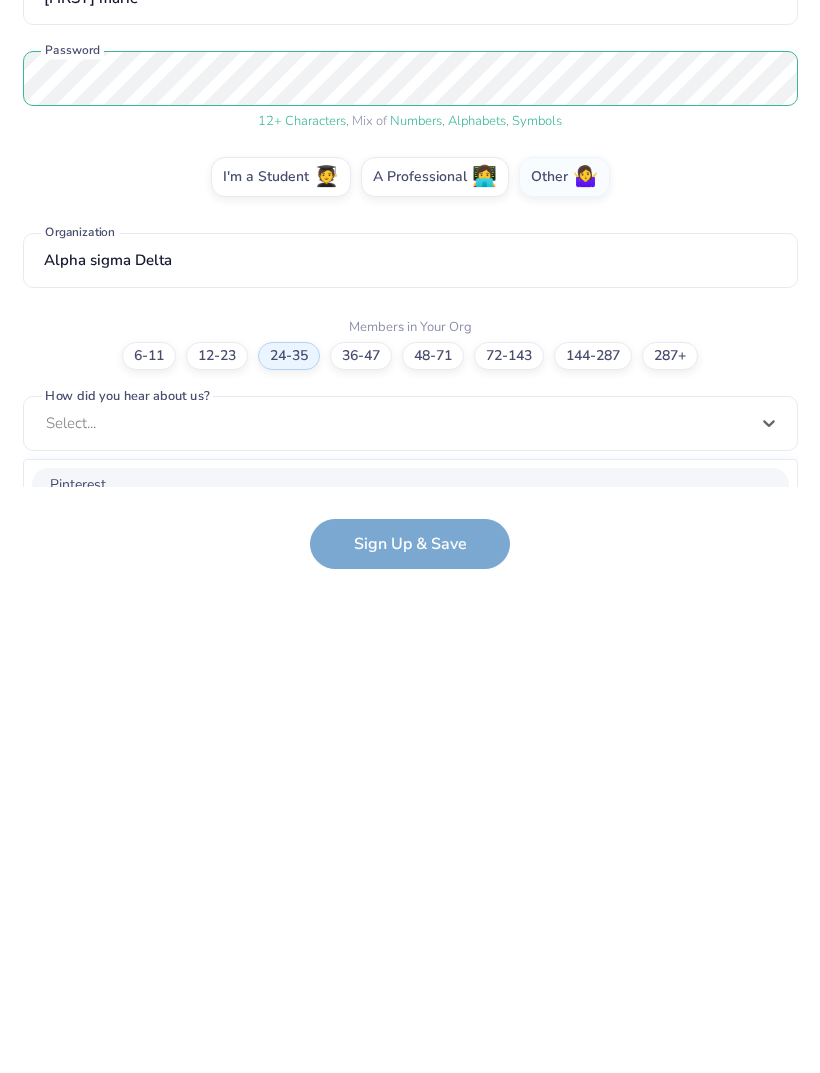 scroll, scrollTop: 272, scrollLeft: 0, axis: vertical 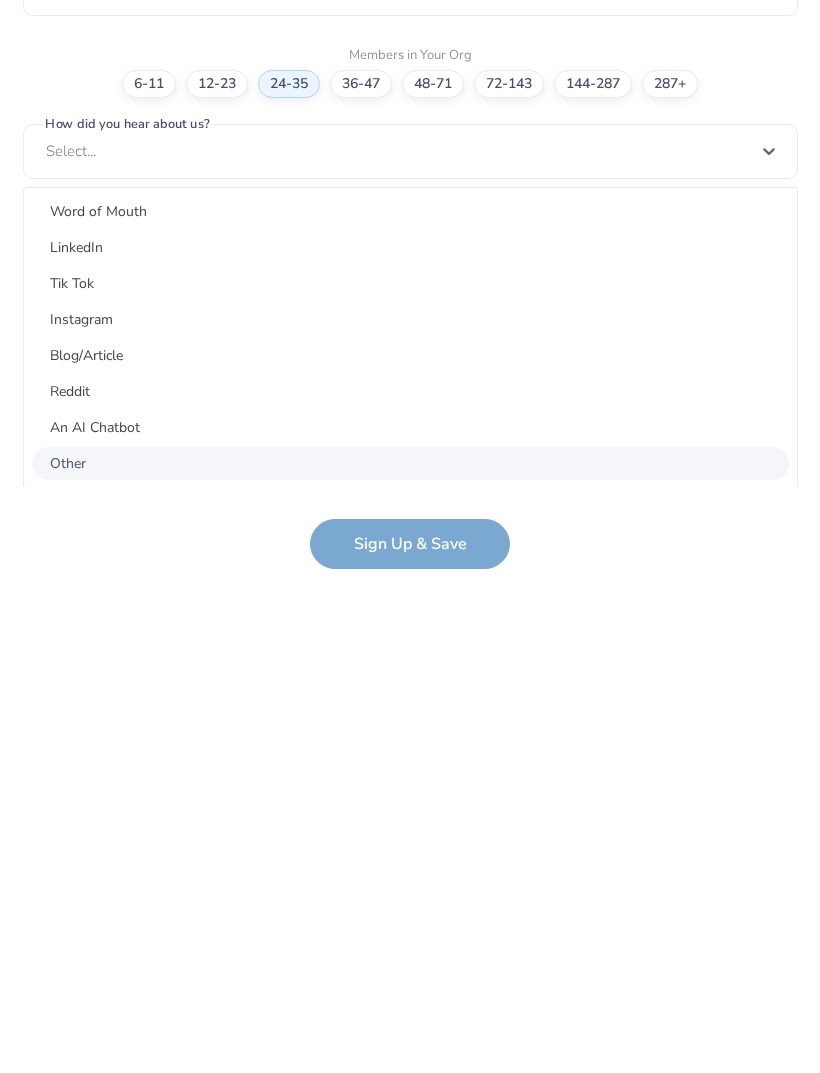 click on "Other" at bounding box center [410, 800] 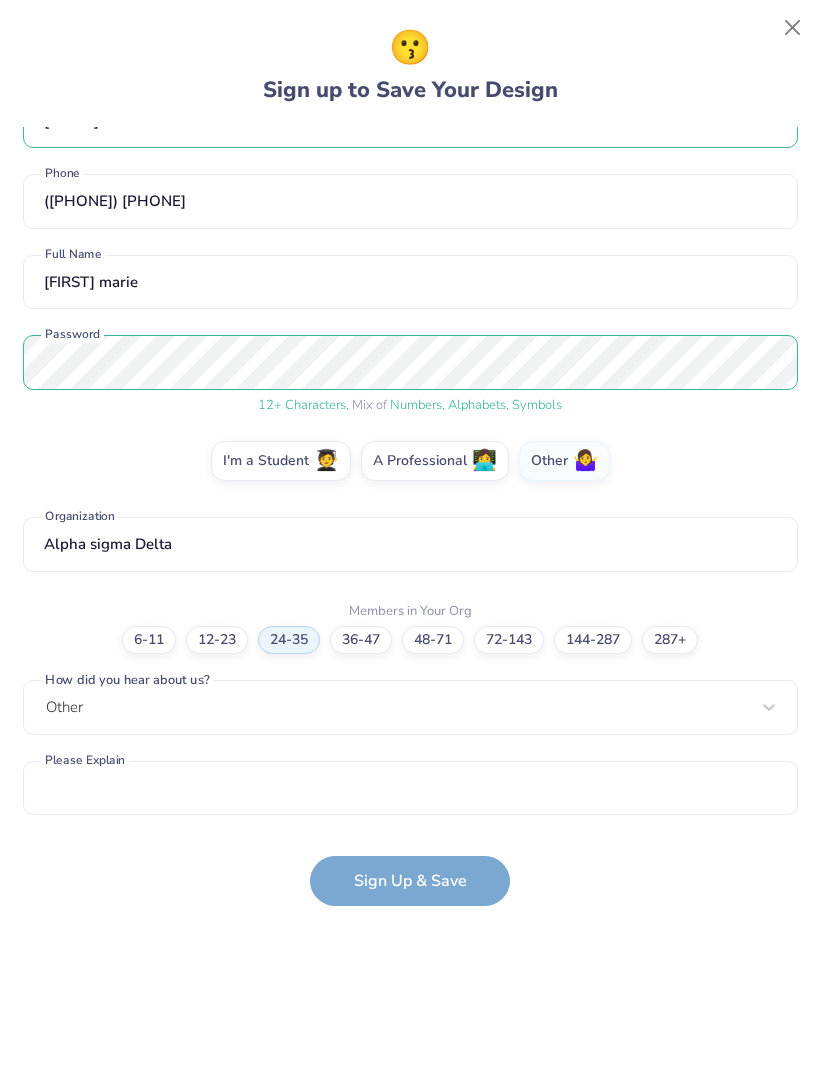 scroll, scrollTop: 272, scrollLeft: 0, axis: vertical 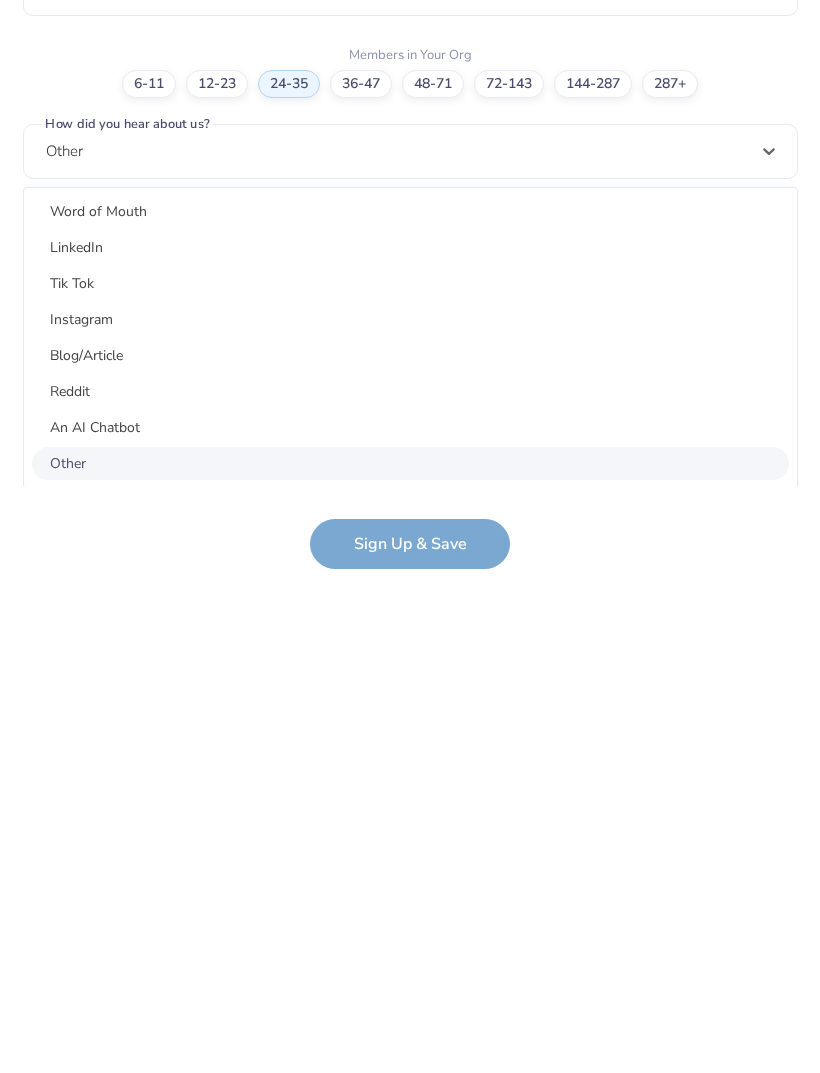 click on "Word of Mouth" at bounding box center [410, 548] 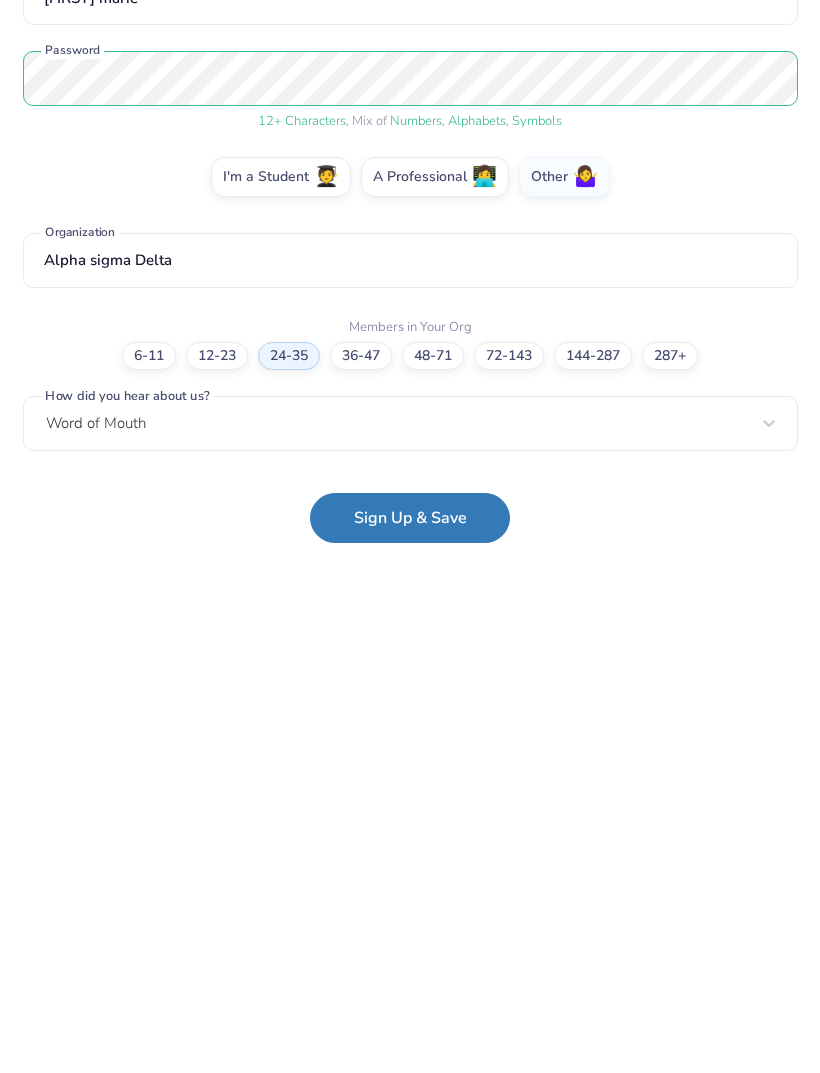 scroll, scrollTop: 0, scrollLeft: 0, axis: both 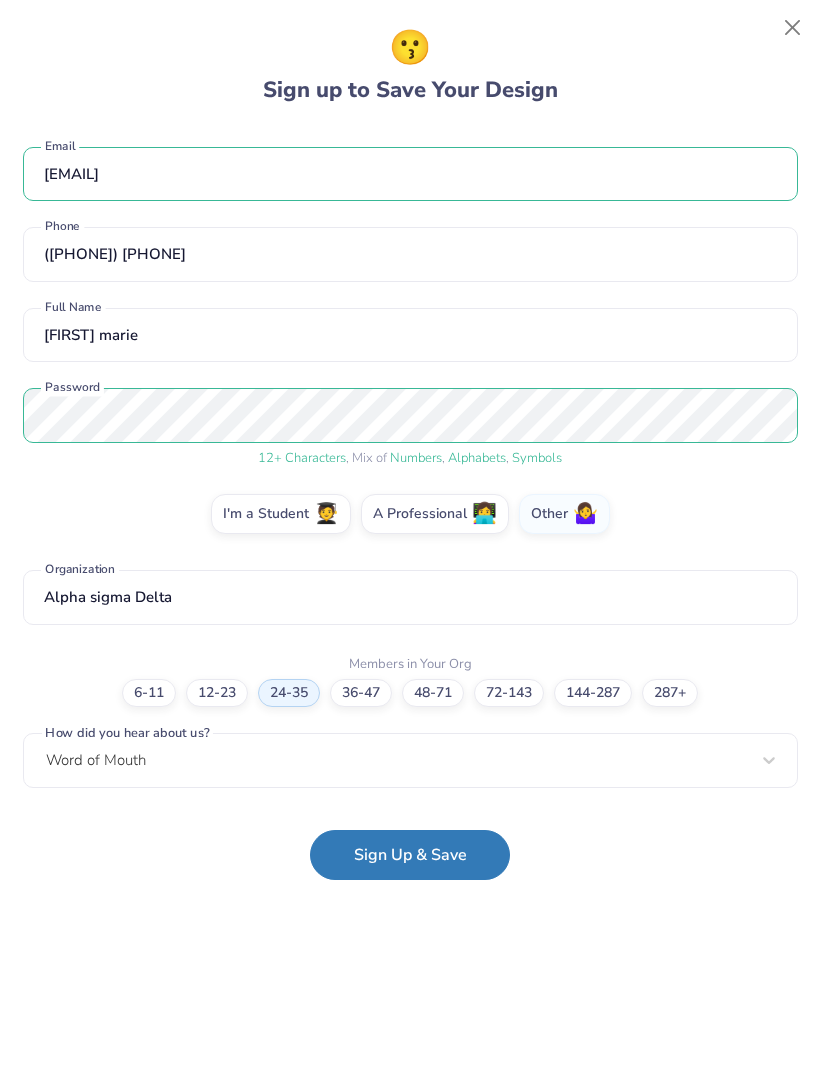 click on "Sign Up & Save" at bounding box center [410, 855] 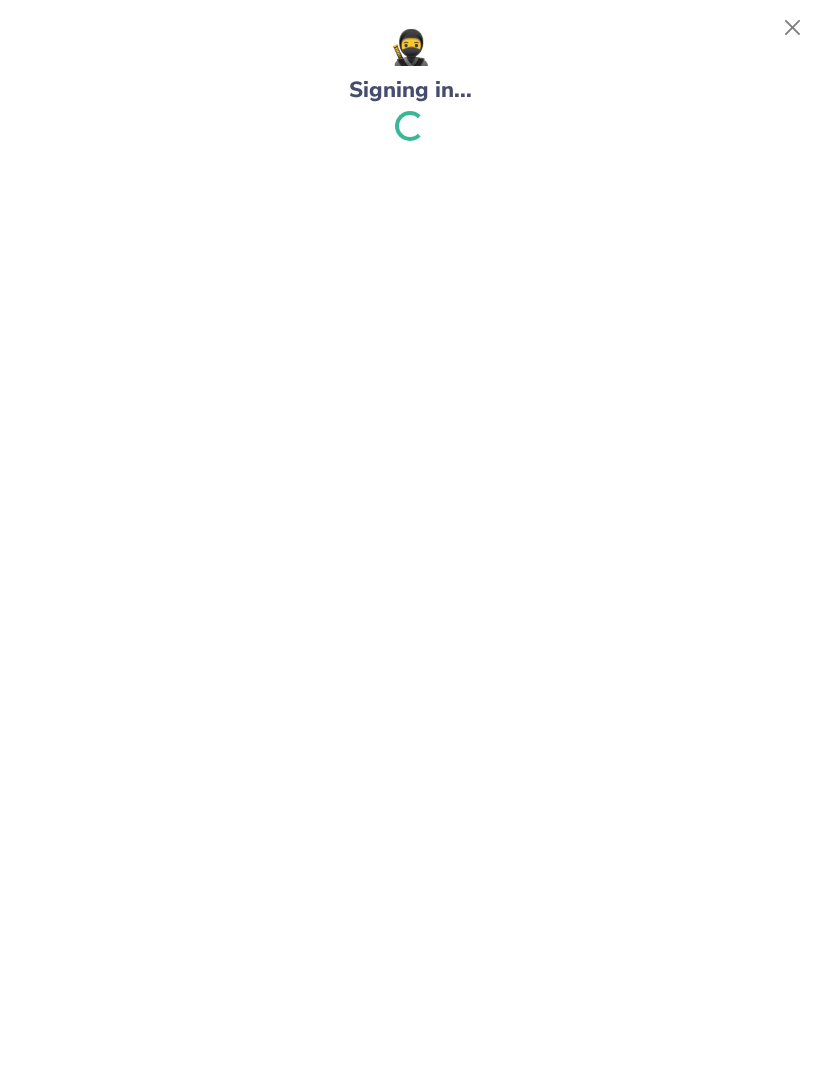 type on "1.10875953194894" 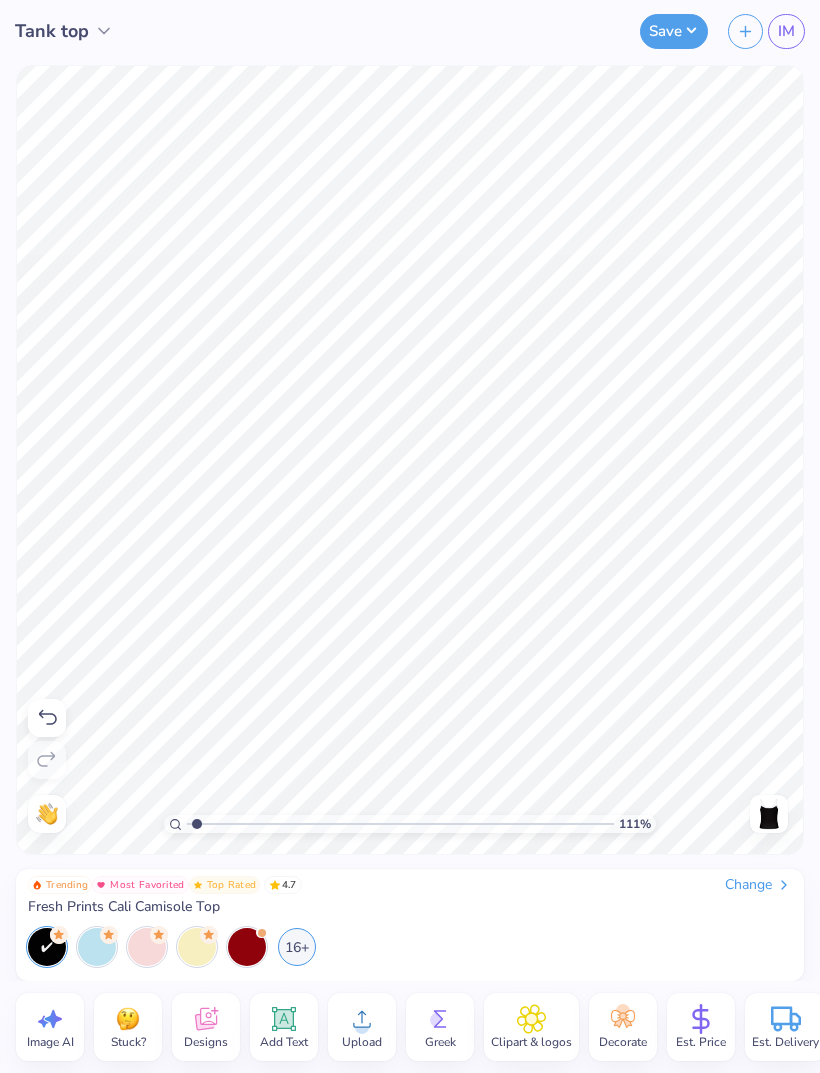 click on "Save" at bounding box center (674, 31) 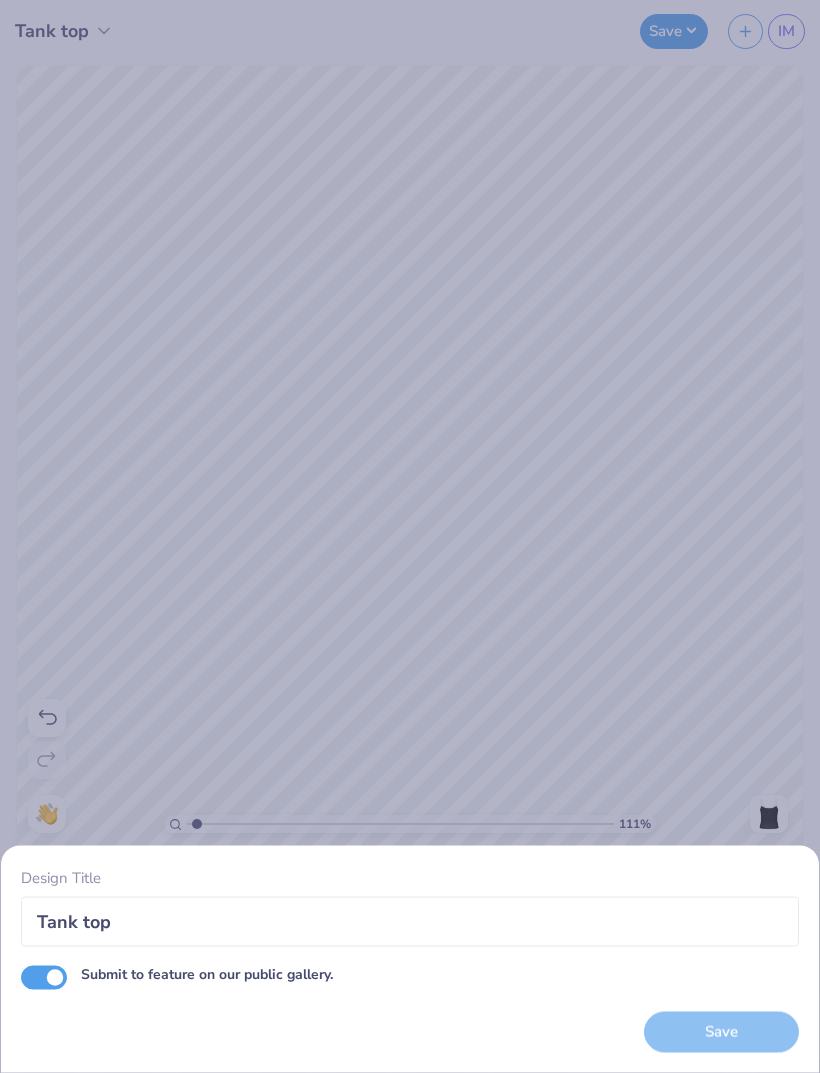 click on "Save" at bounding box center (721, 1032) 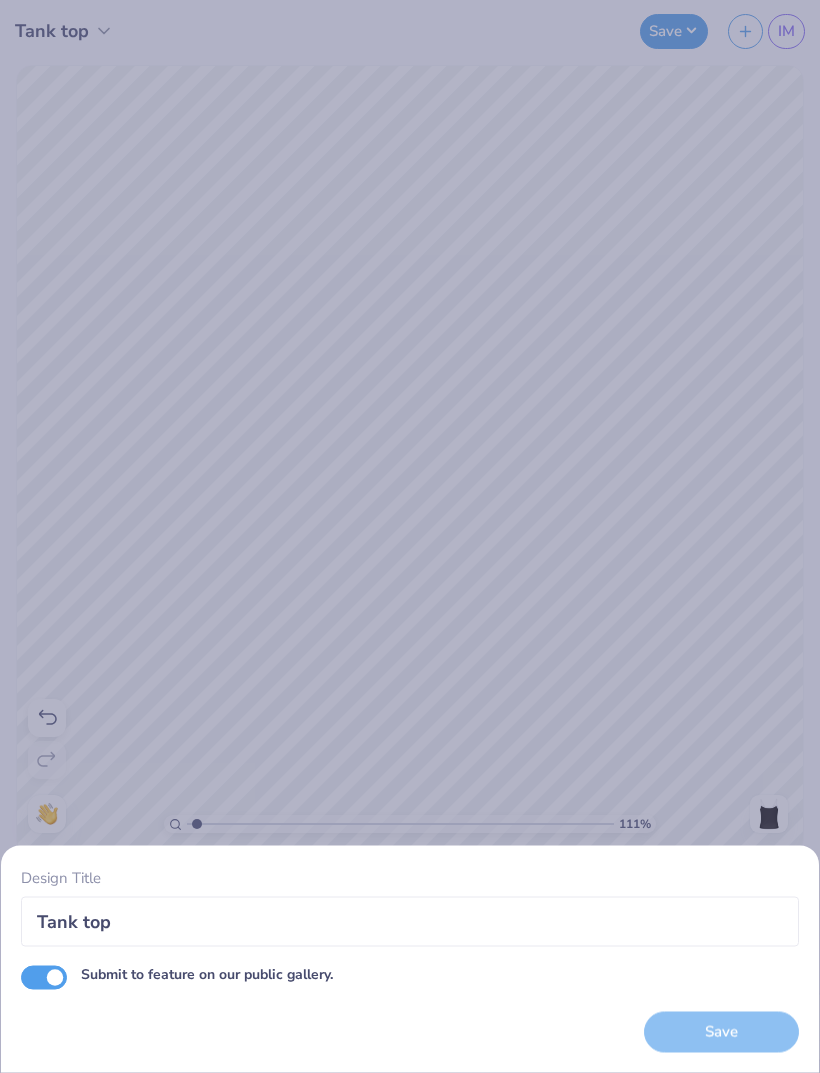 click on "Submit to feature on our public gallery." at bounding box center (44, 977) 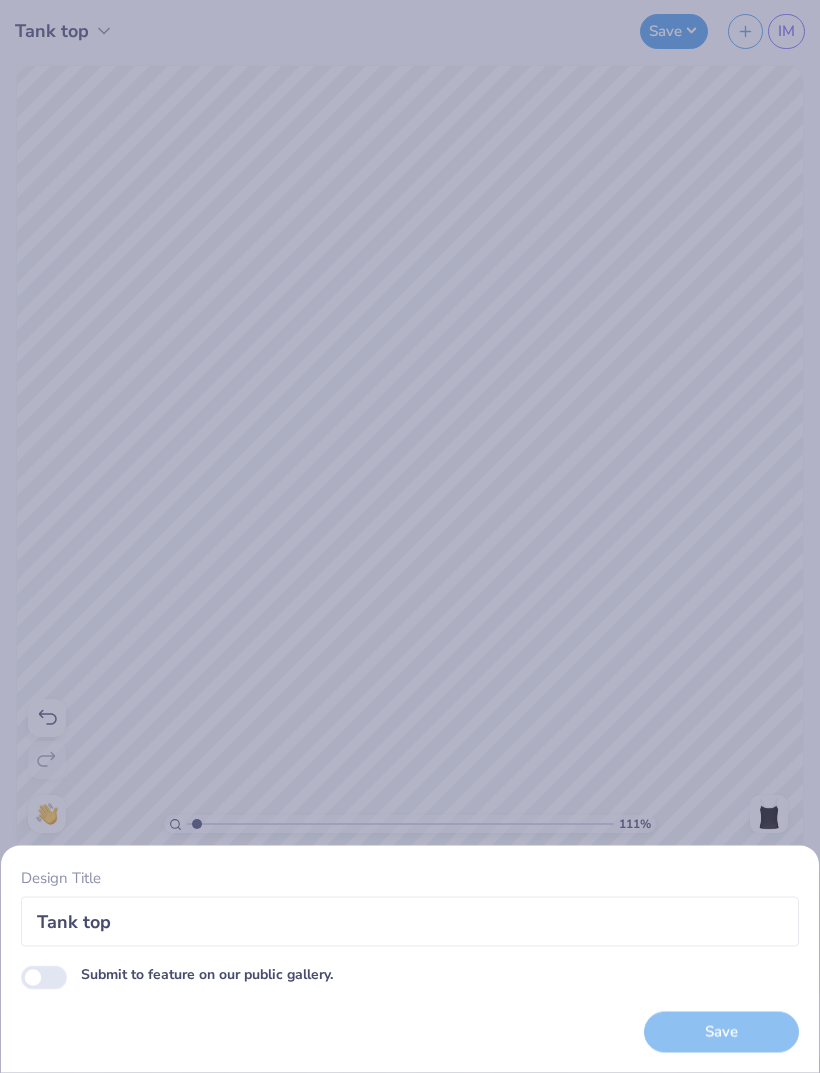 checkbox on "false" 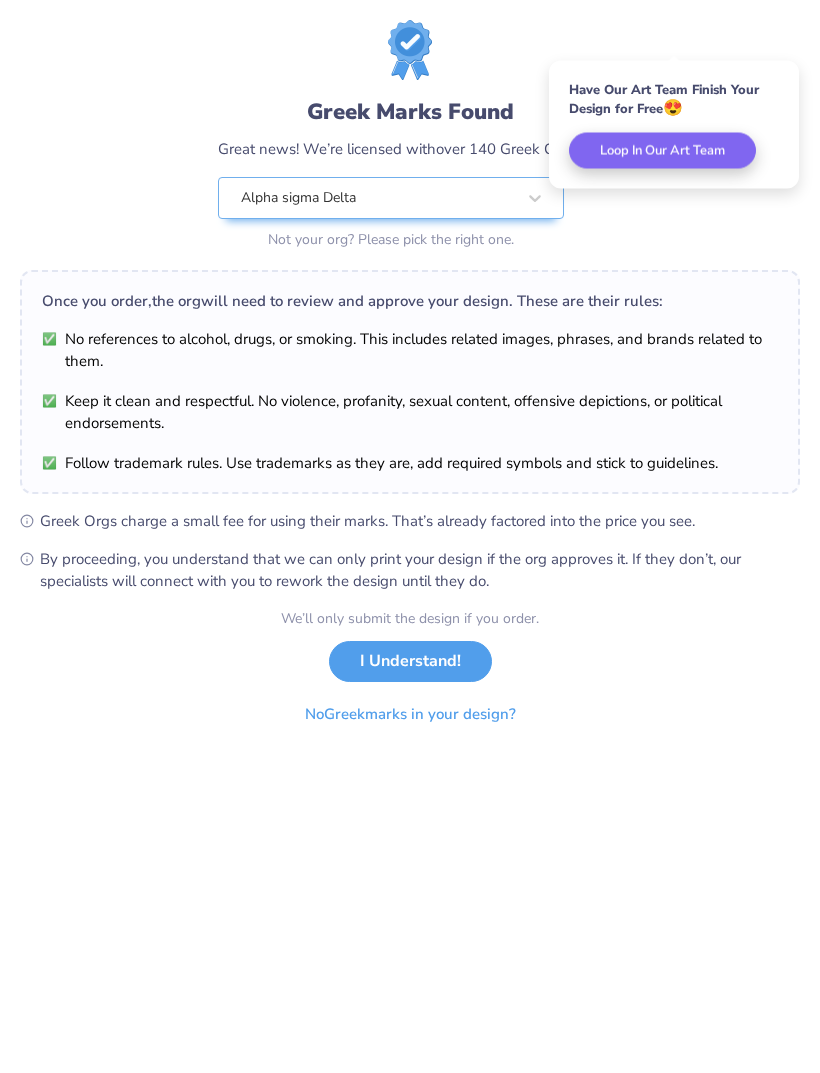 click on "I Understand!" at bounding box center [410, 661] 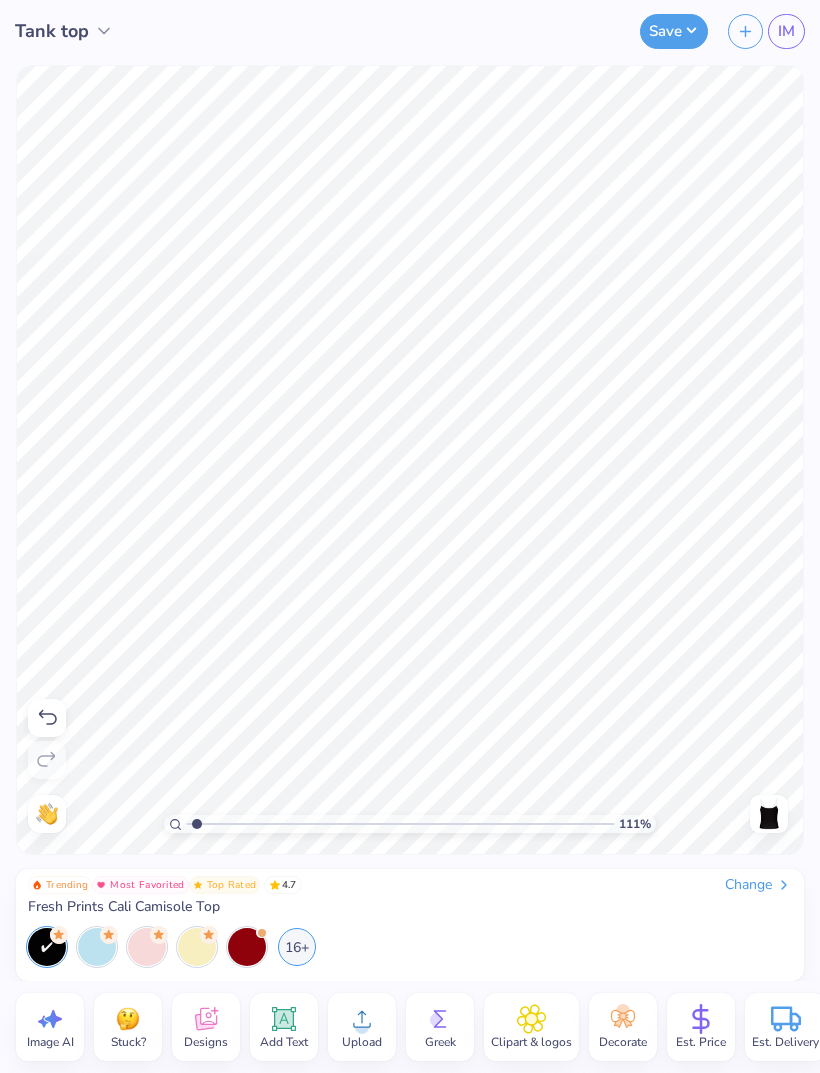 click on "Tank top" at bounding box center (52, 31) 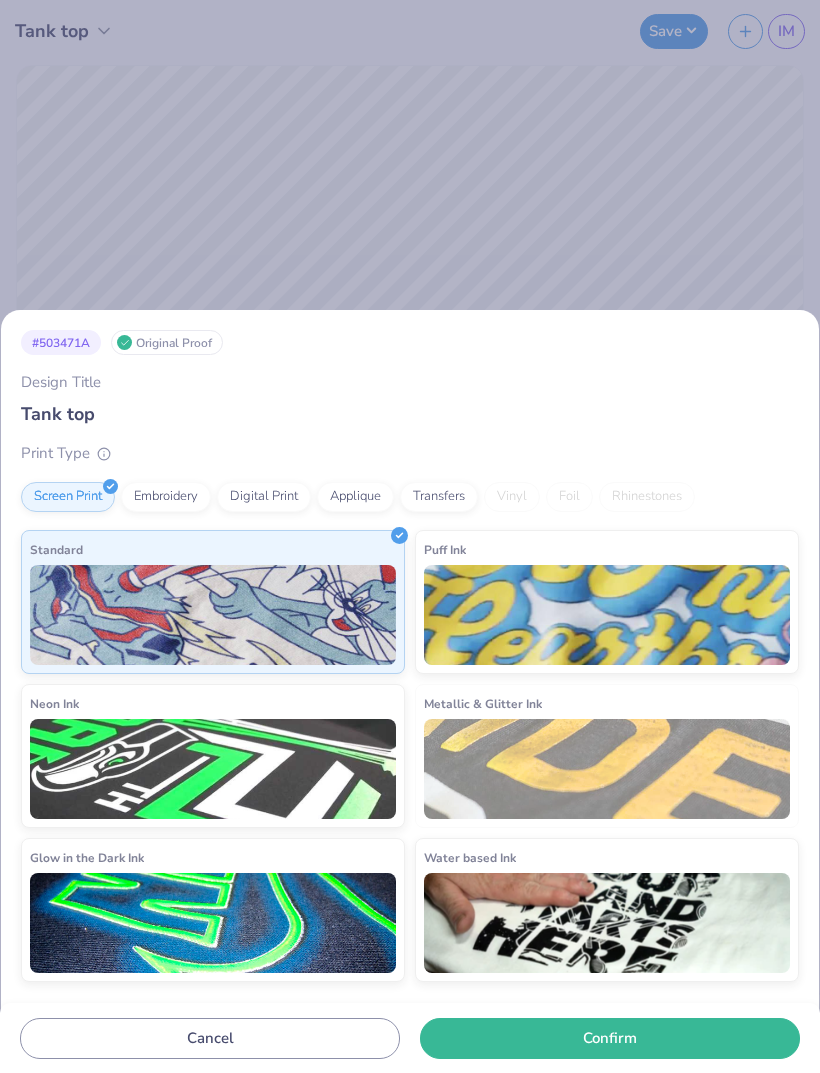 click at bounding box center (607, 615) 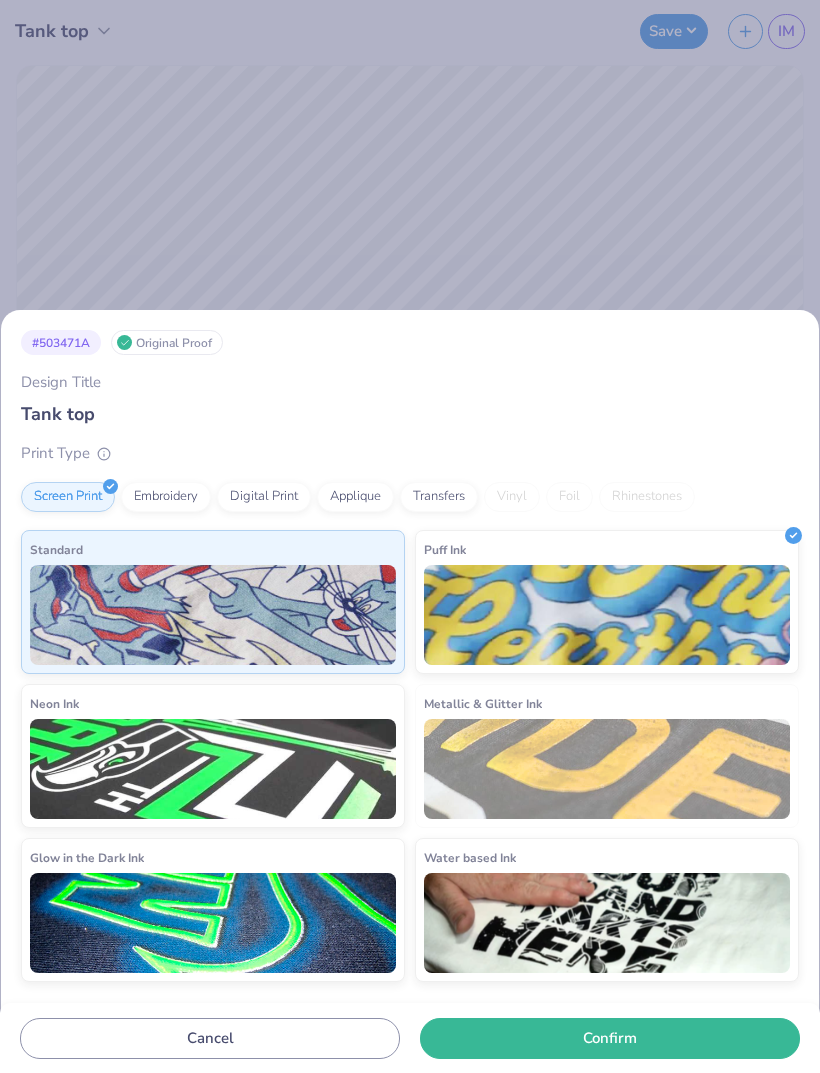 click at bounding box center (213, 615) 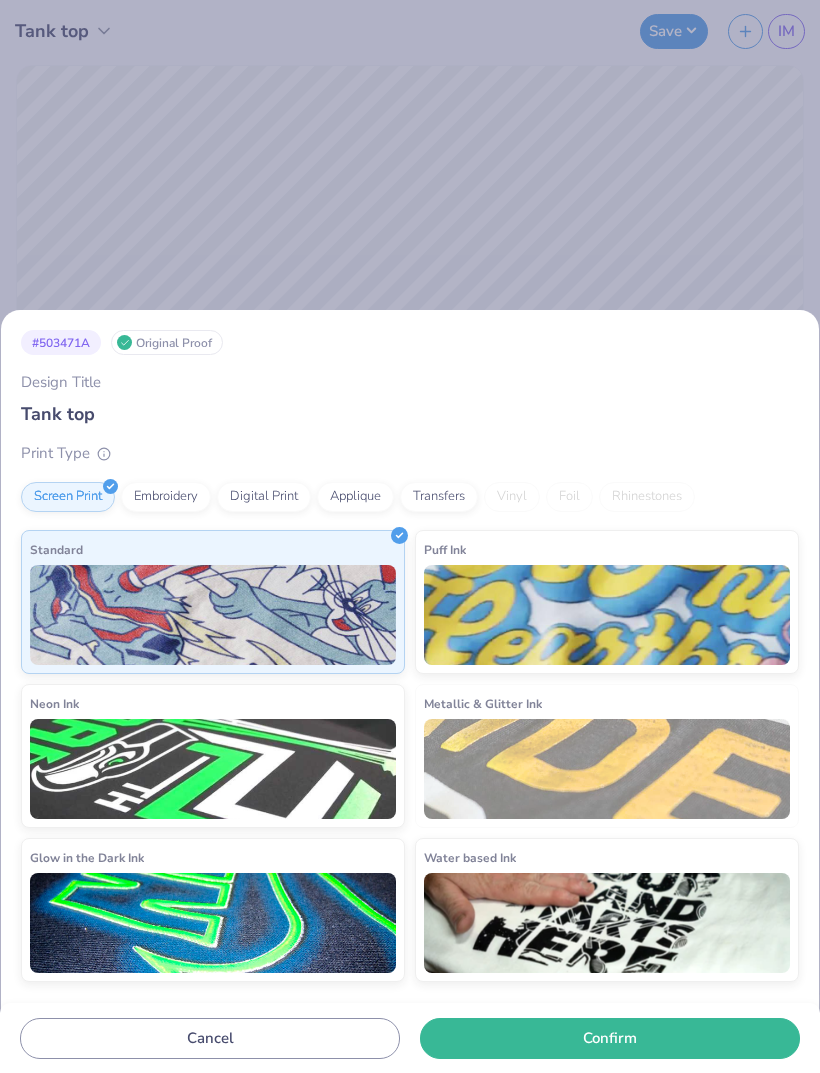 click on "# 503471A Original Proof Design Title Tank top Print Type Screen Print Embroidery Digital Print Applique Transfers Vinyl Foil Rhinestones Standard Puff Ink Neon Ink Metallic ☃️ Ink Glow in the Dark Ink Water based Ink Cancel Confirm" at bounding box center (410, 536) 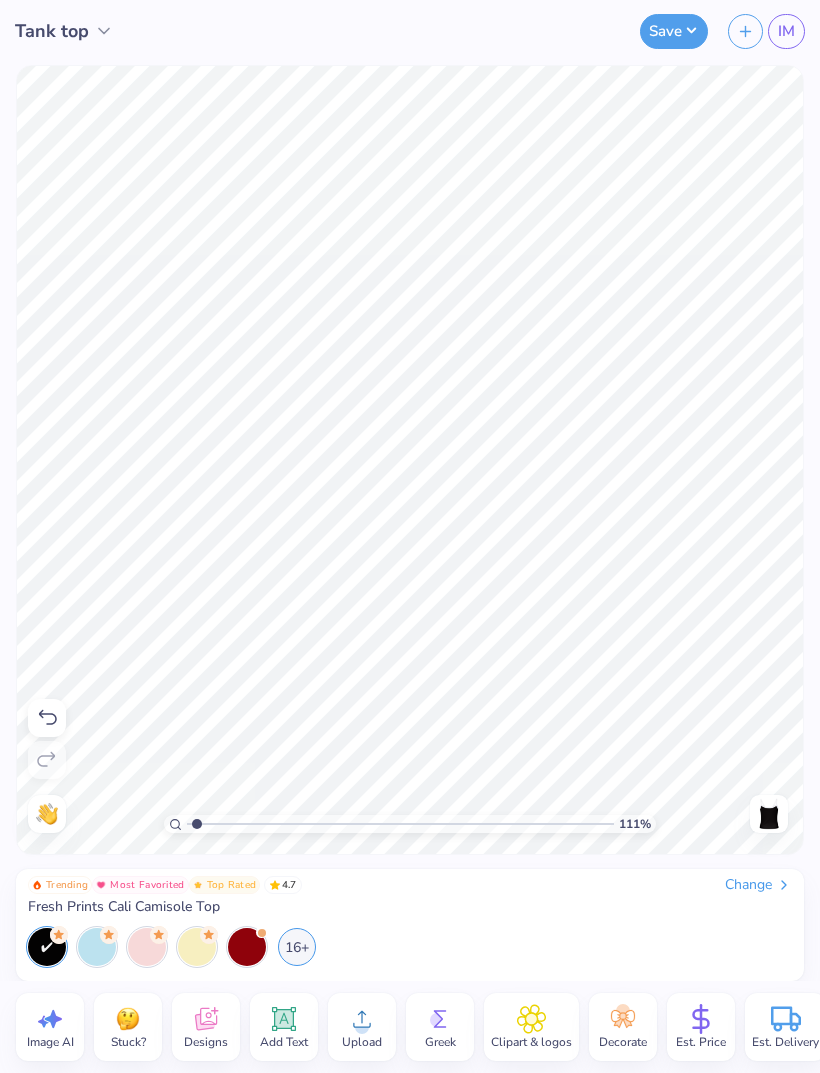 click 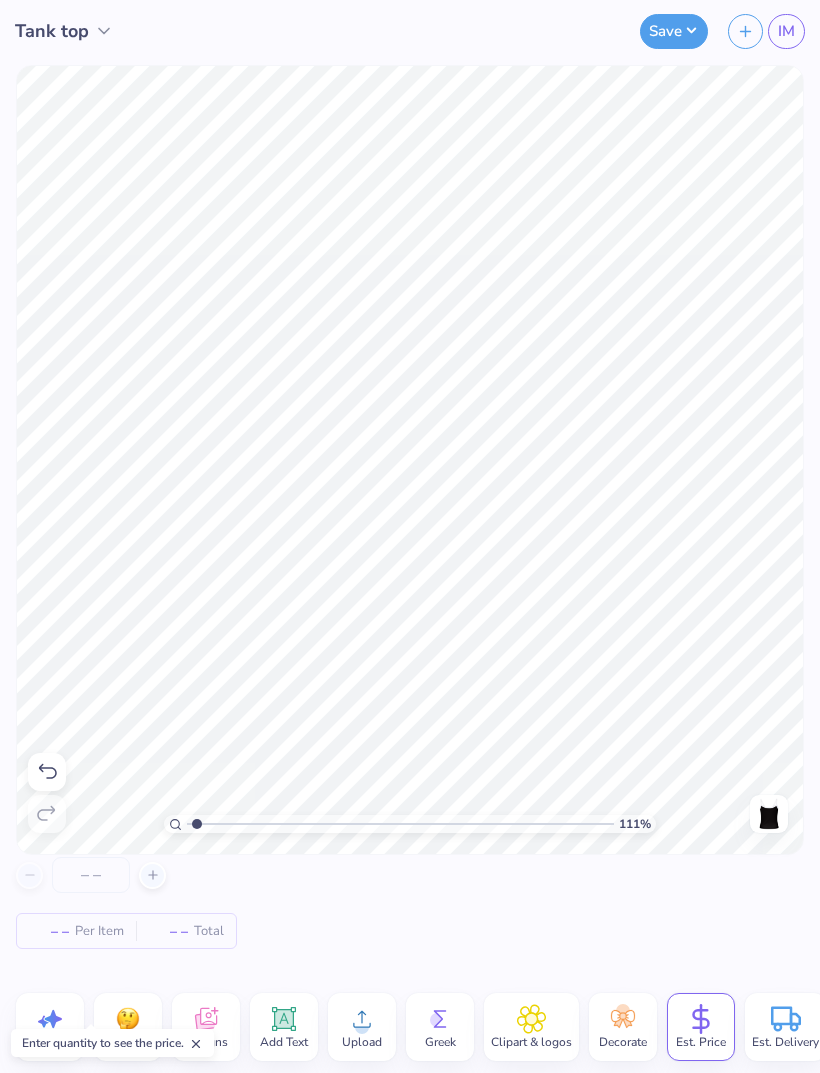 click on "– – Per Item" at bounding box center (76, 931) 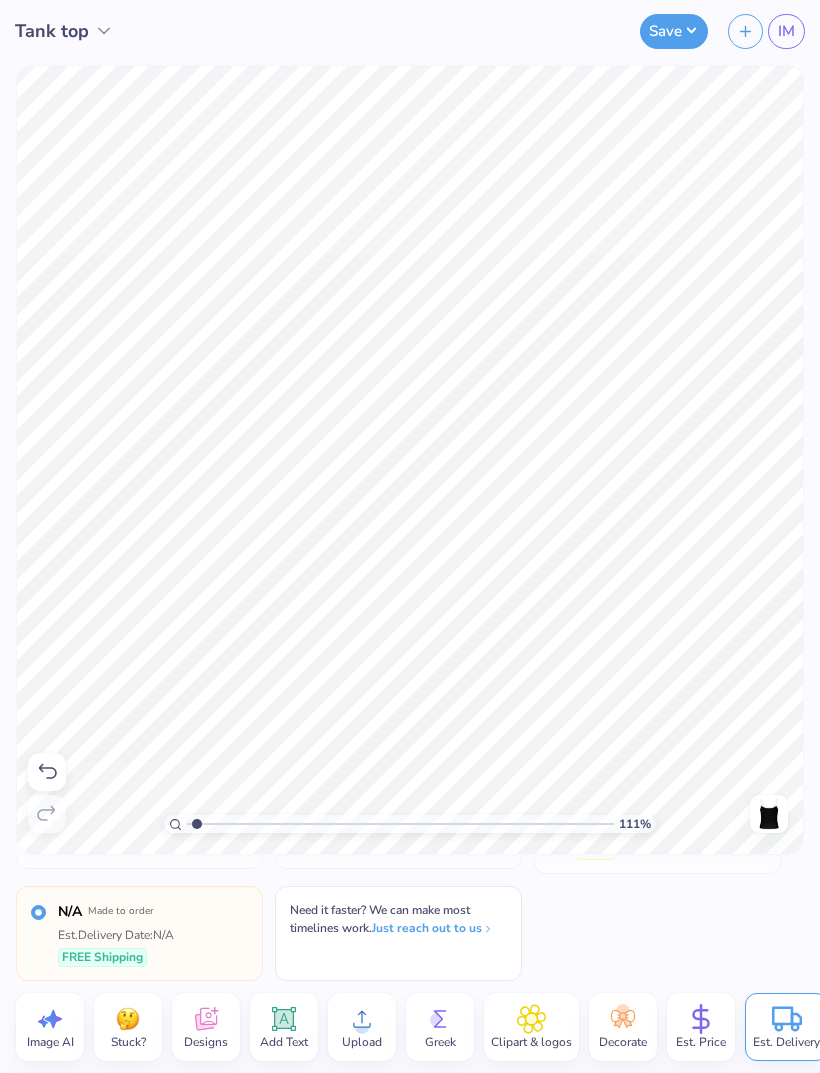 scroll, scrollTop: 83, scrollLeft: 0, axis: vertical 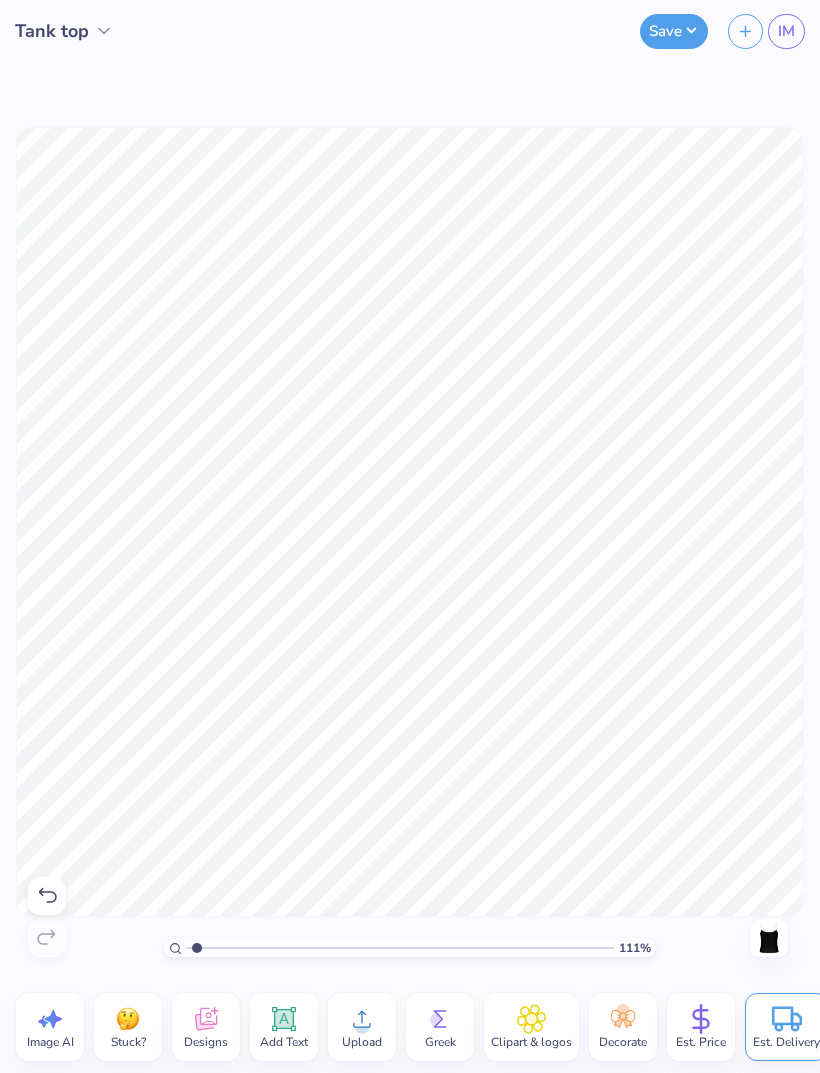 type on "1.10875953194894" 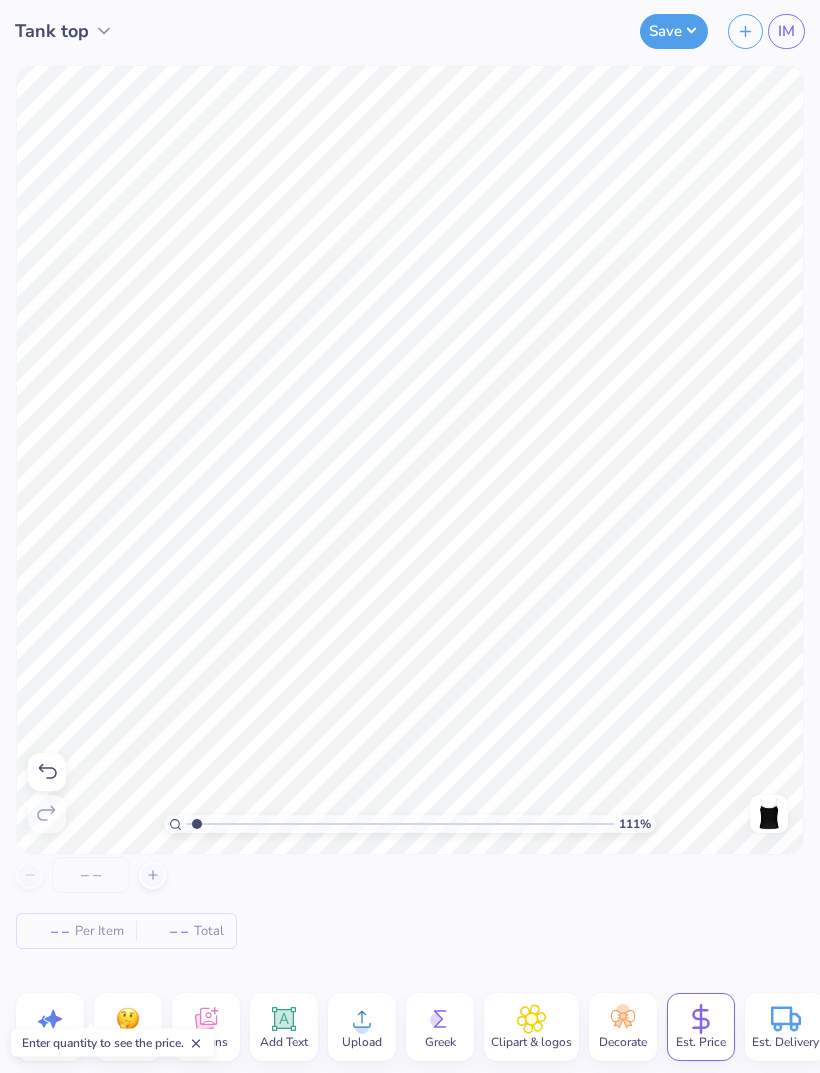 click on "Save" at bounding box center (674, 31) 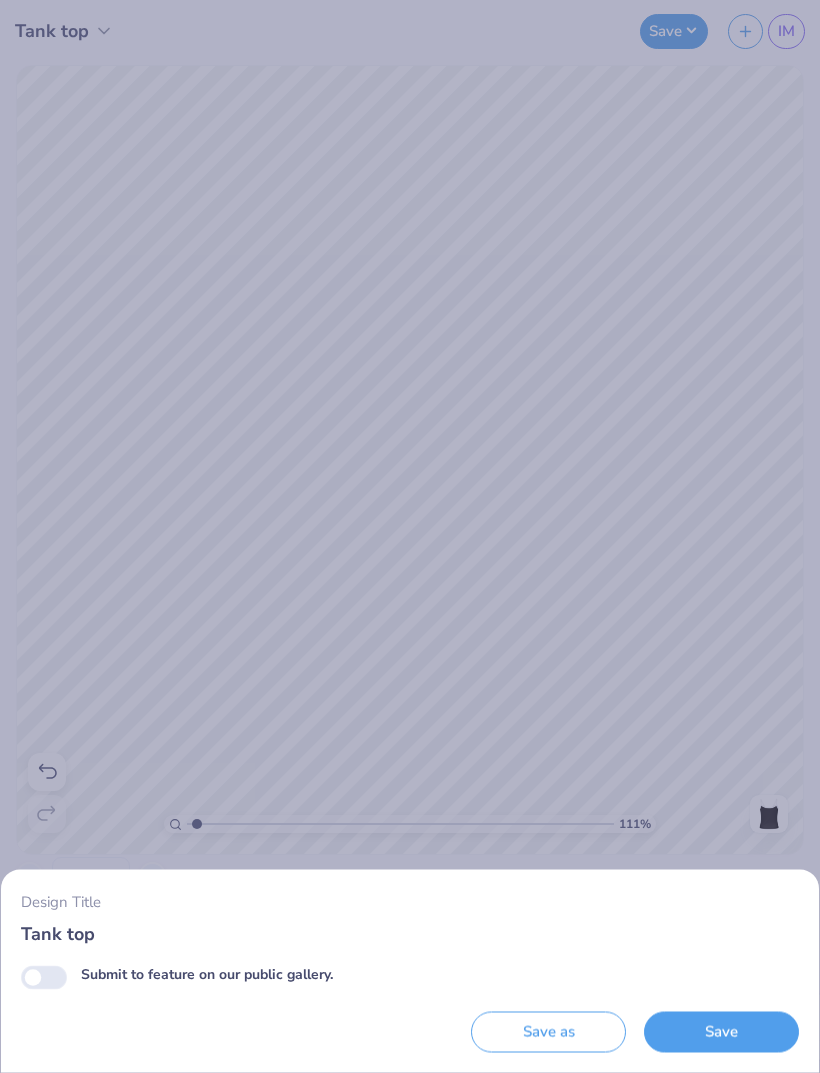 click on "Design Title Tank top Submit to feature on our public gallery. Save as Save" at bounding box center (410, 536) 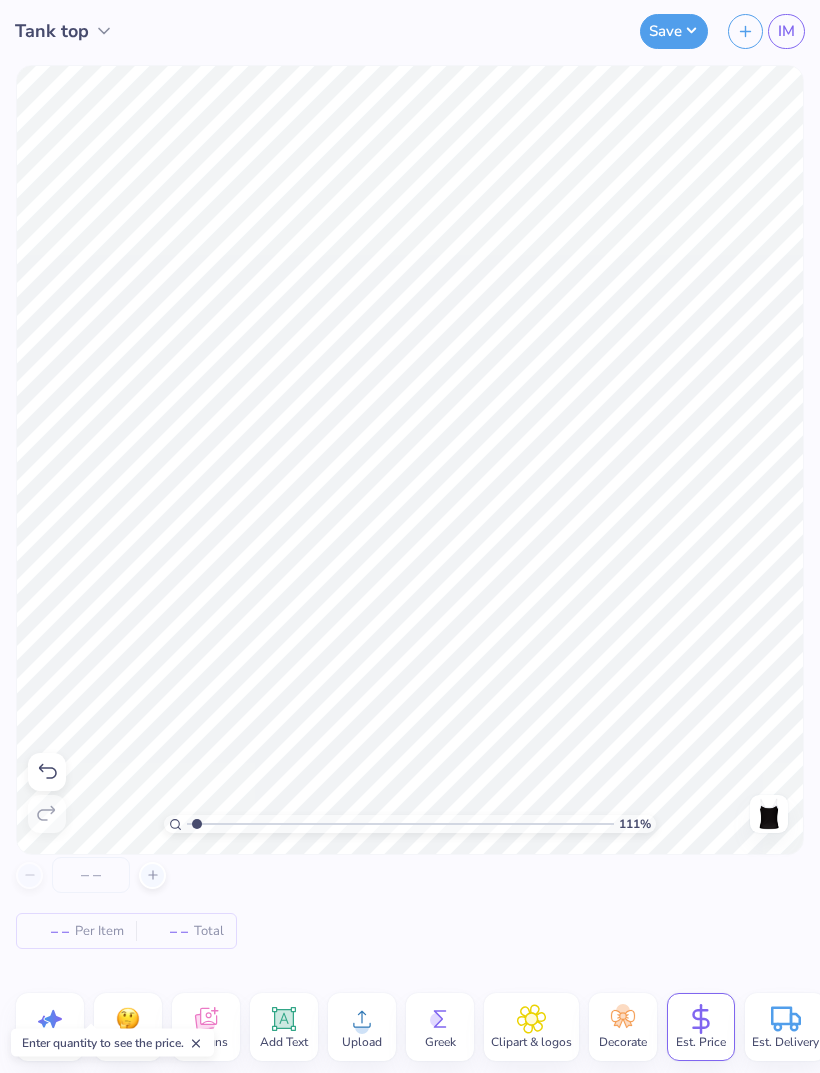 click on "IM" at bounding box center (786, 31) 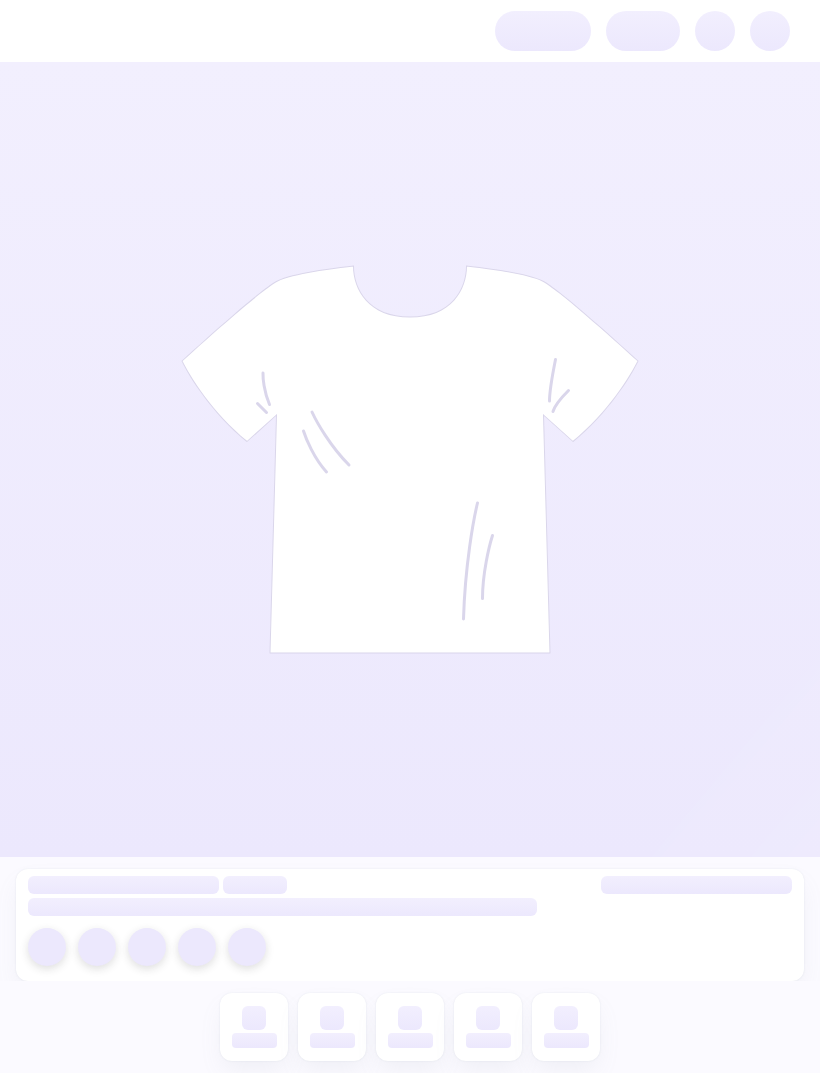 scroll, scrollTop: 0, scrollLeft: 0, axis: both 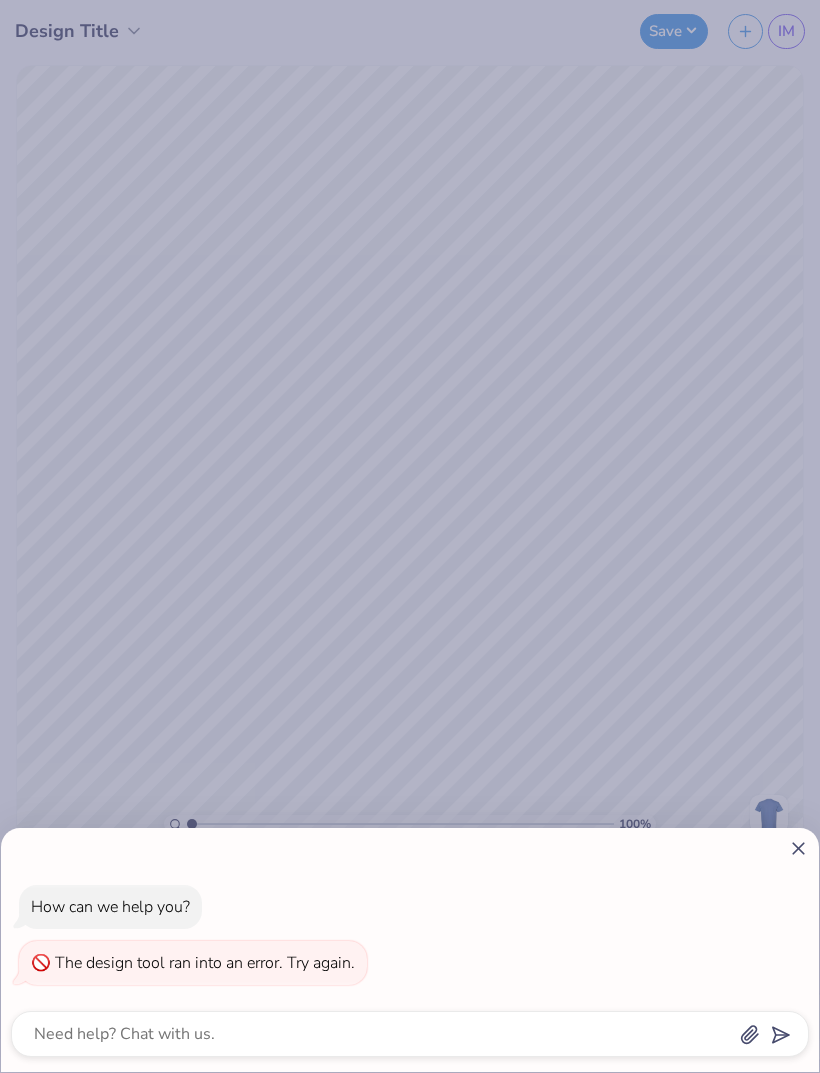 click 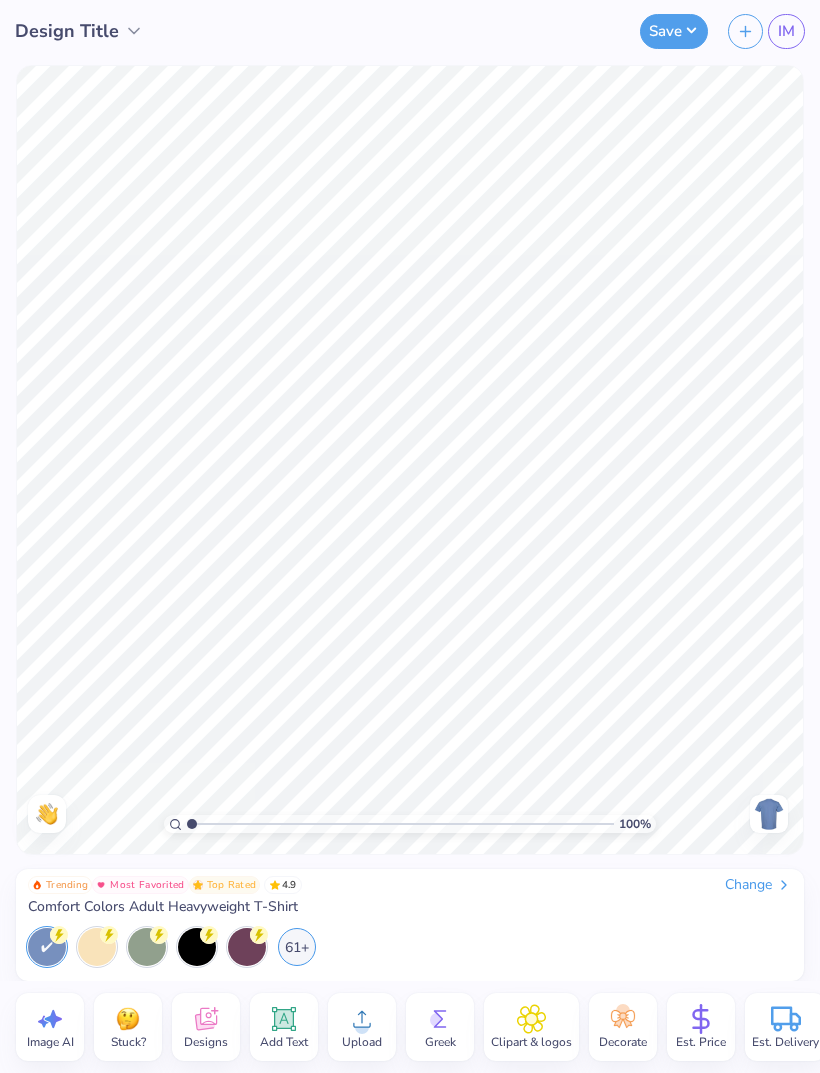 click on "61+" at bounding box center (297, 947) 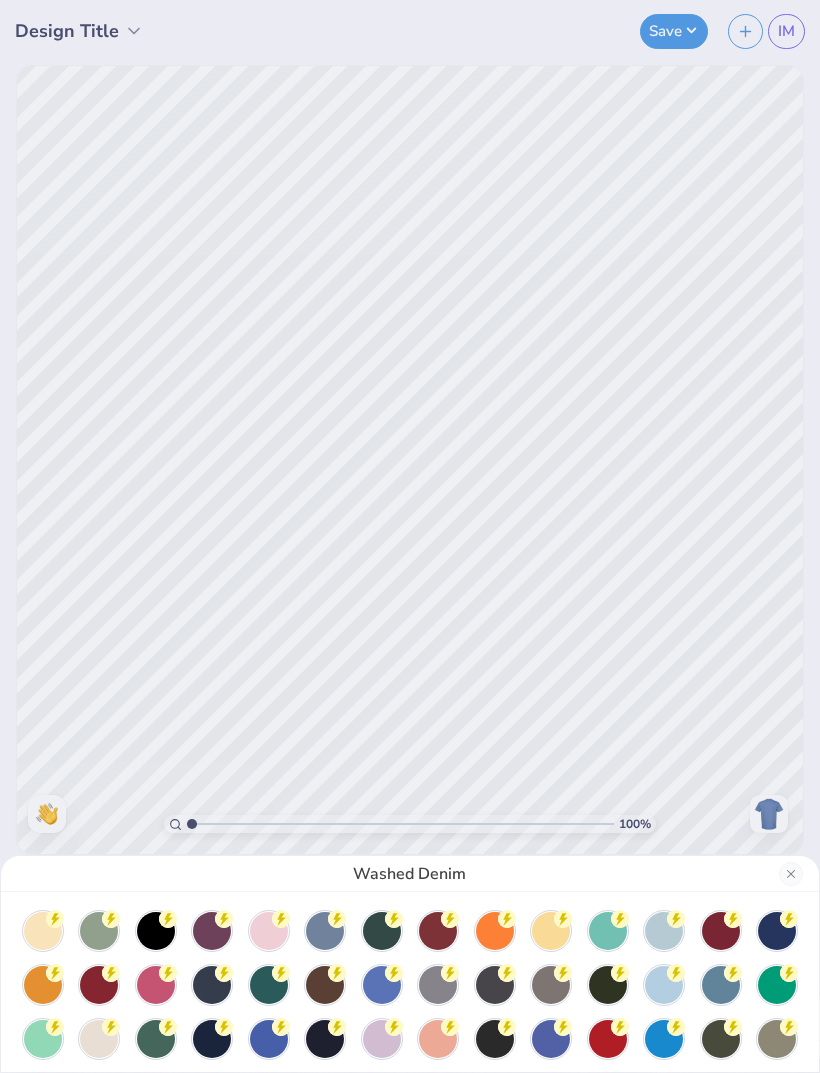 click 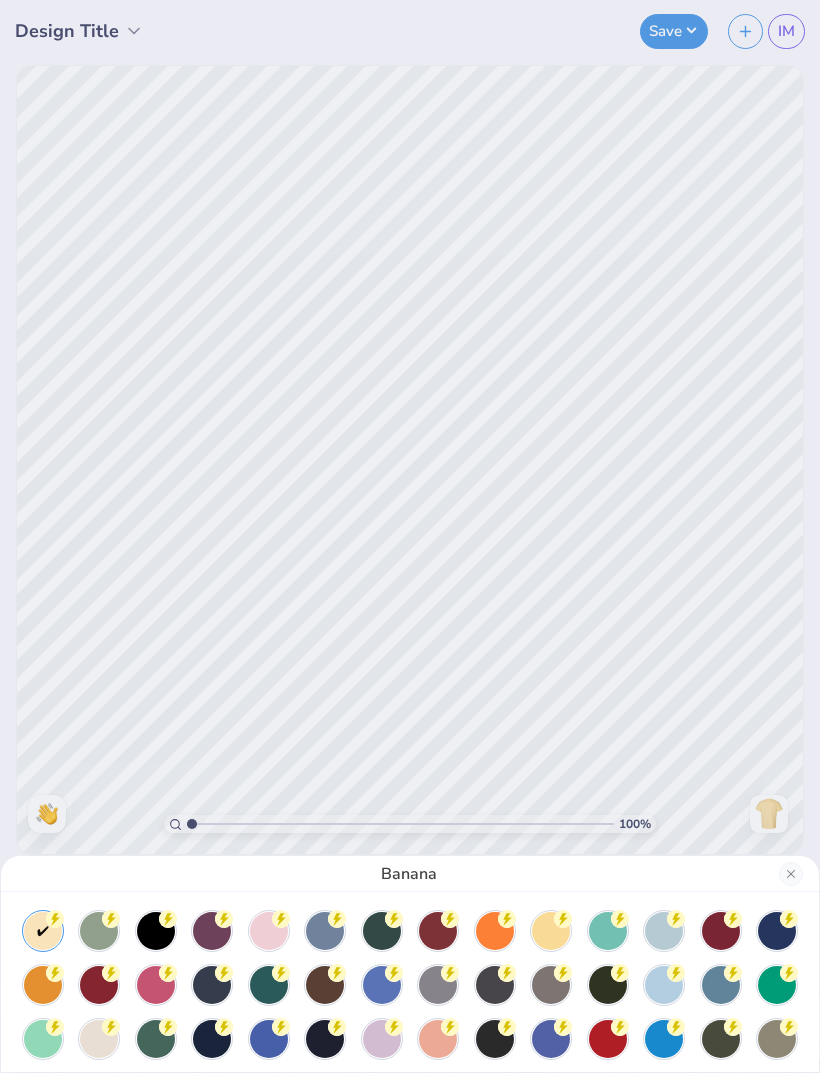 click at bounding box center (608, 931) 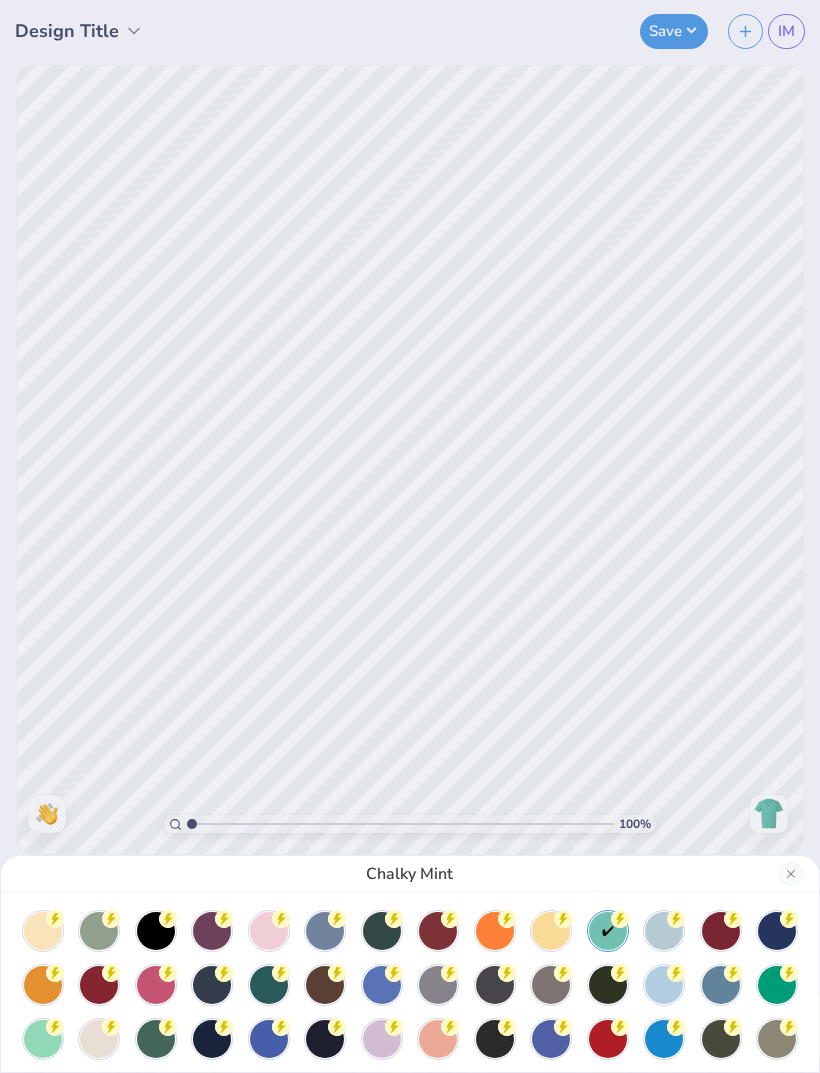 click at bounding box center (777, 985) 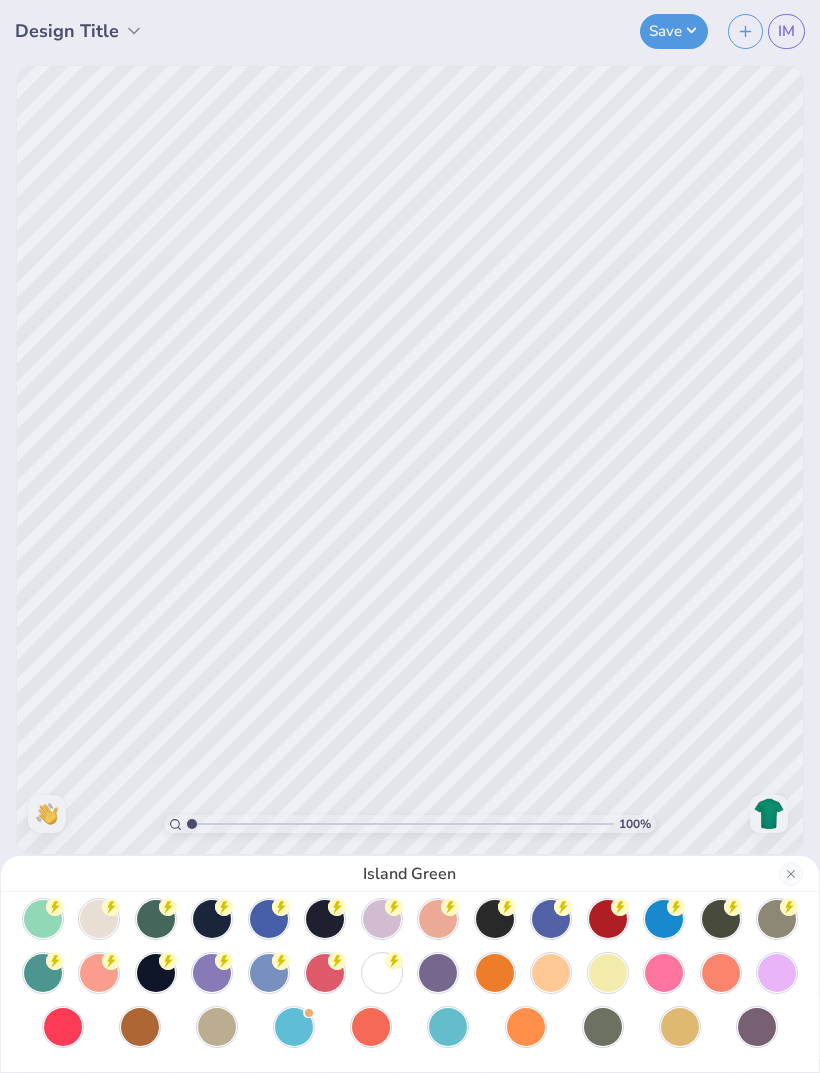 scroll, scrollTop: 120, scrollLeft: 0, axis: vertical 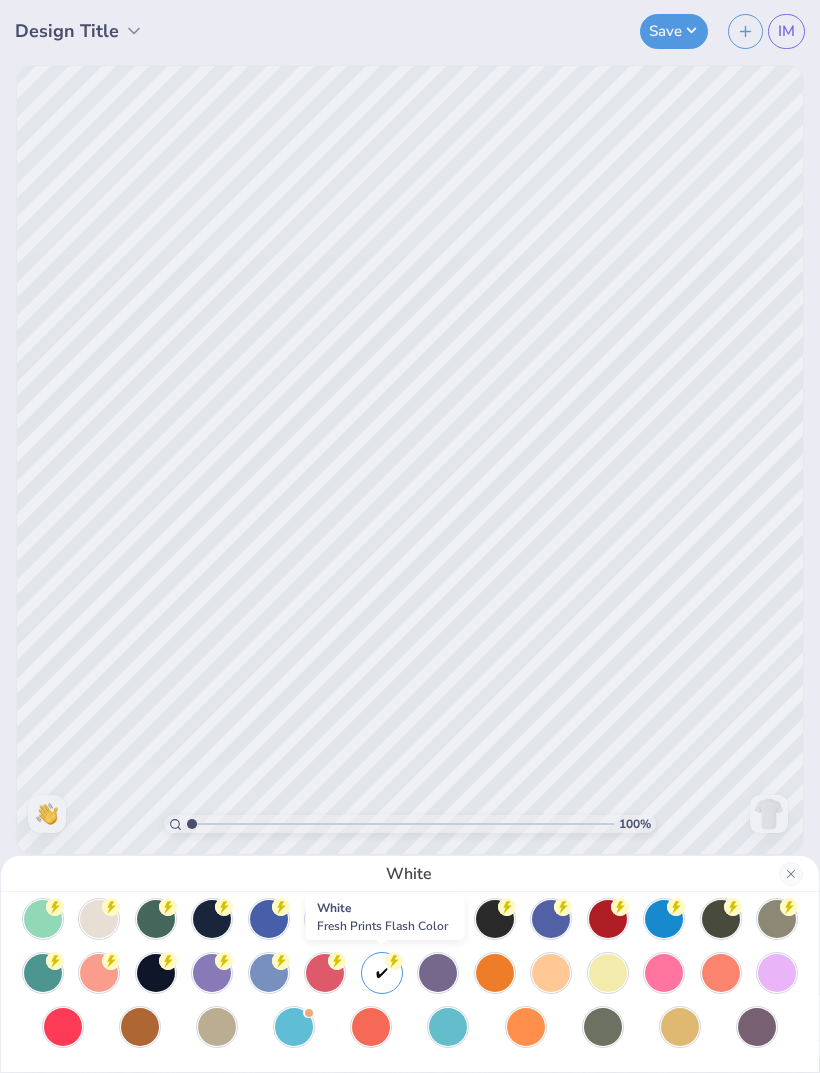 click at bounding box center (448, 1027) 